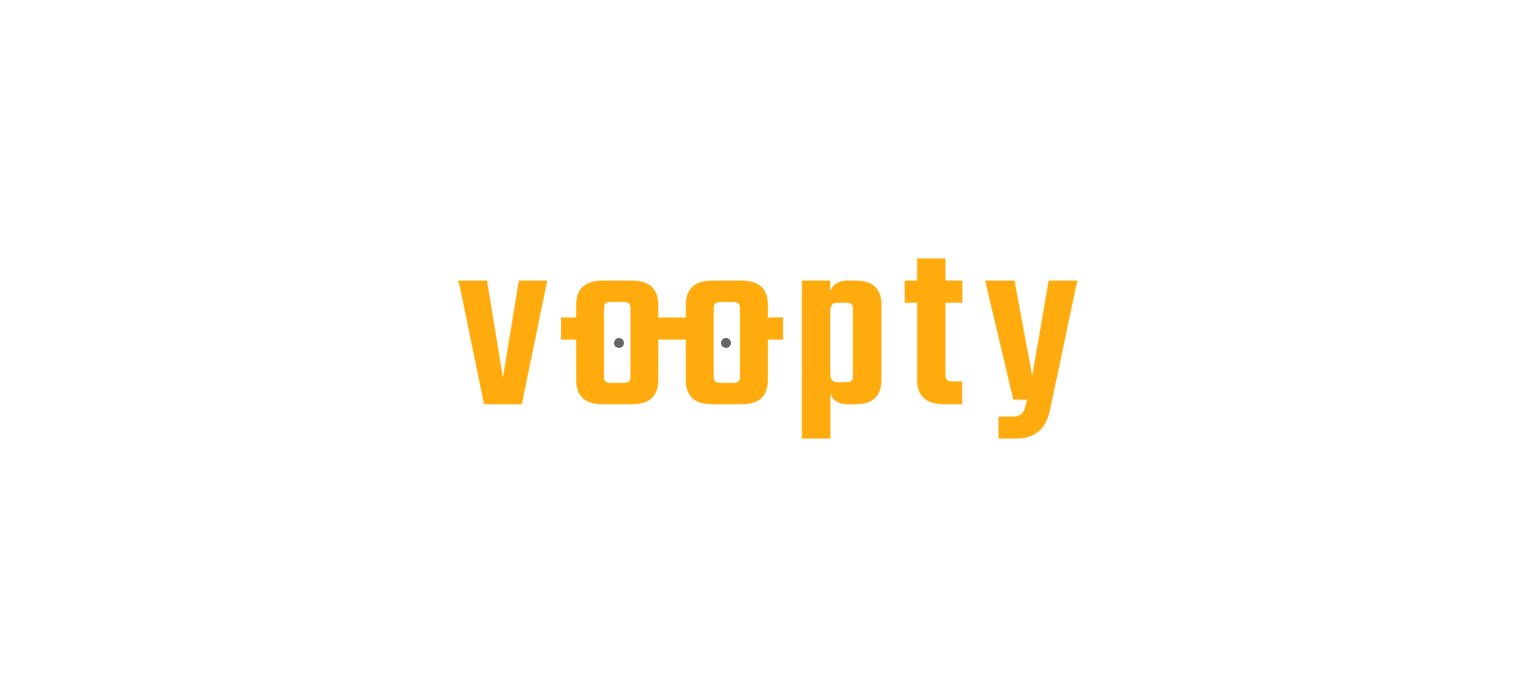 scroll, scrollTop: 0, scrollLeft: 0, axis: both 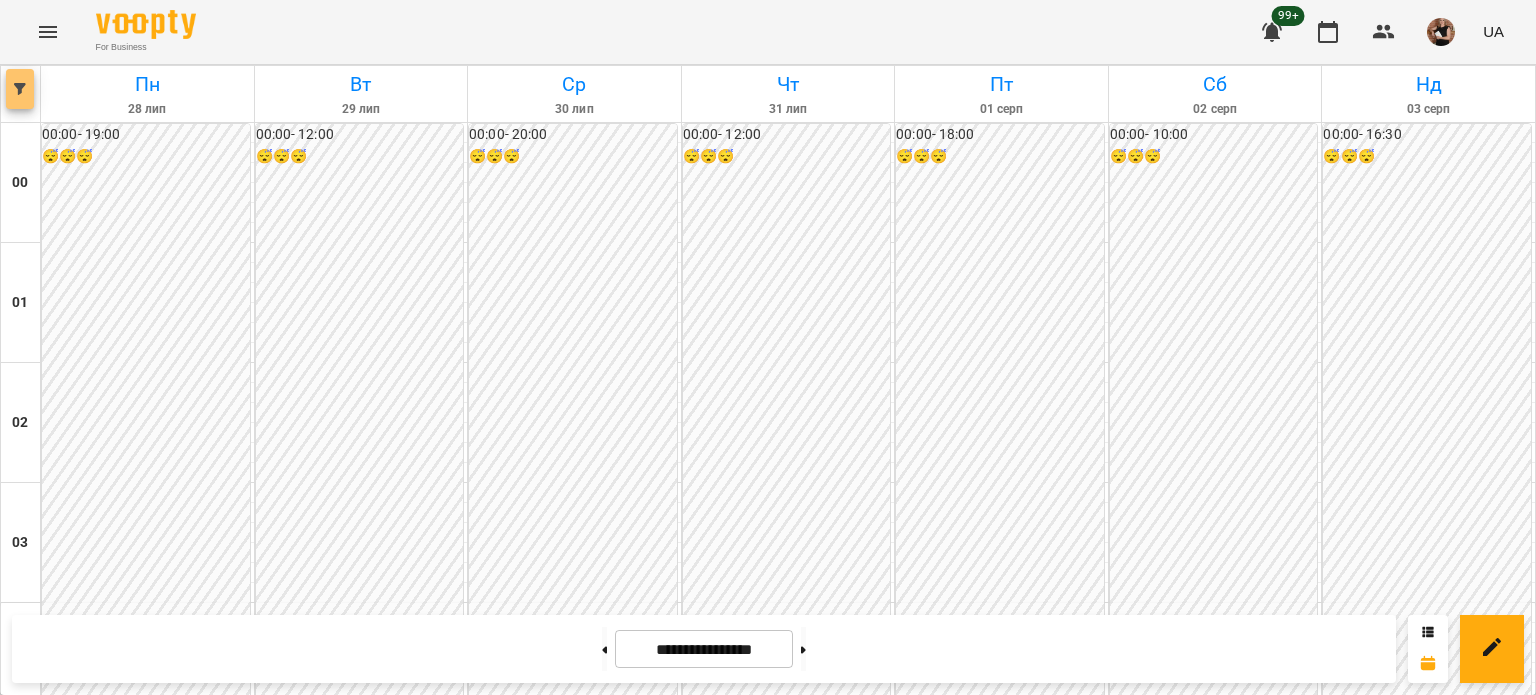 click at bounding box center [20, 89] 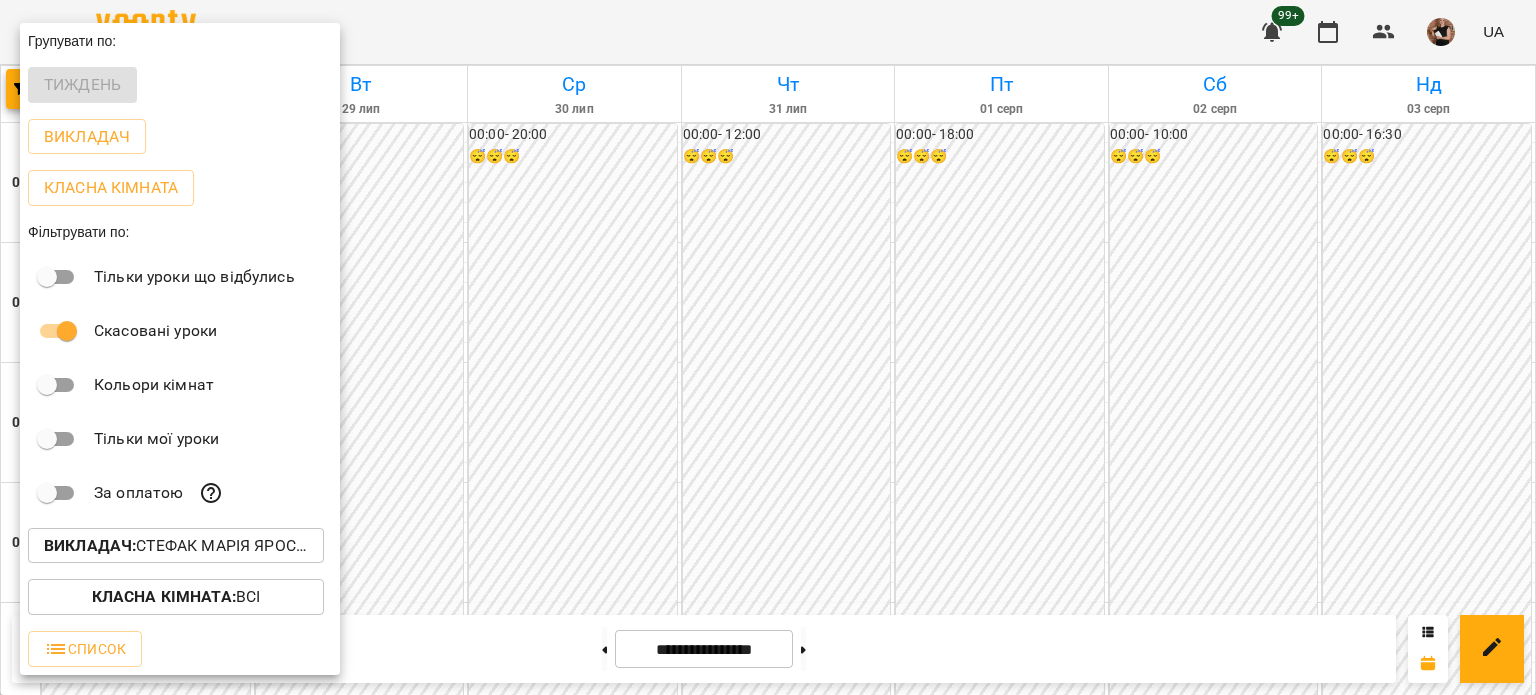 click on "Викладач :  [FIRST] [LAST]" at bounding box center (176, 546) 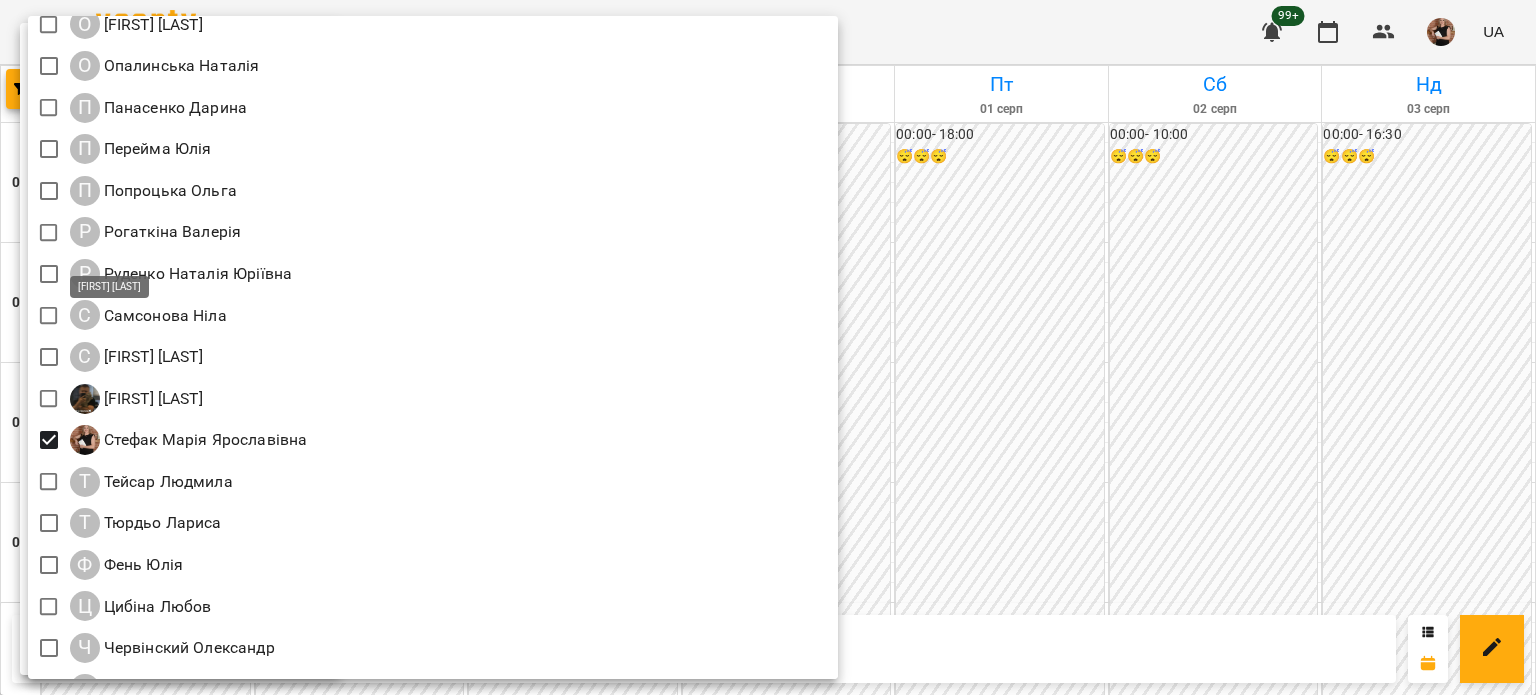 scroll, scrollTop: 2167, scrollLeft: 0, axis: vertical 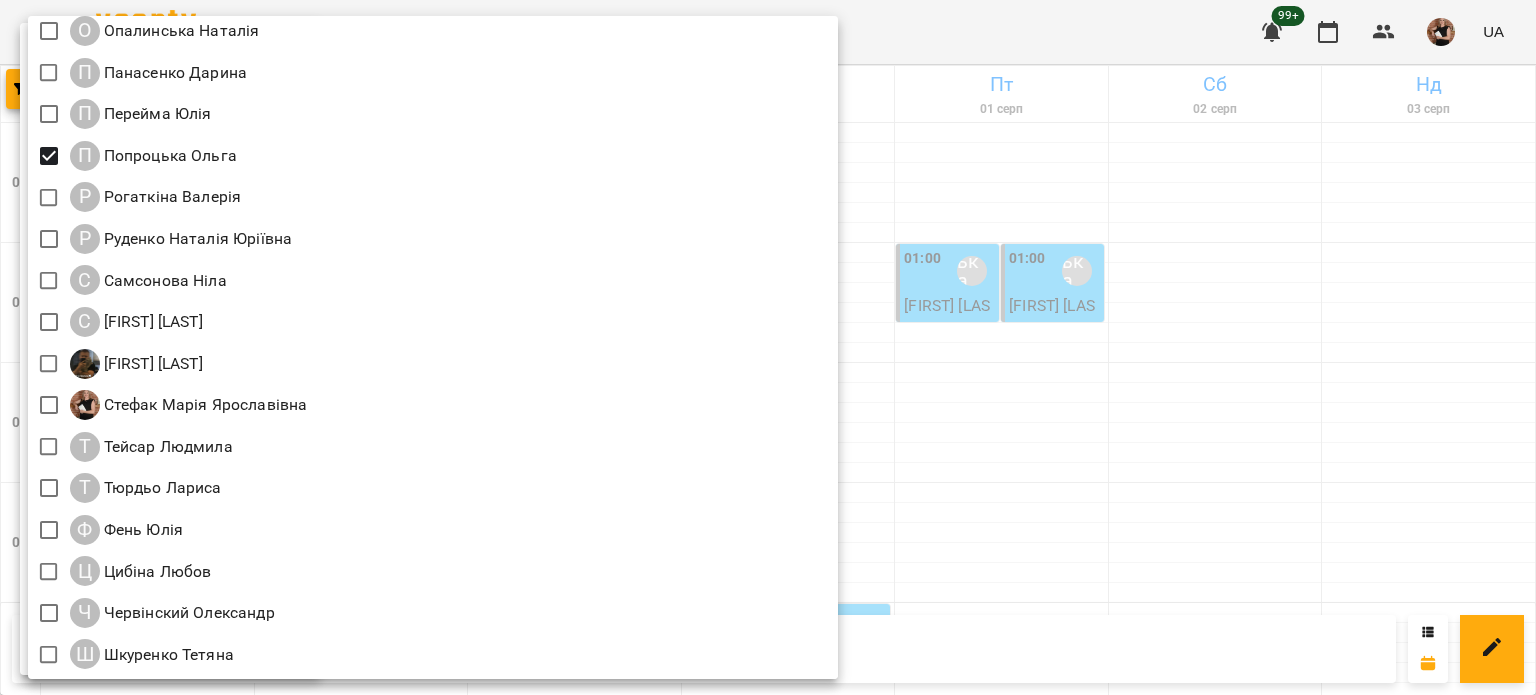 click at bounding box center (768, 347) 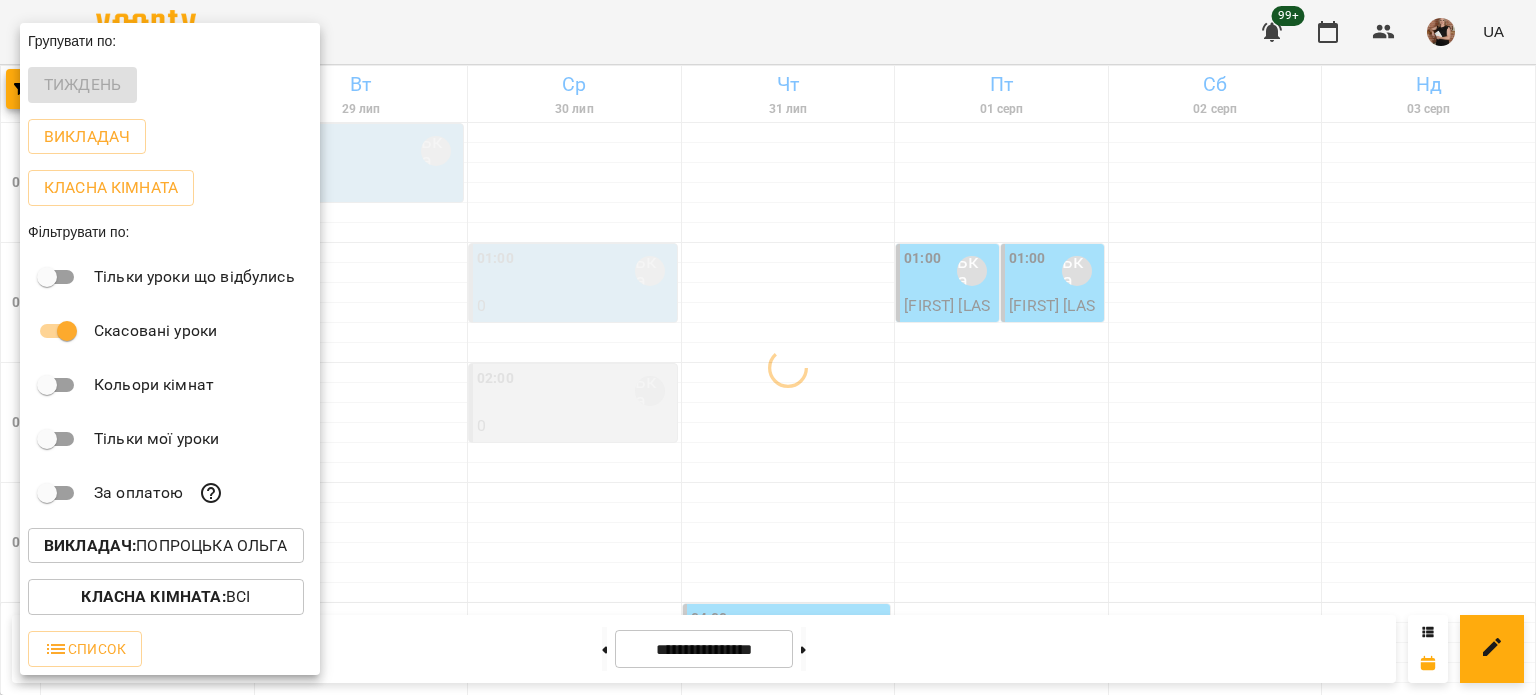 click at bounding box center [768, 347] 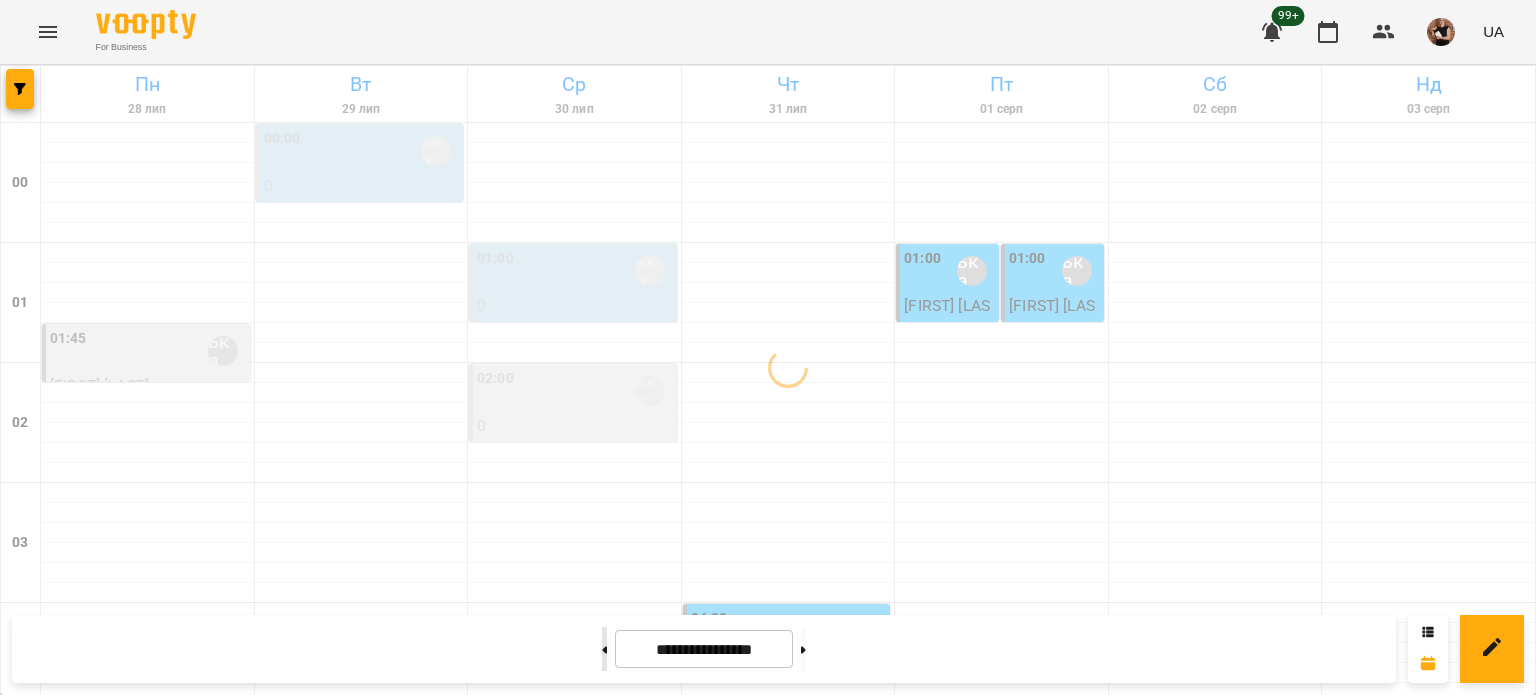 click at bounding box center (604, 649) 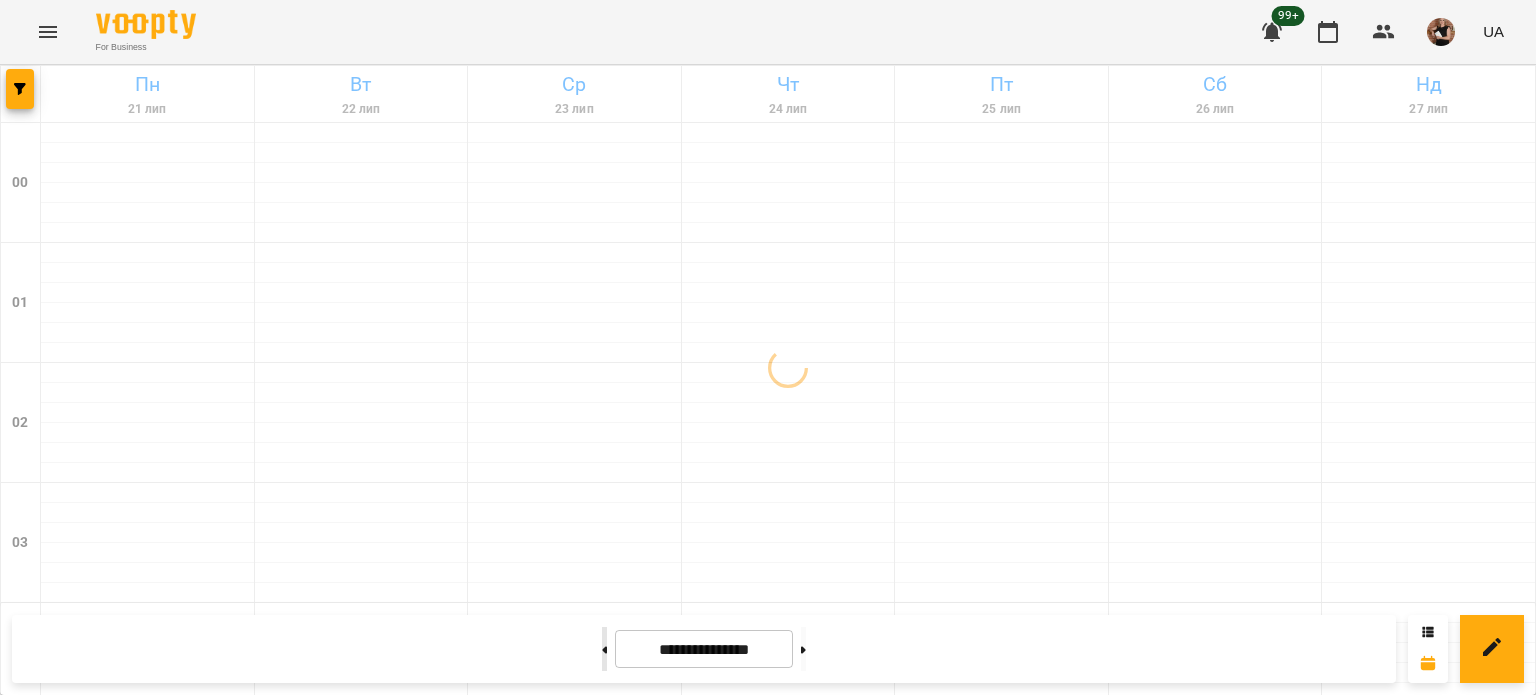 click at bounding box center (604, 649) 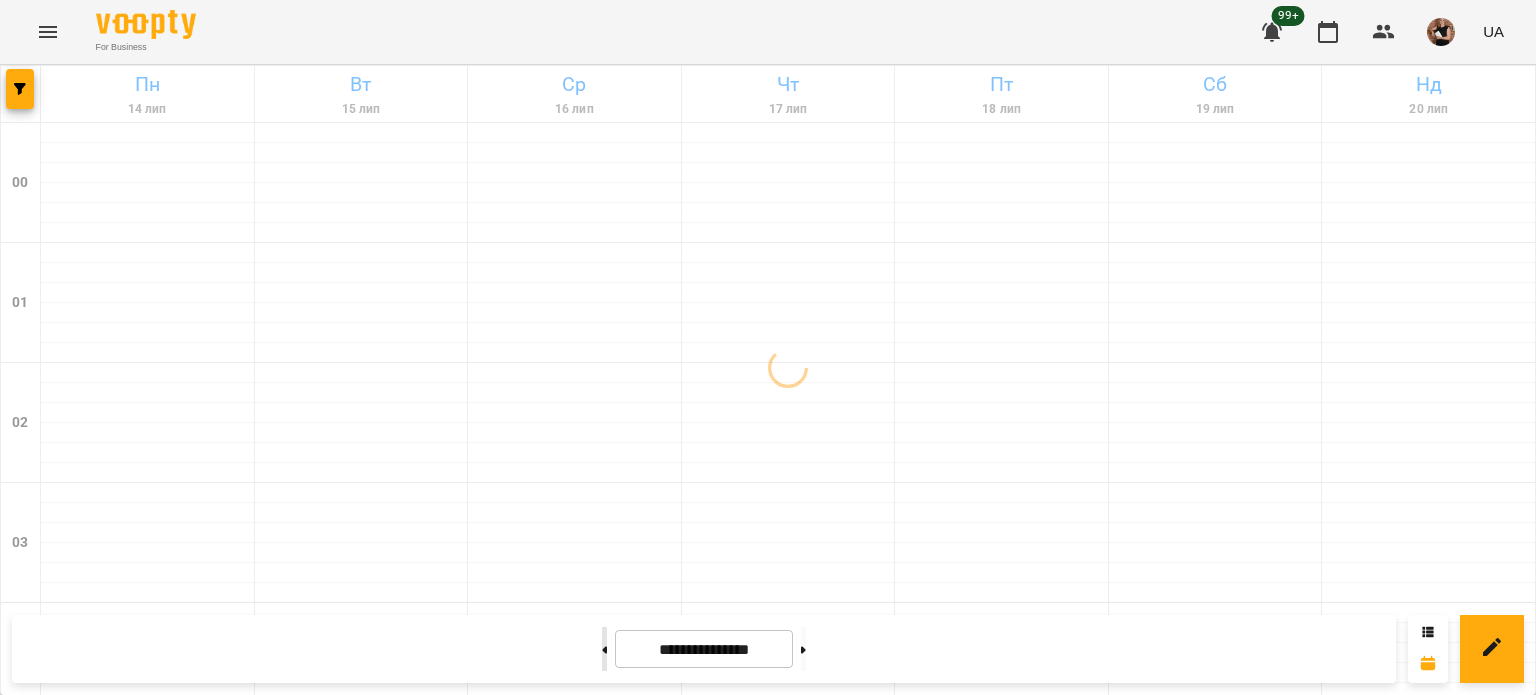 click at bounding box center (604, 649) 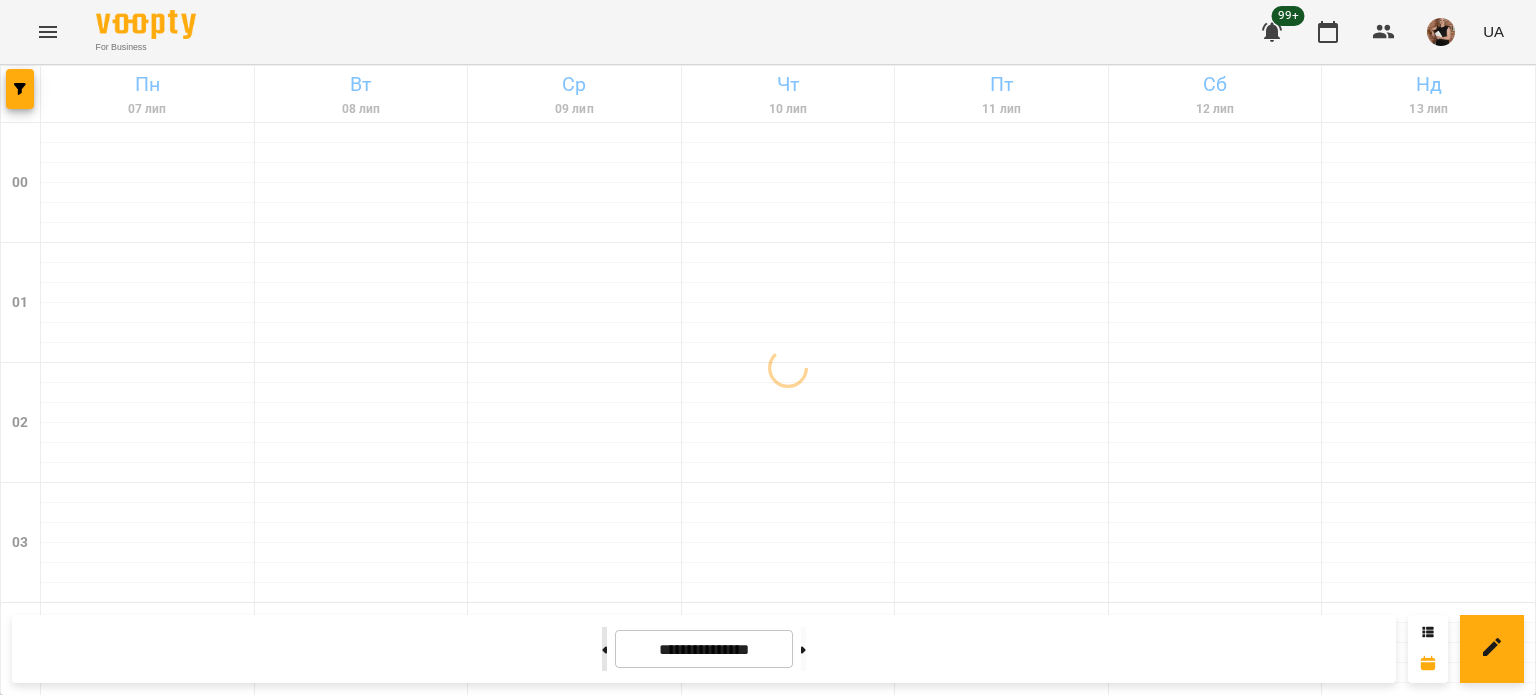 click at bounding box center (604, 649) 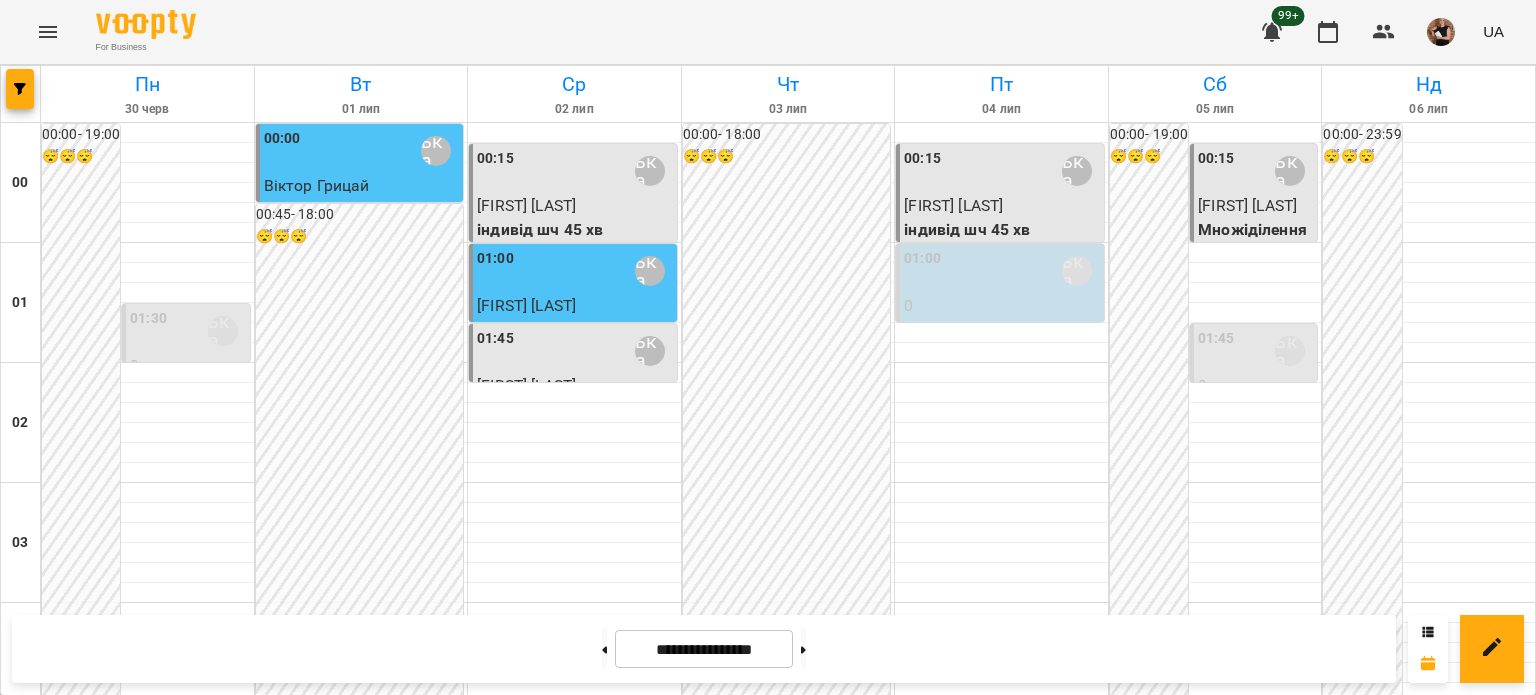 click 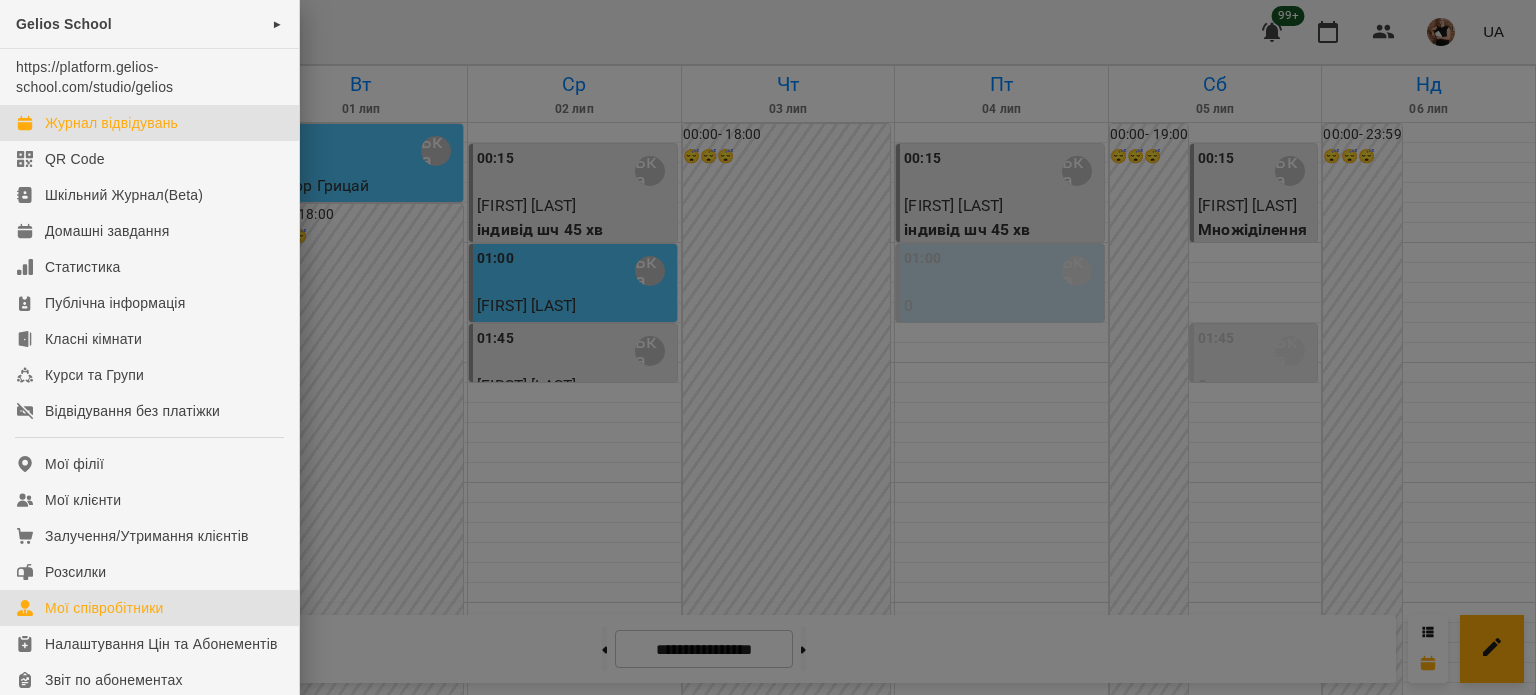 click on "Мої співробітники" at bounding box center [104, 608] 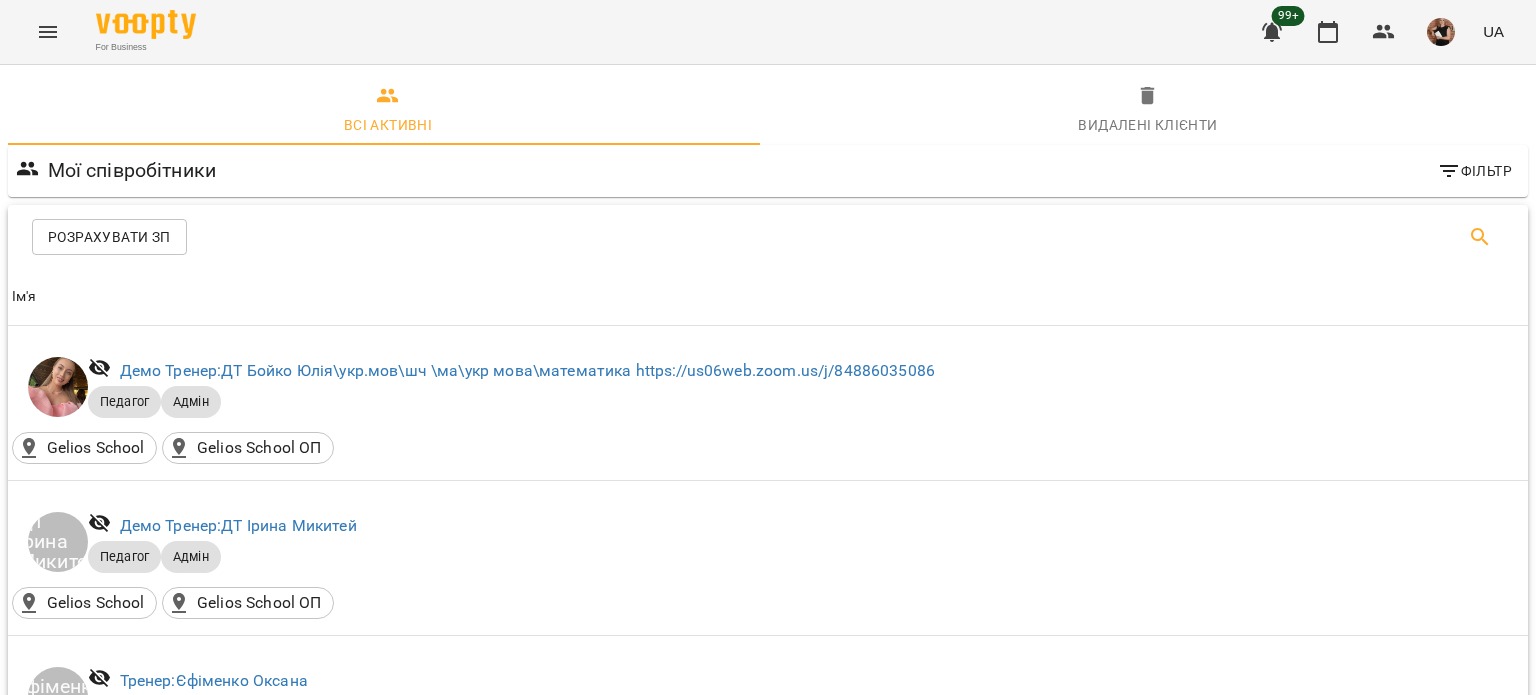 click 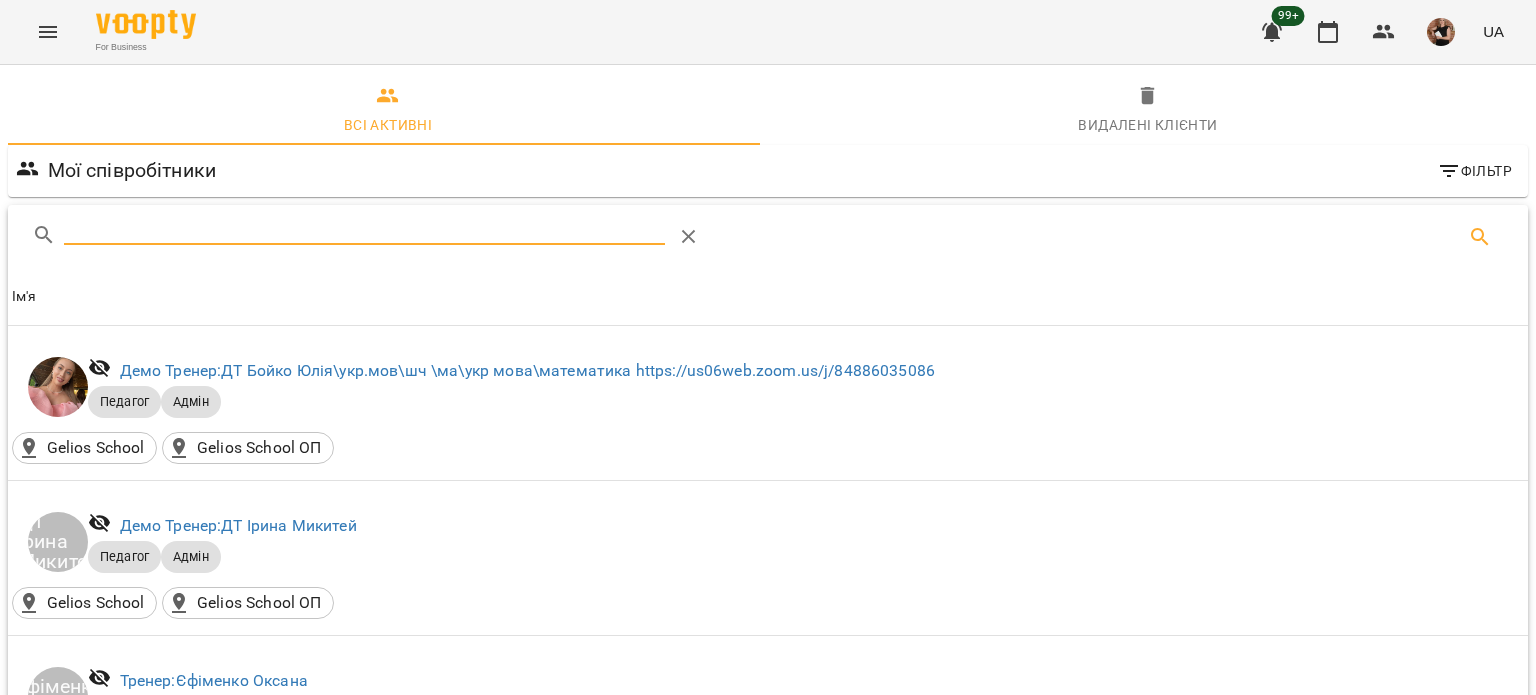 click at bounding box center [364, 229] 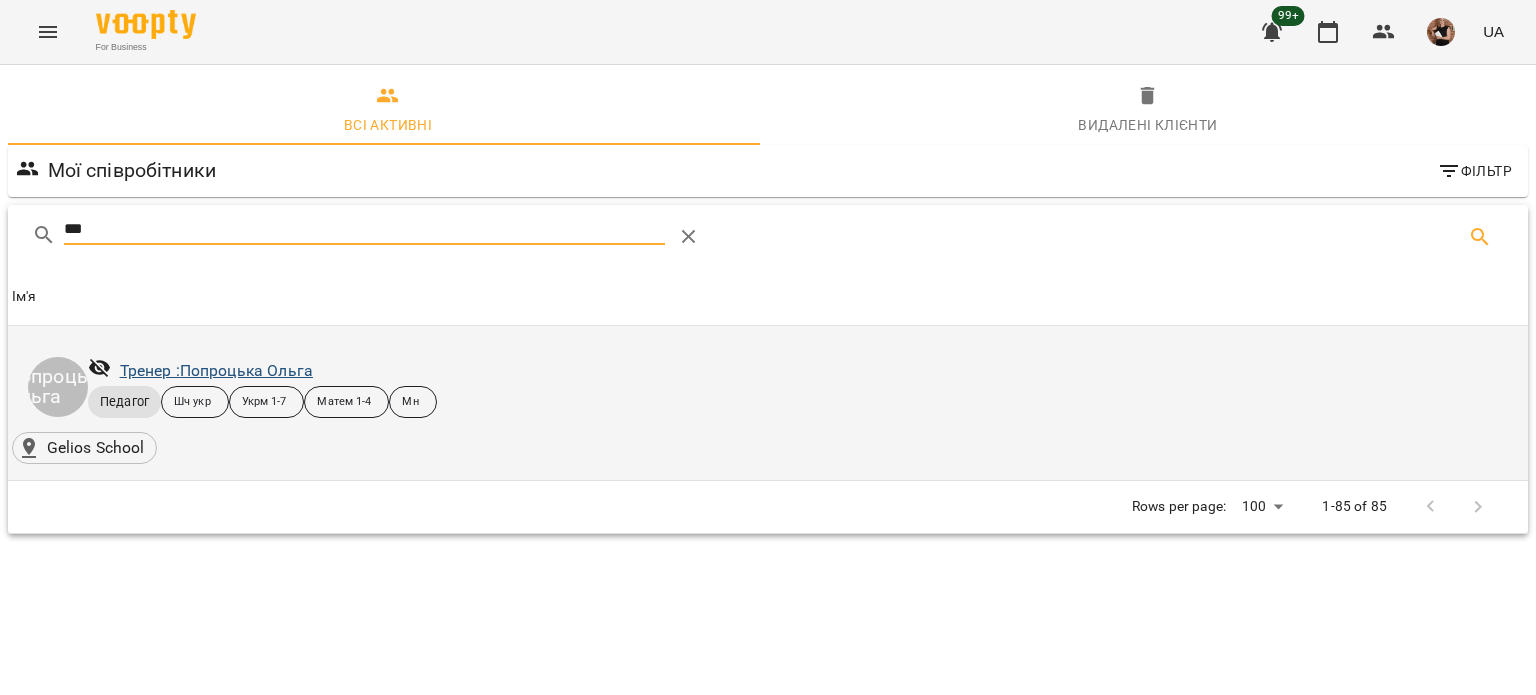 type on "***" 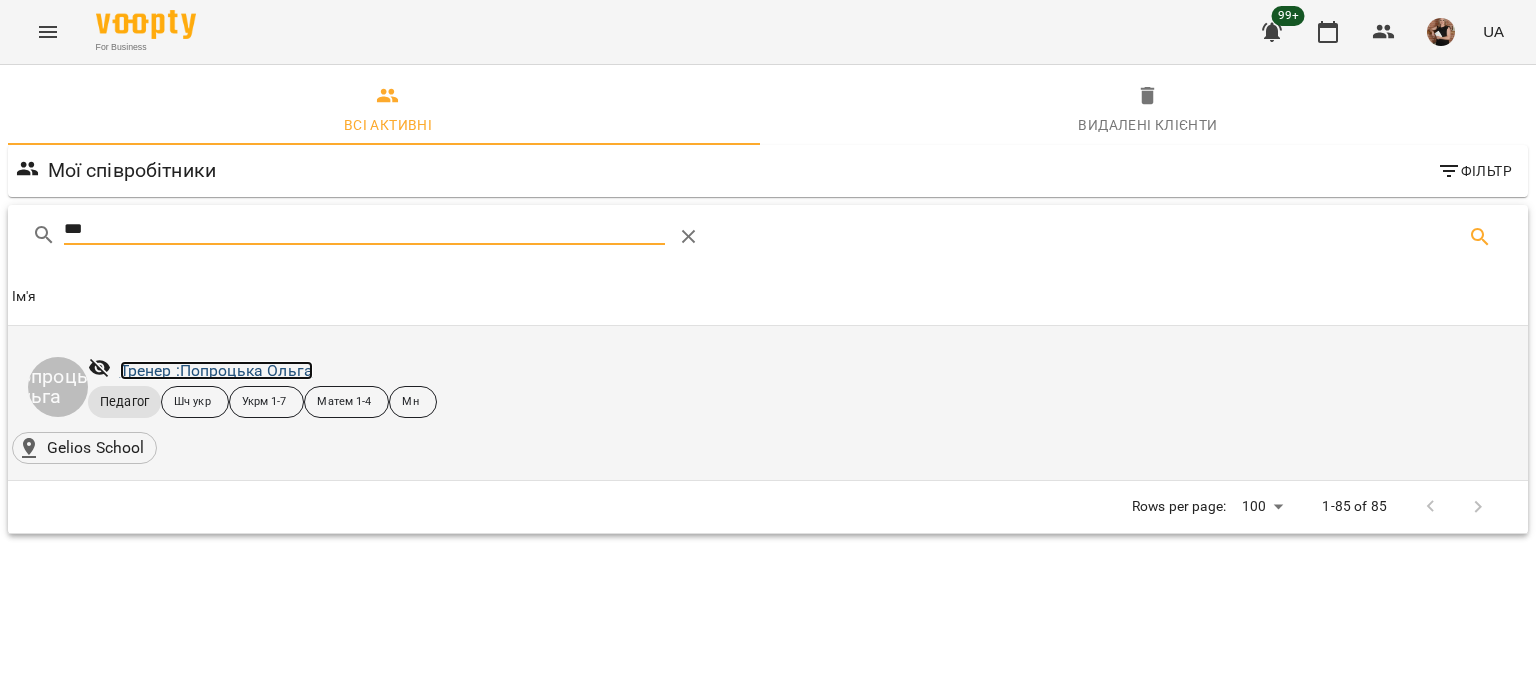 click on "Тренер :  [FIRST] [LAST]" at bounding box center [216, 370] 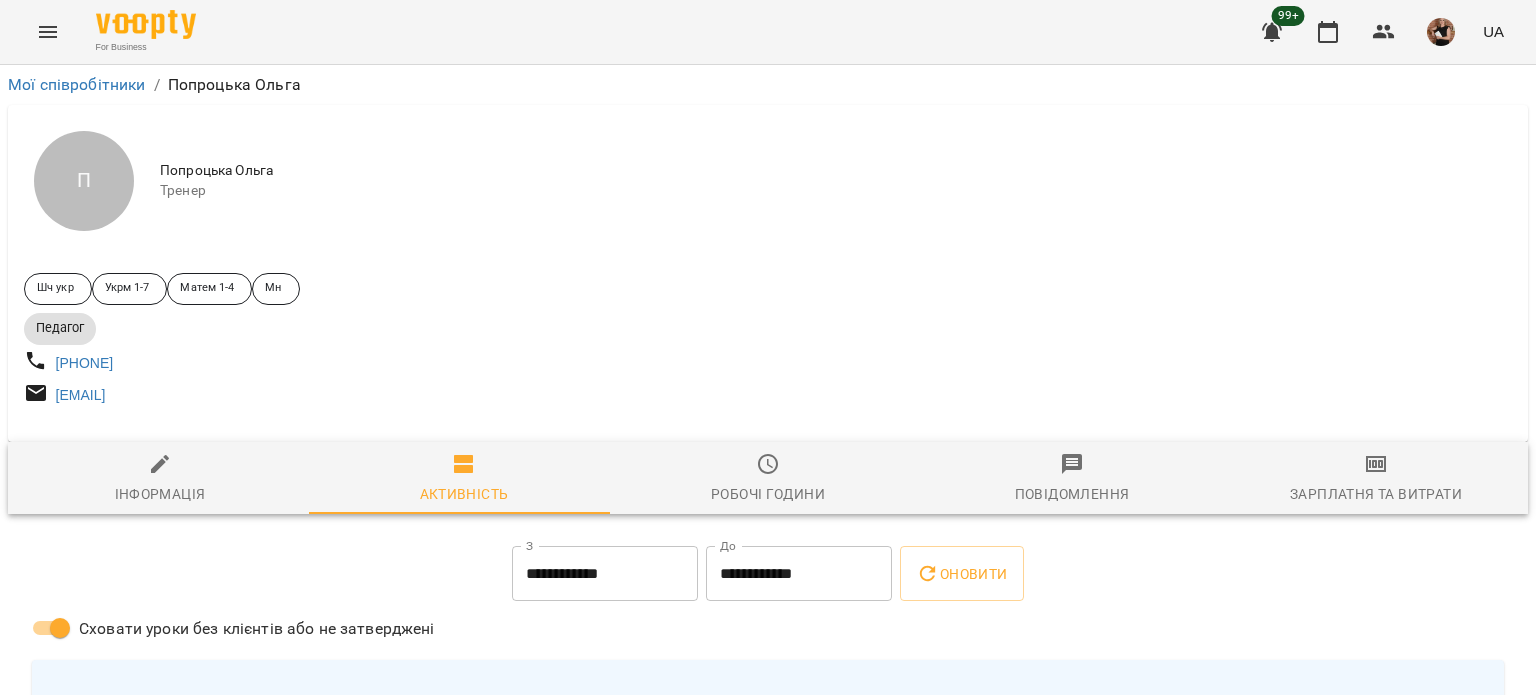 click on "**********" at bounding box center (605, 574) 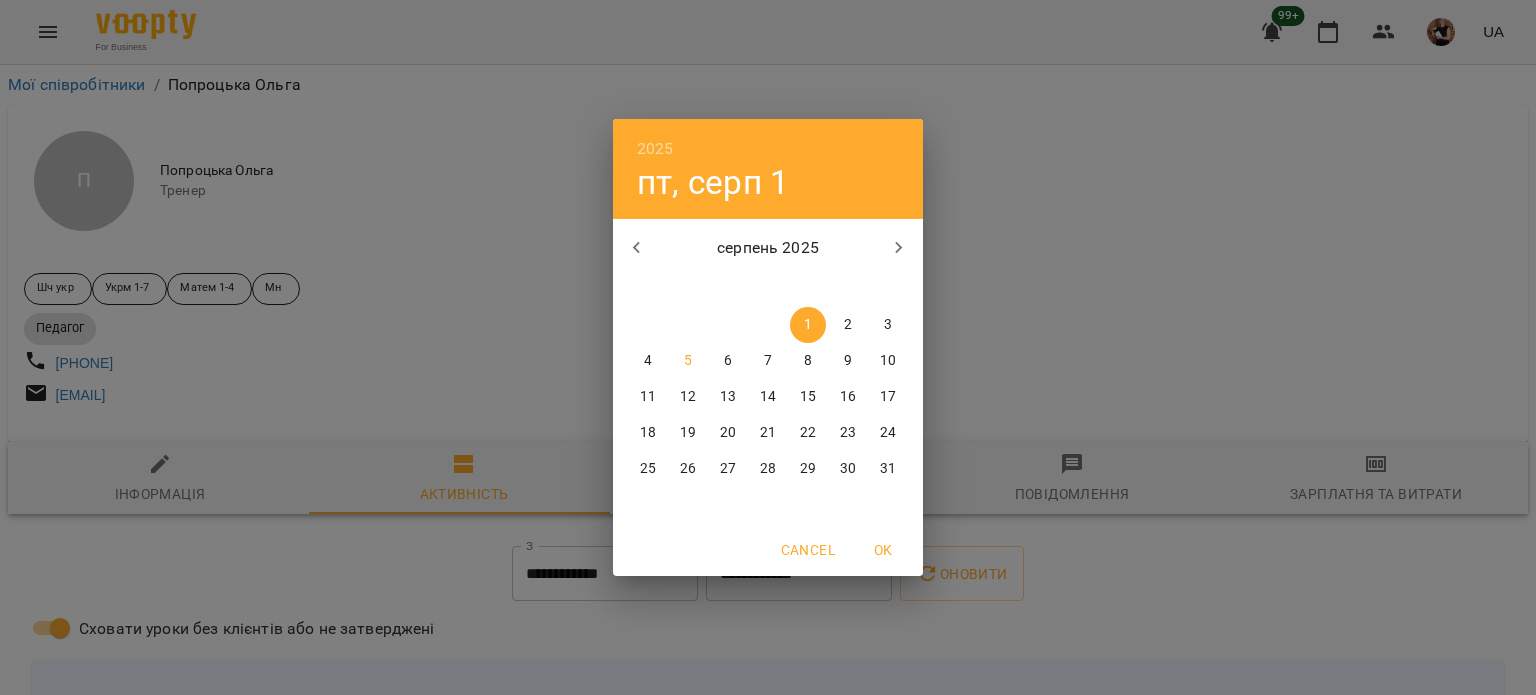 click 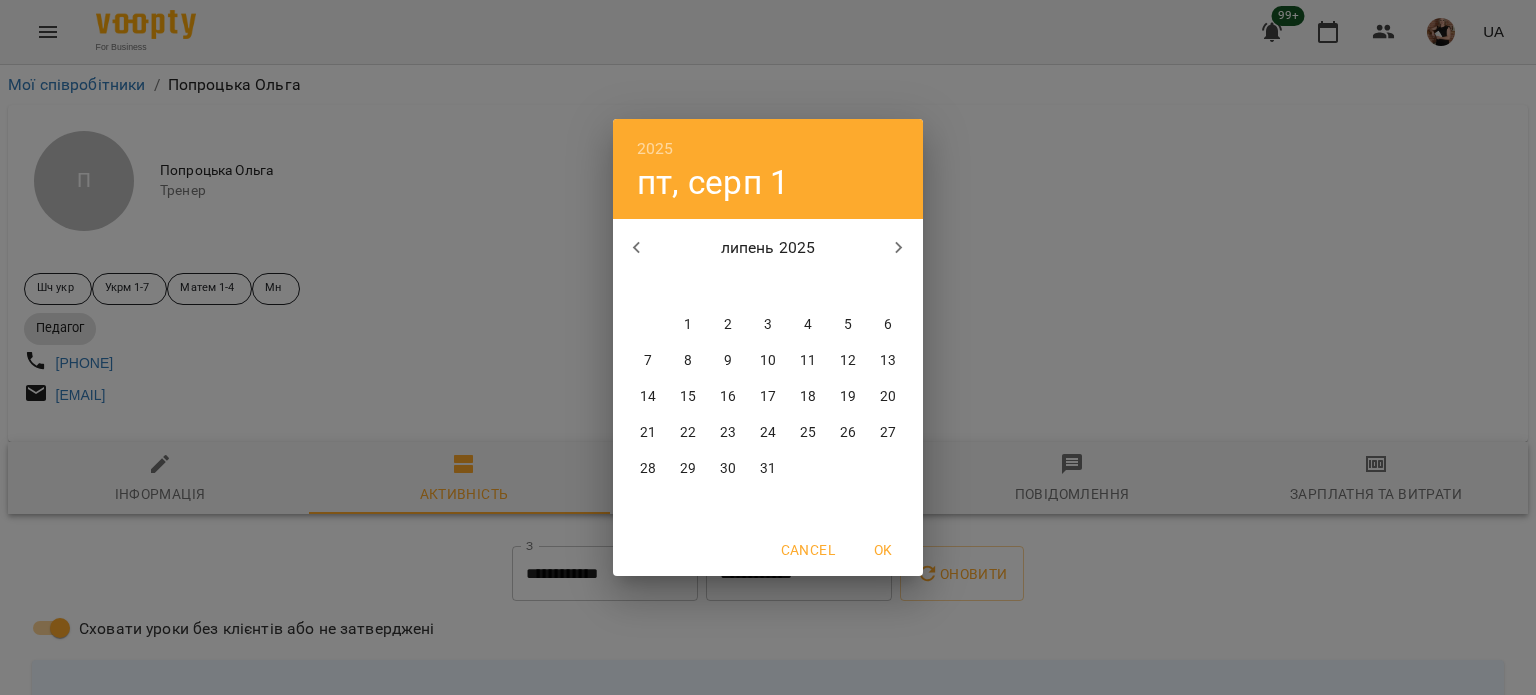 click on "1" at bounding box center [688, 325] 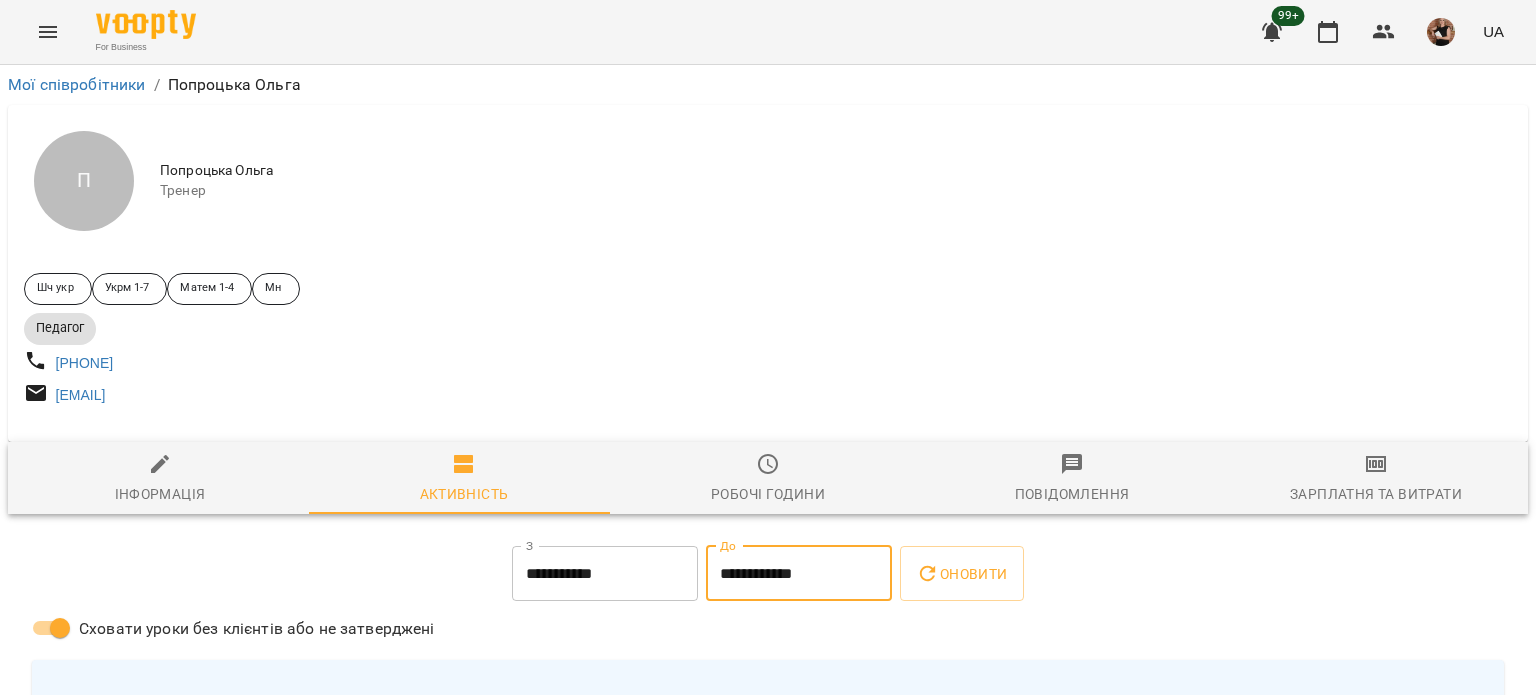 click on "**********" at bounding box center [799, 574] 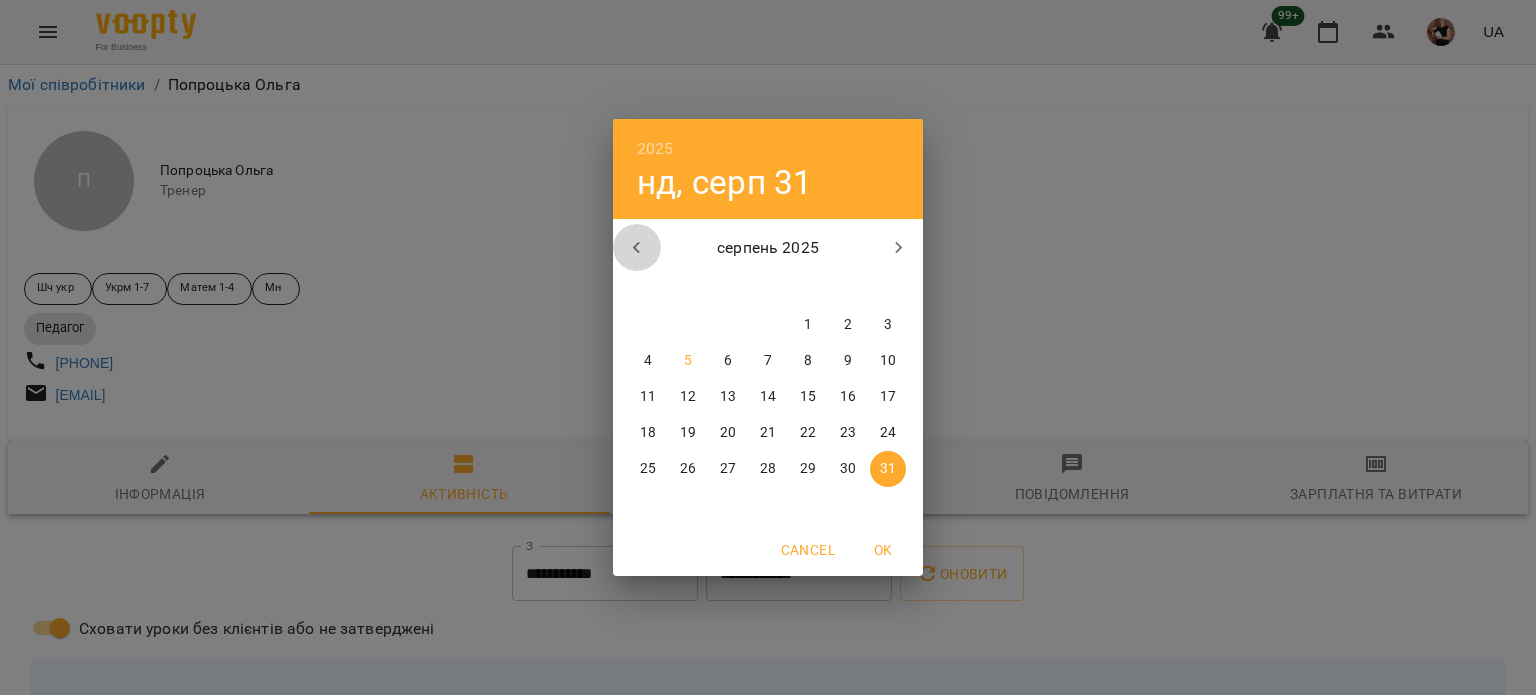 click 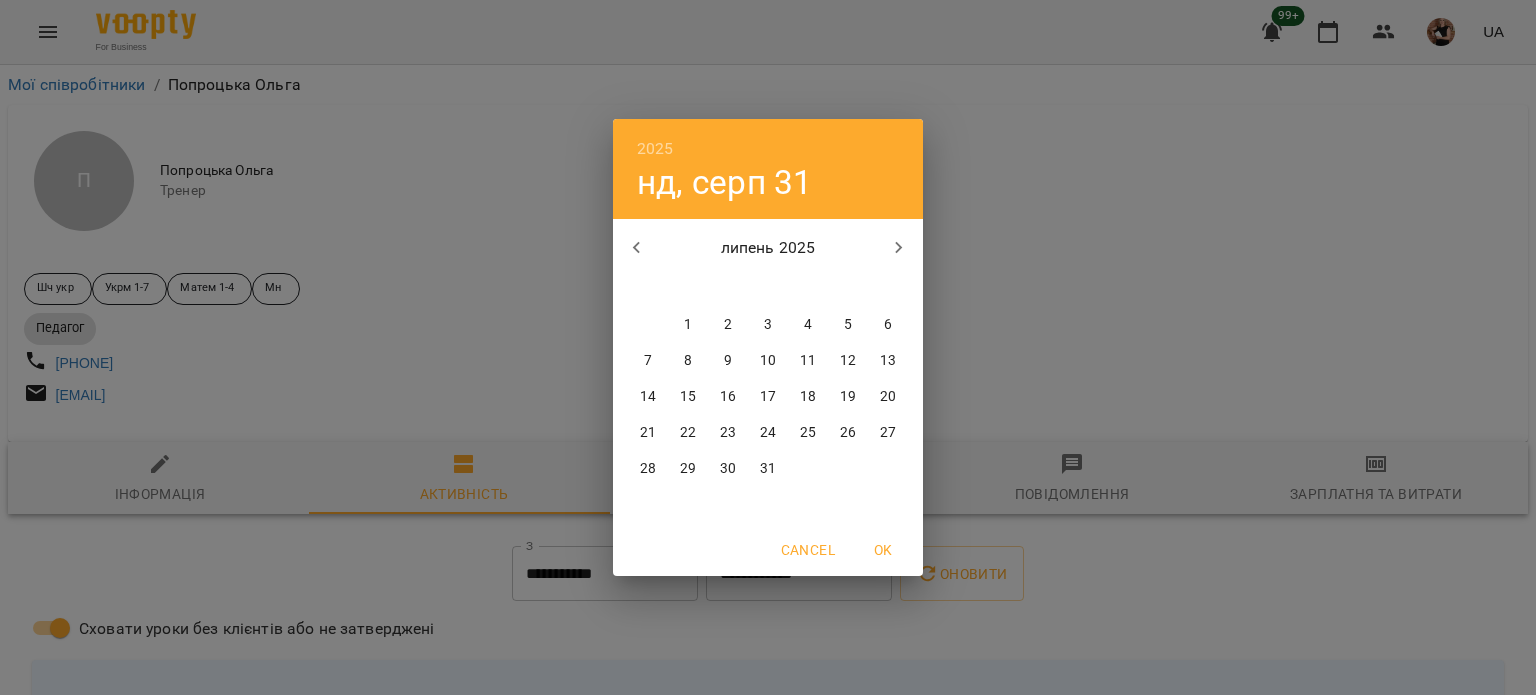click on "31" at bounding box center (768, 469) 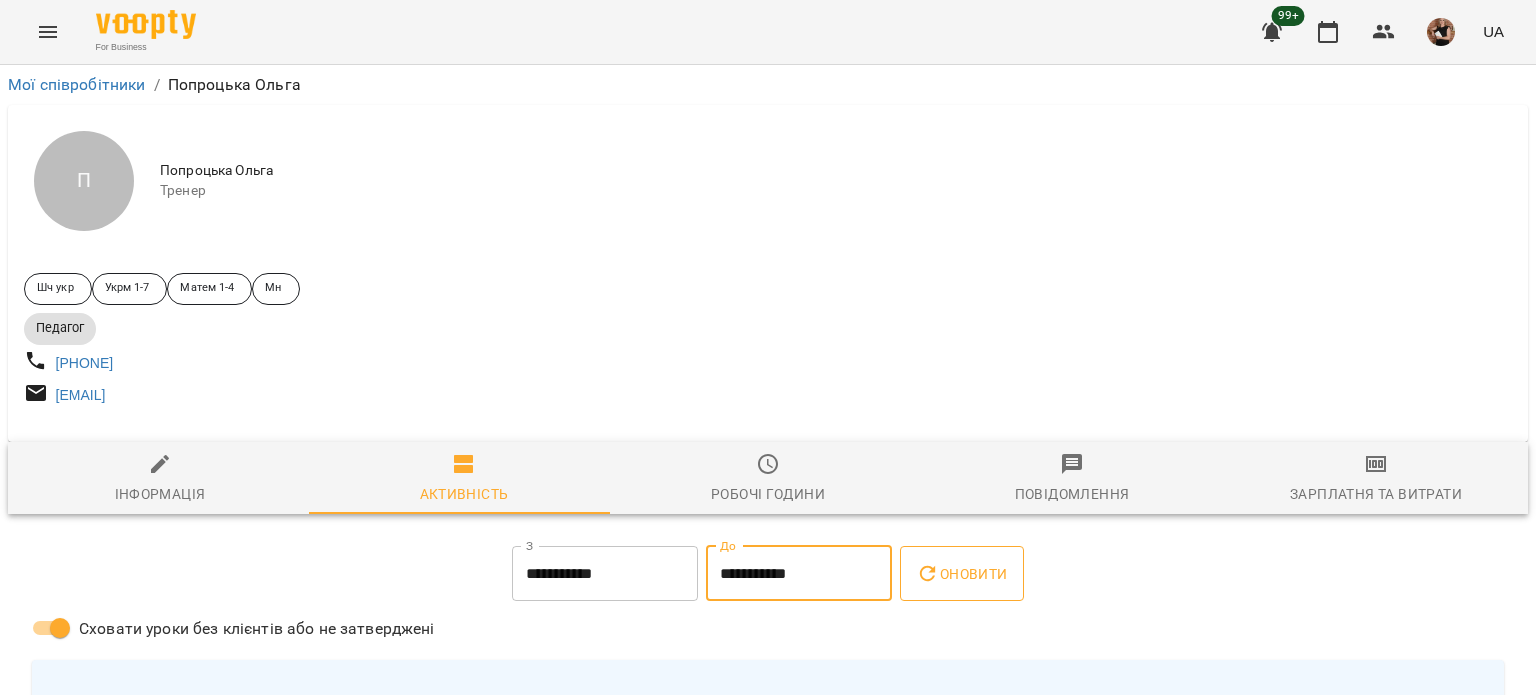 click on "Оновити" at bounding box center [961, 574] 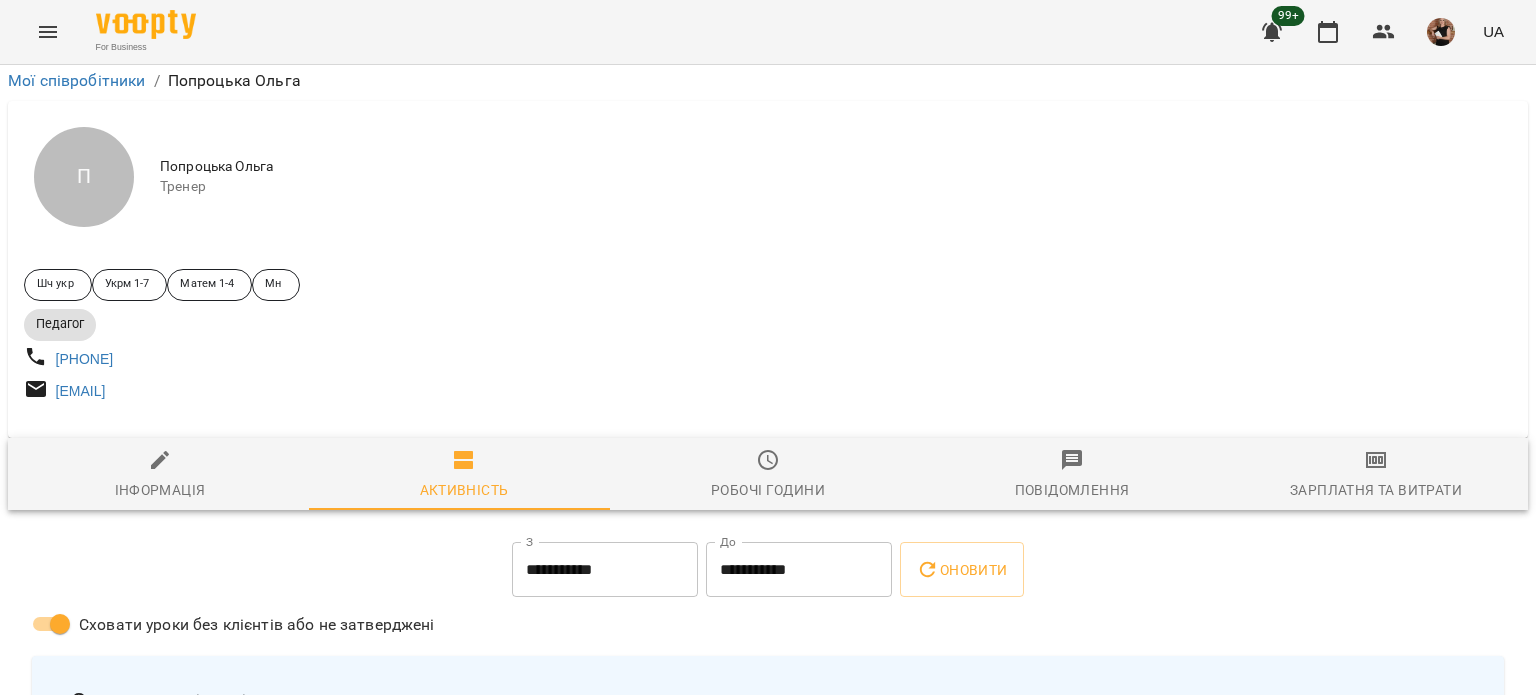 scroll, scrollTop: 2100, scrollLeft: 0, axis: vertical 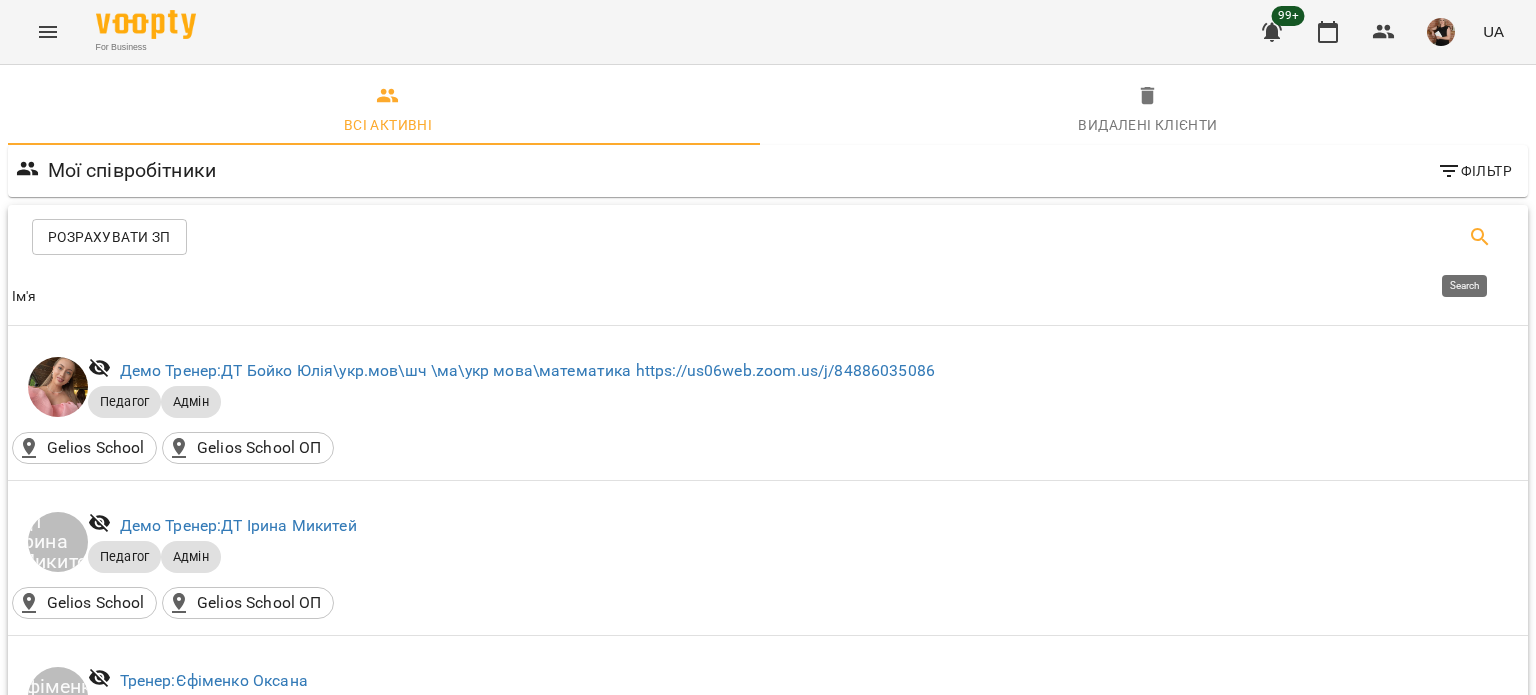click at bounding box center (1480, 237) 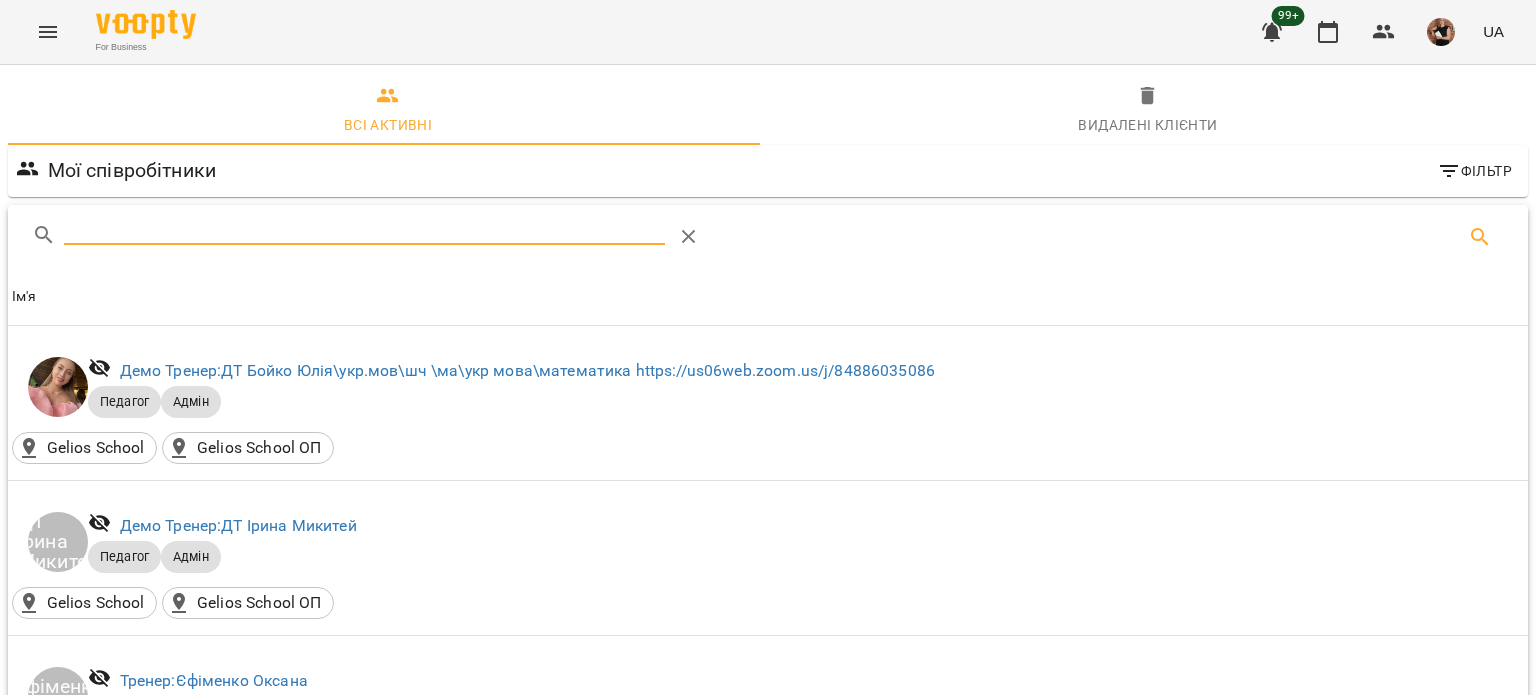 click at bounding box center [364, 229] 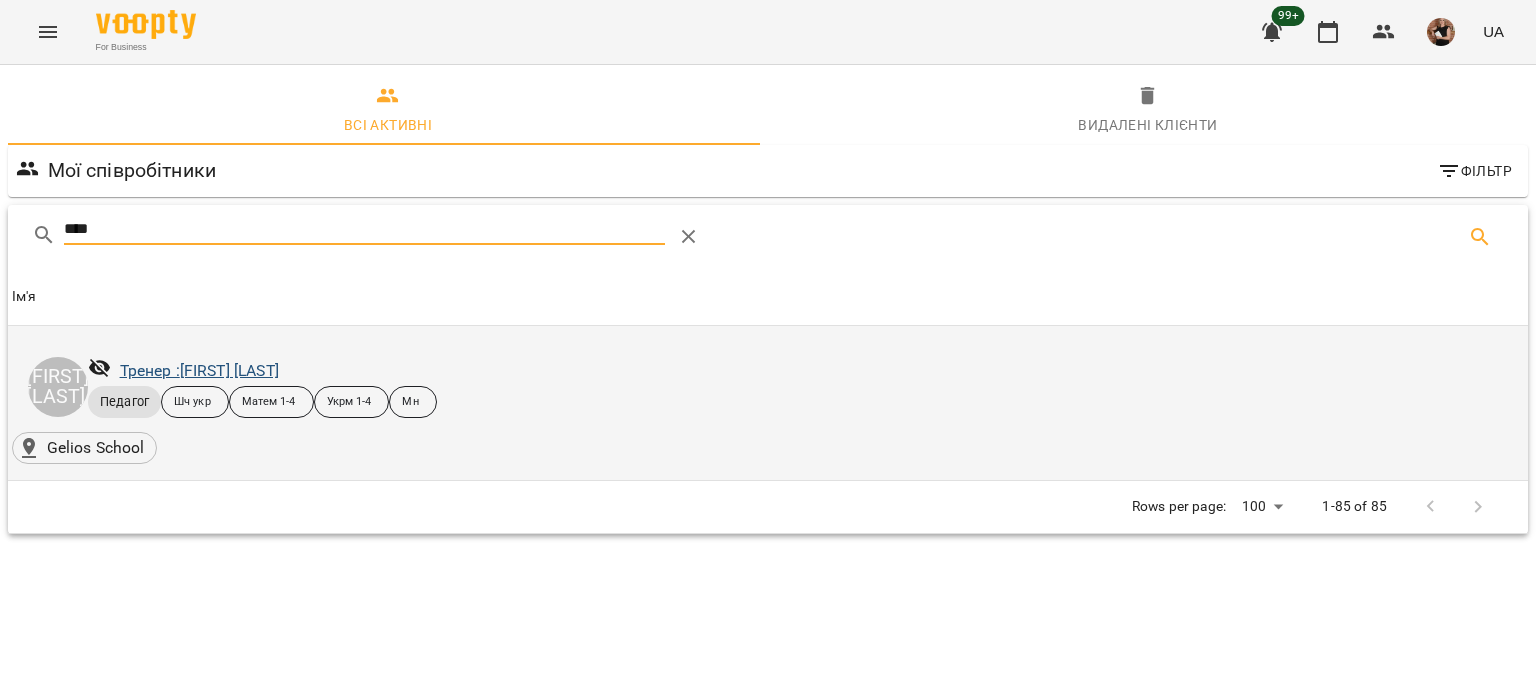 type on "****" 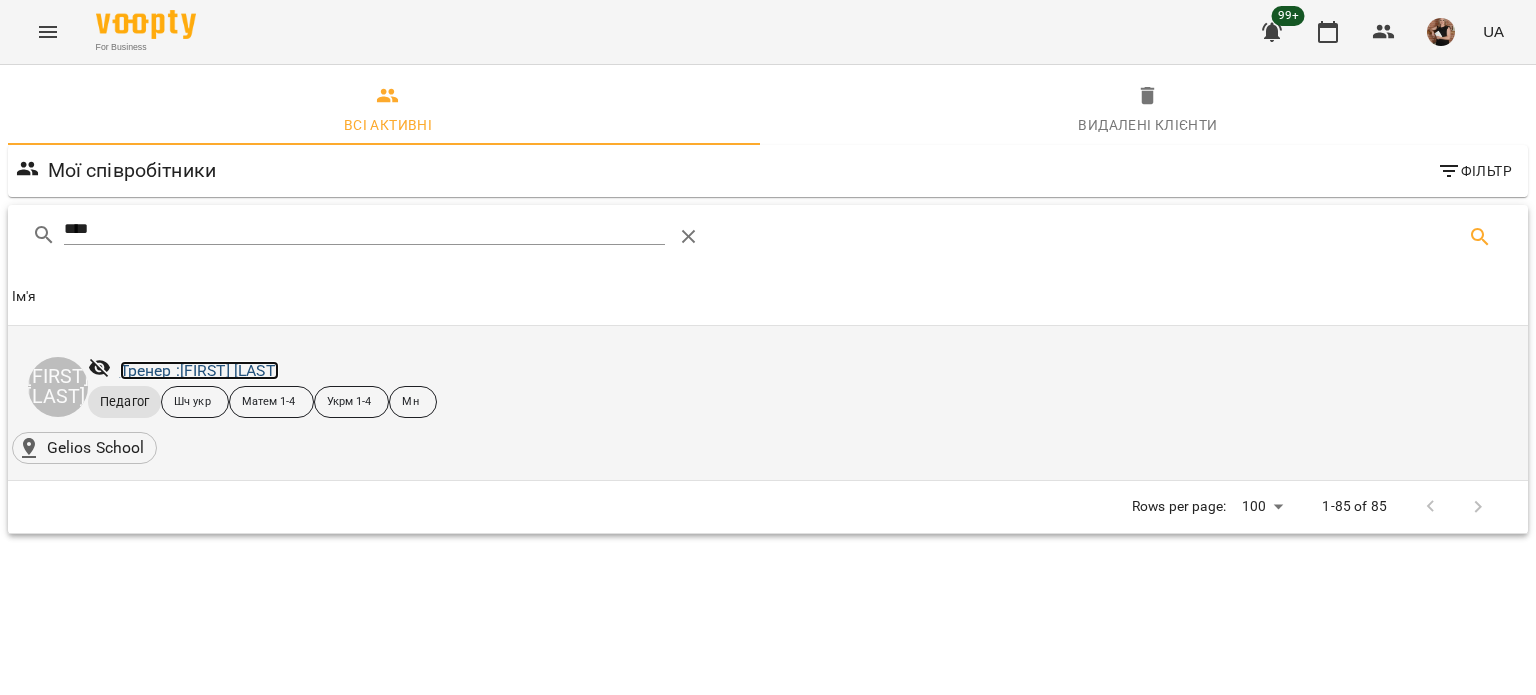 click on "Тренер :  [FIRST] [LAST]" at bounding box center (199, 370) 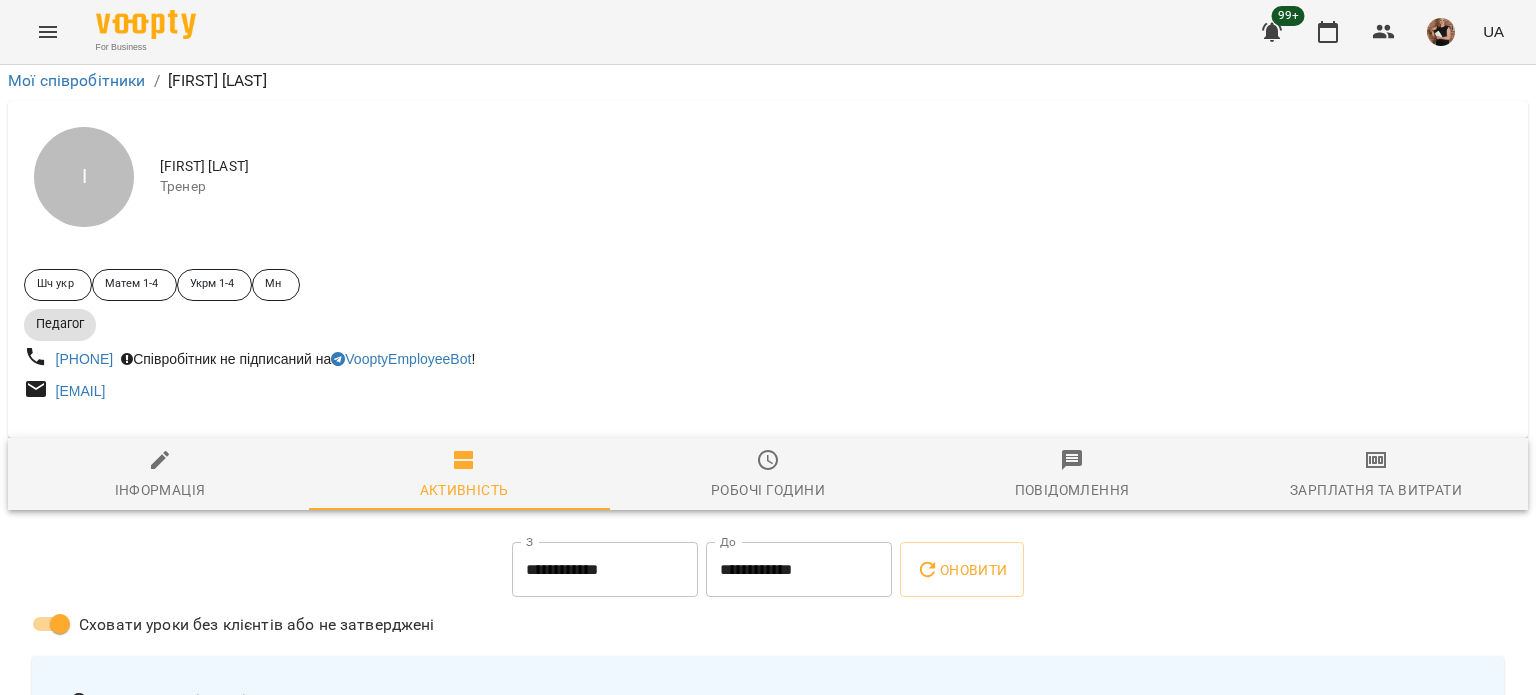 scroll, scrollTop: 400, scrollLeft: 0, axis: vertical 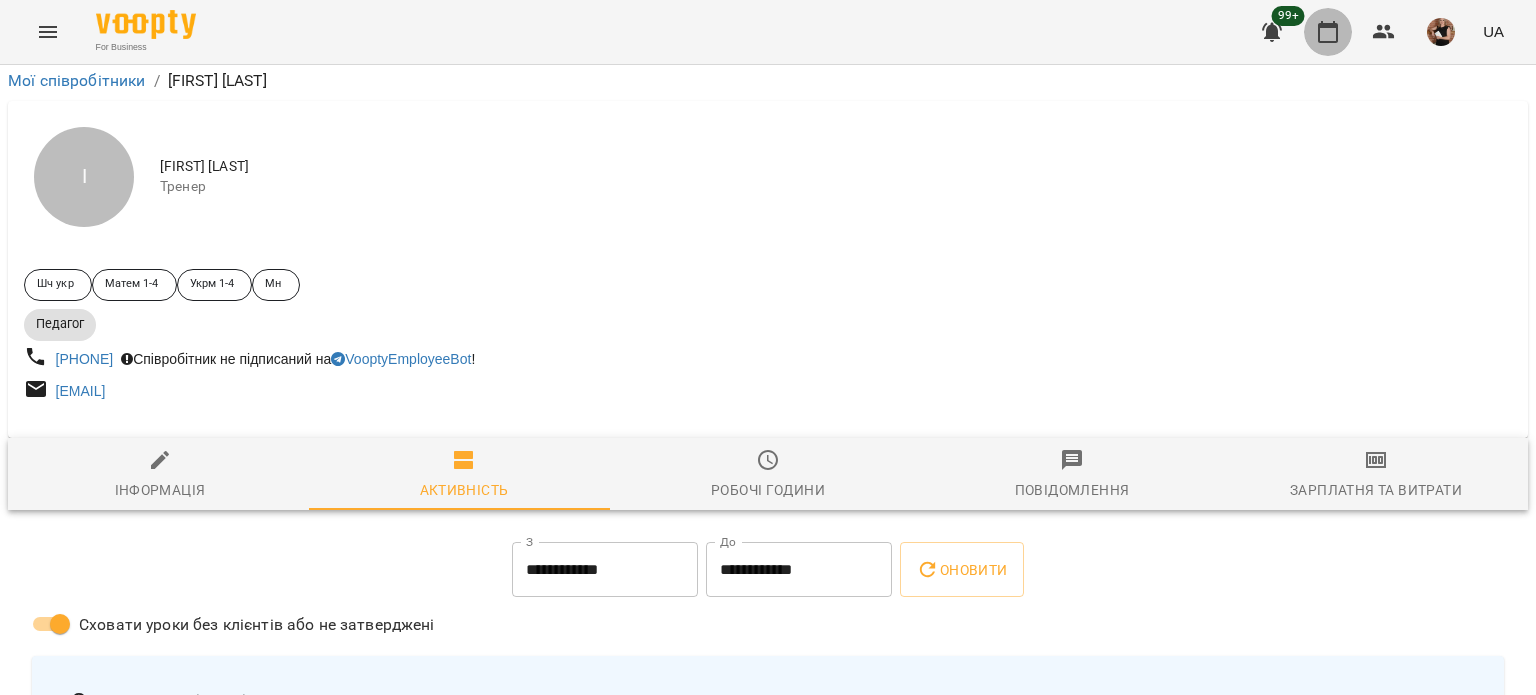 click at bounding box center [1328, 32] 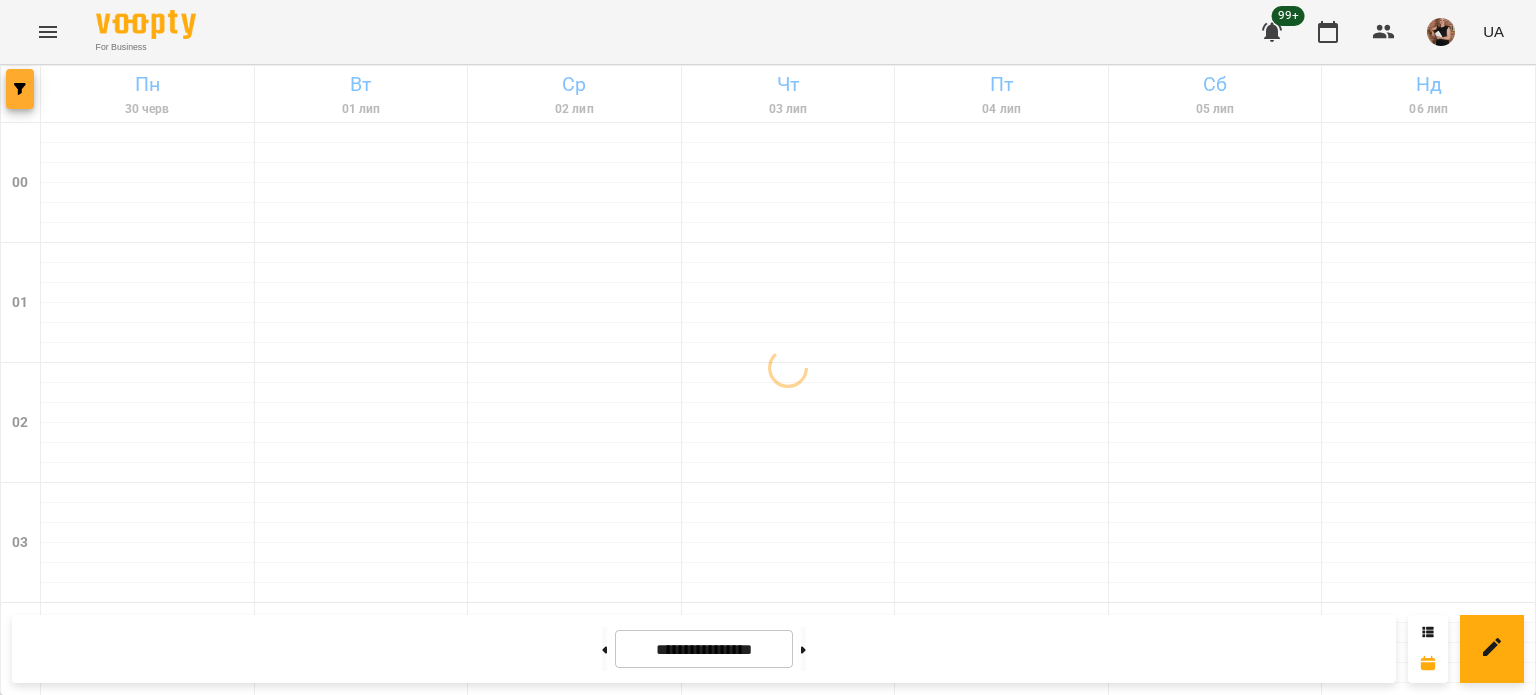 click at bounding box center (20, 89) 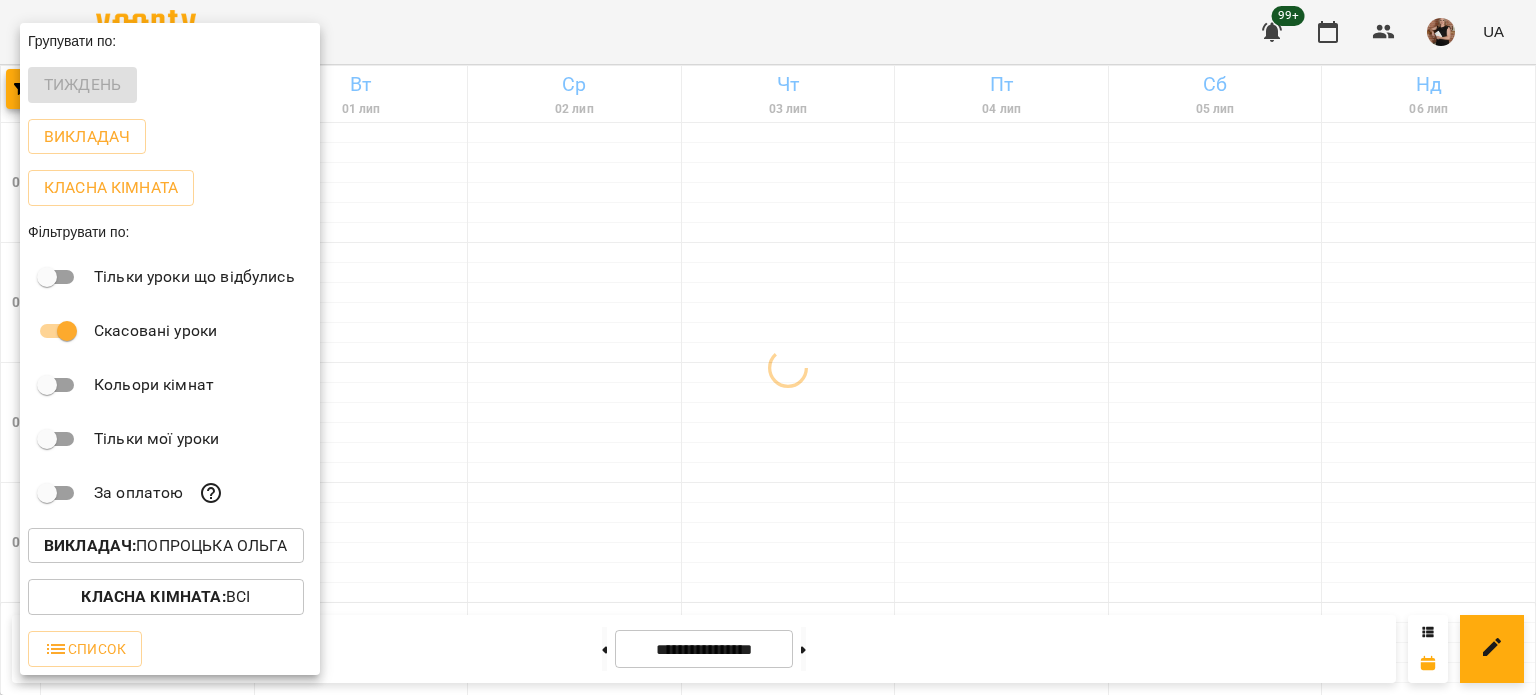 click on "Викладач : [FIRST] [LAST]" at bounding box center (166, 546) 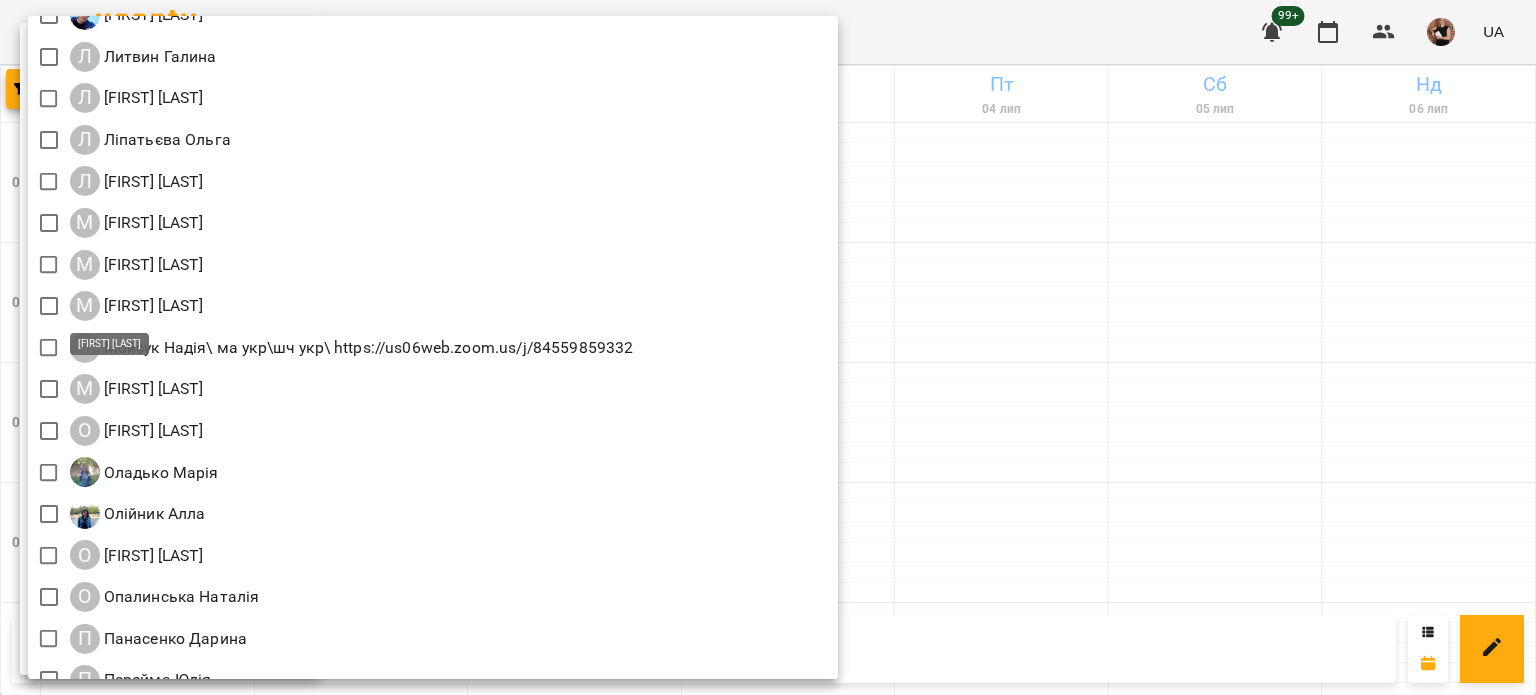 scroll, scrollTop: 2167, scrollLeft: 0, axis: vertical 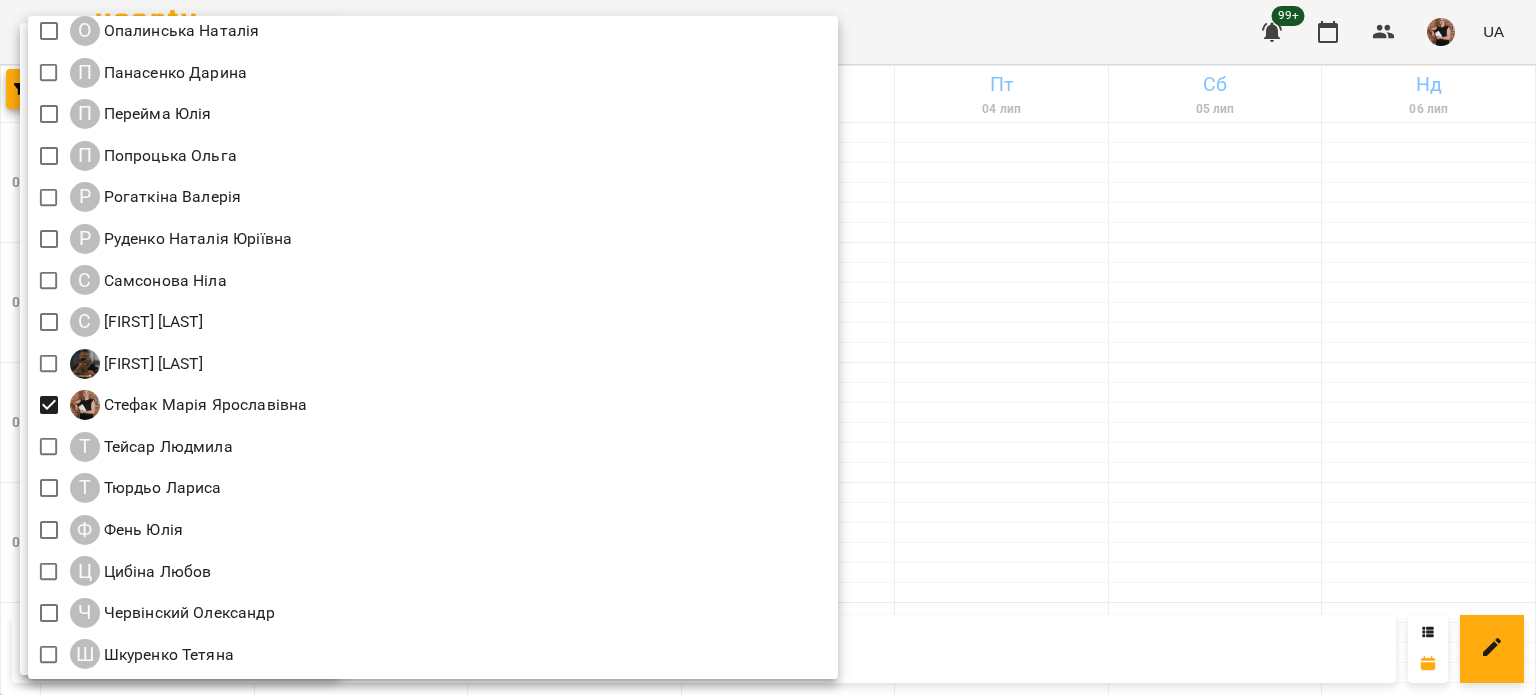 click at bounding box center (768, 347) 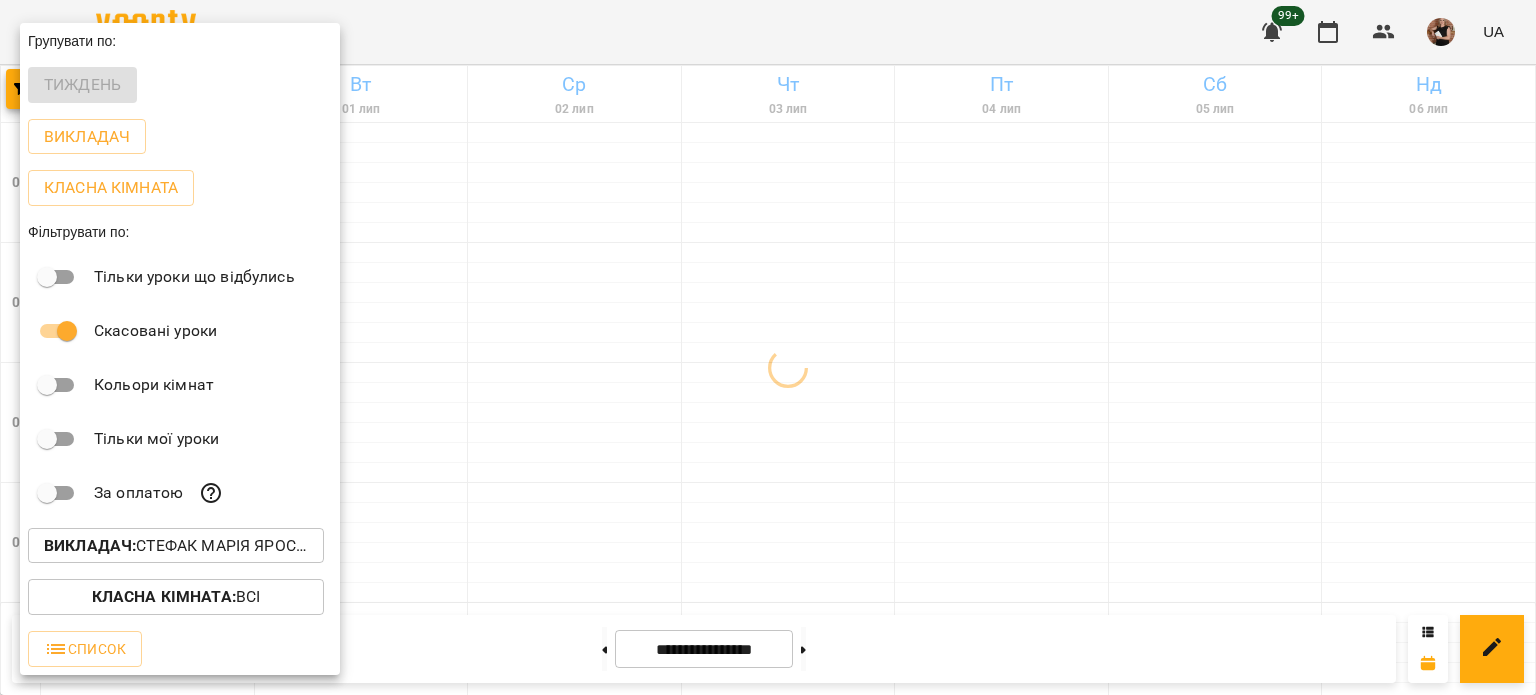 click at bounding box center [768, 347] 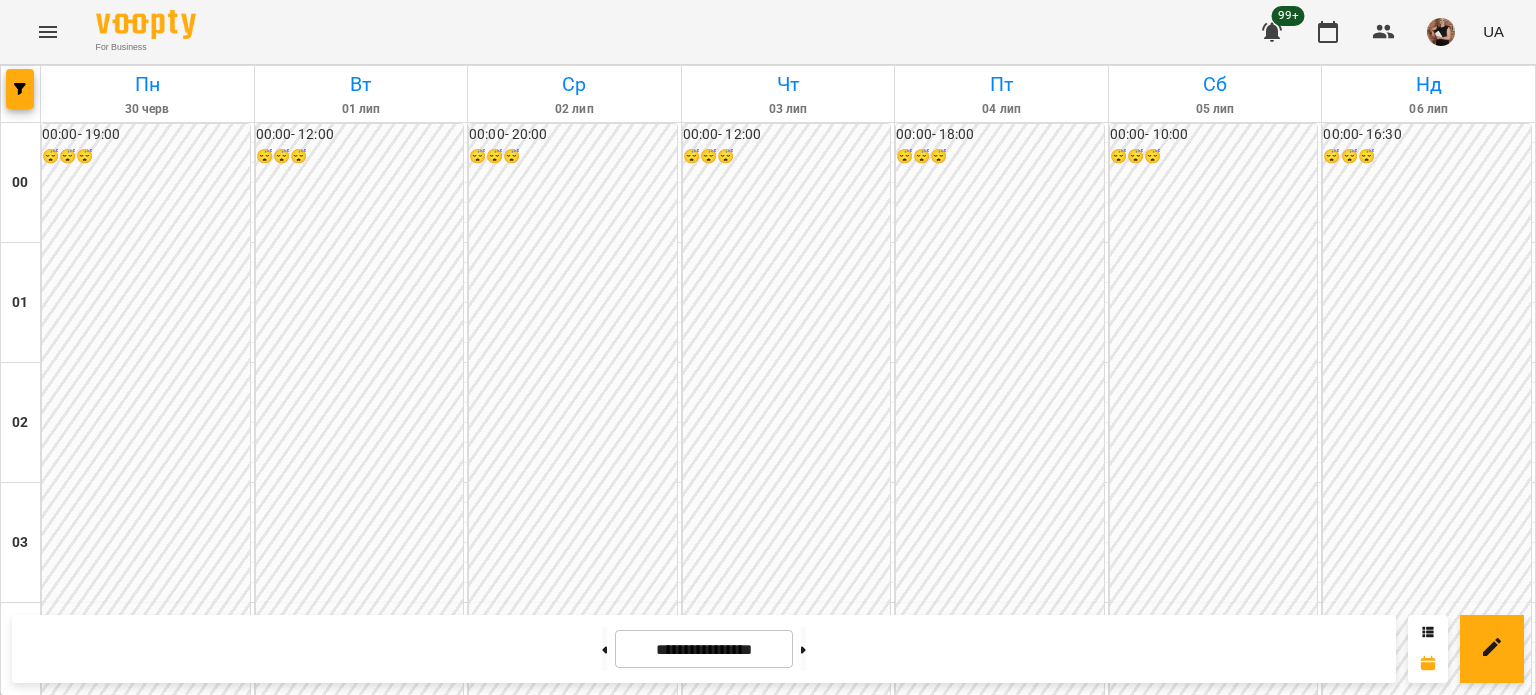 scroll, scrollTop: 2100, scrollLeft: 0, axis: vertical 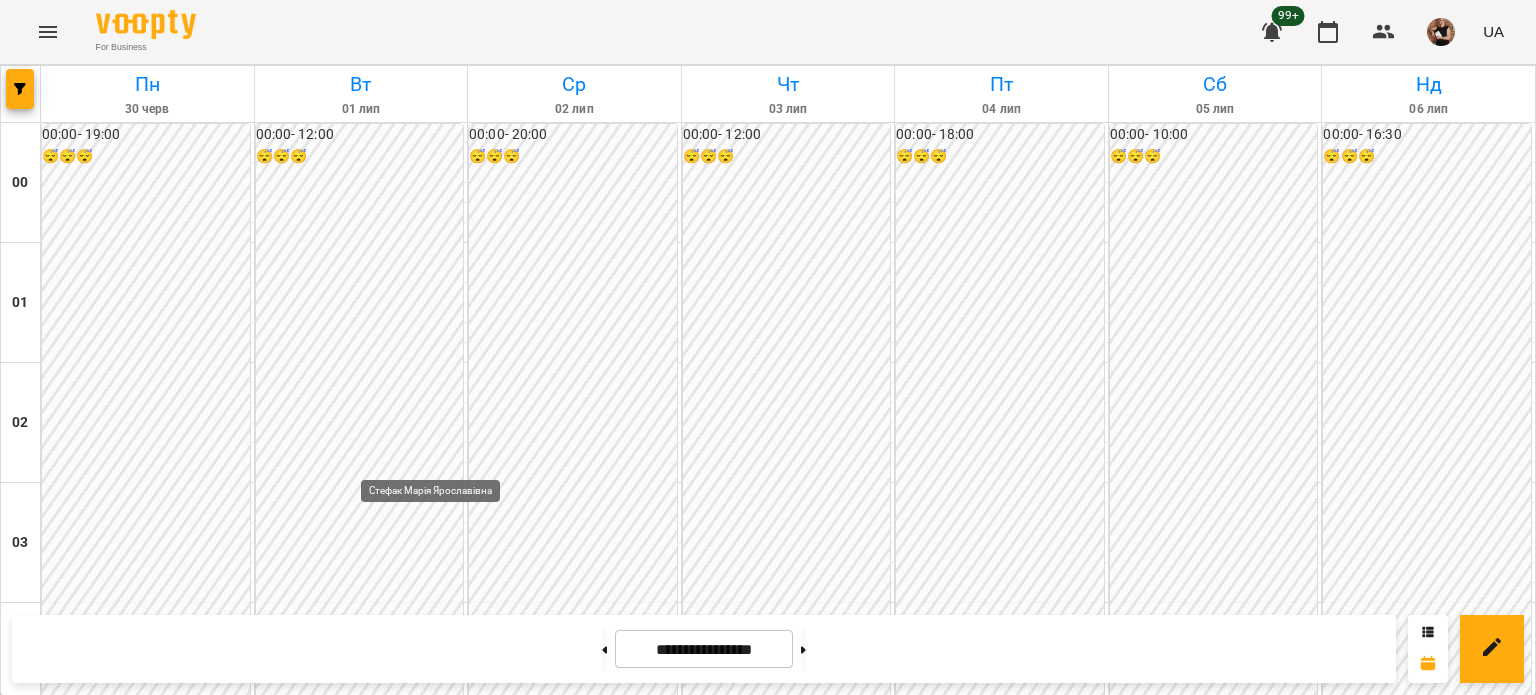 click at bounding box center [435, 2551] 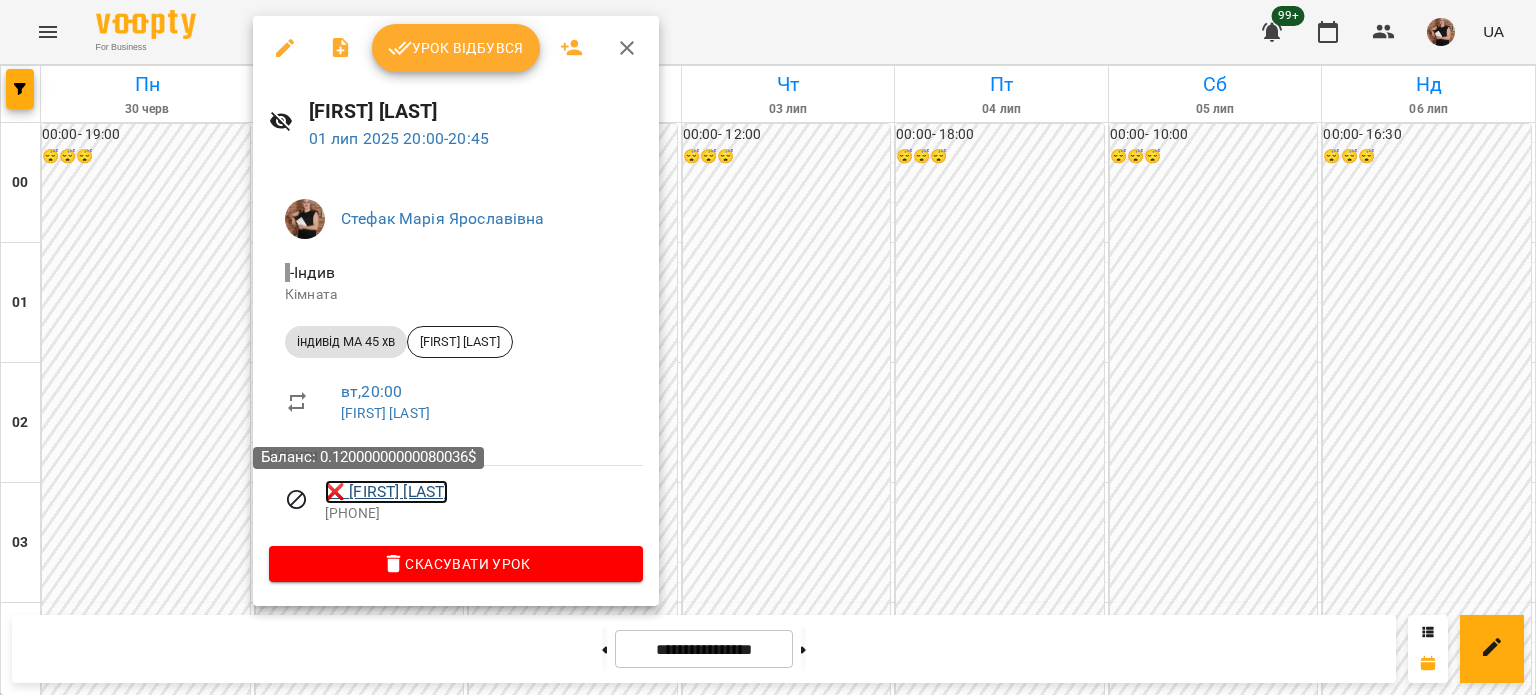 click on "❌   [FIRST] [LAST]" at bounding box center [386, 492] 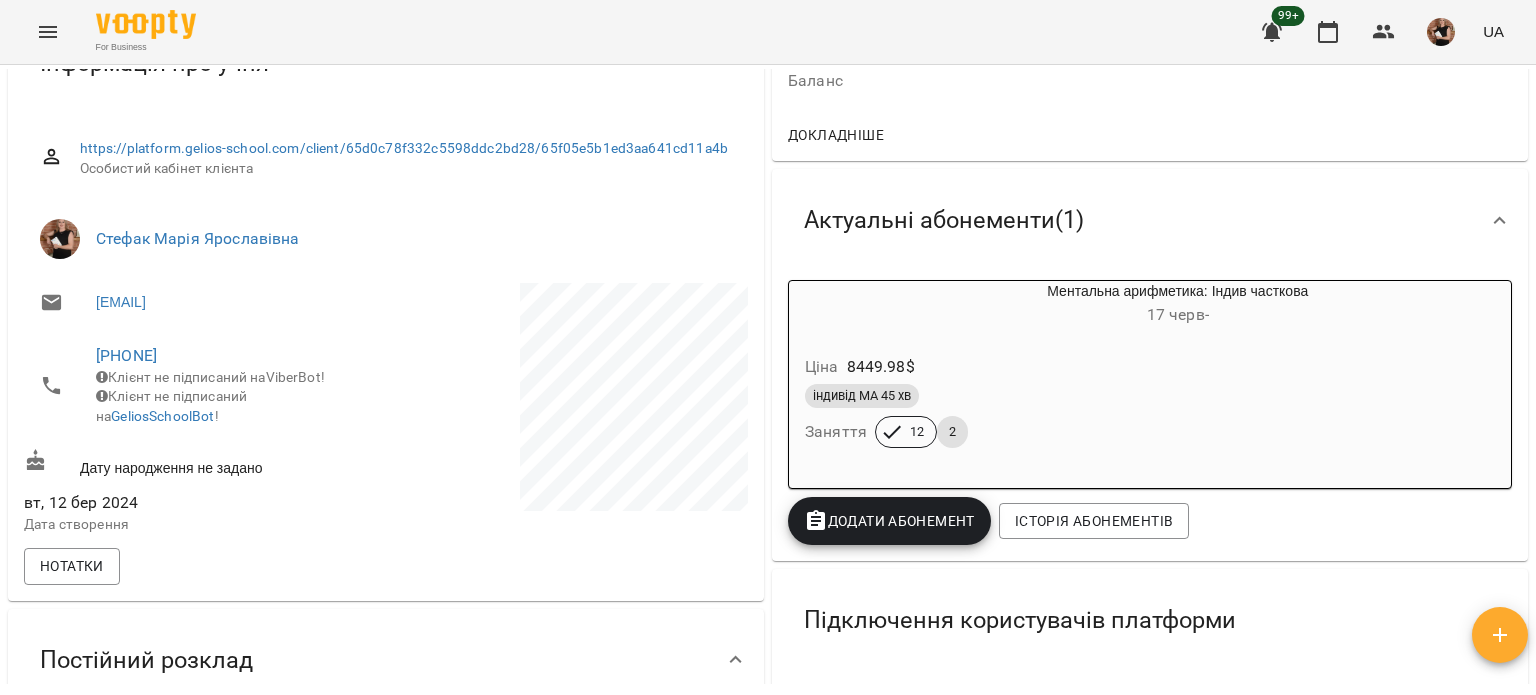 scroll, scrollTop: 0, scrollLeft: 0, axis: both 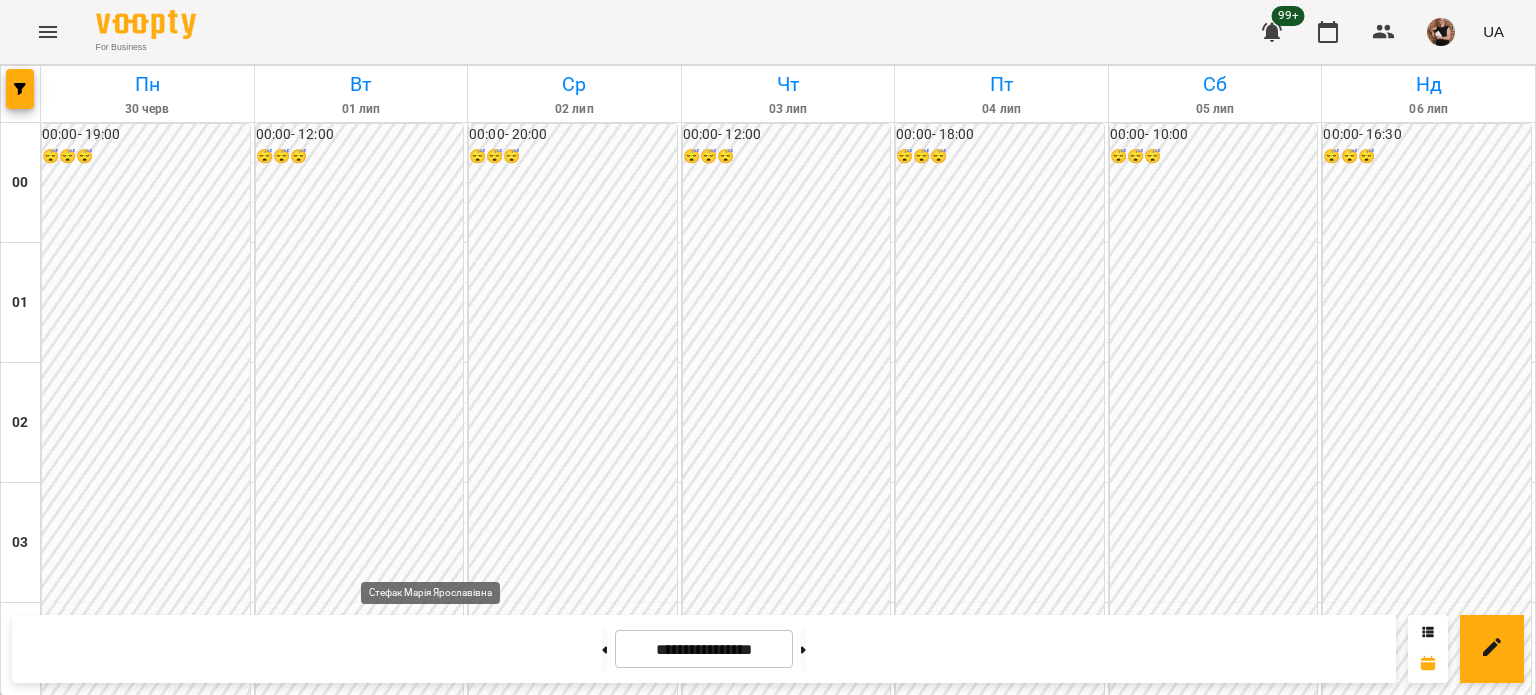 click at bounding box center (435, 2551) 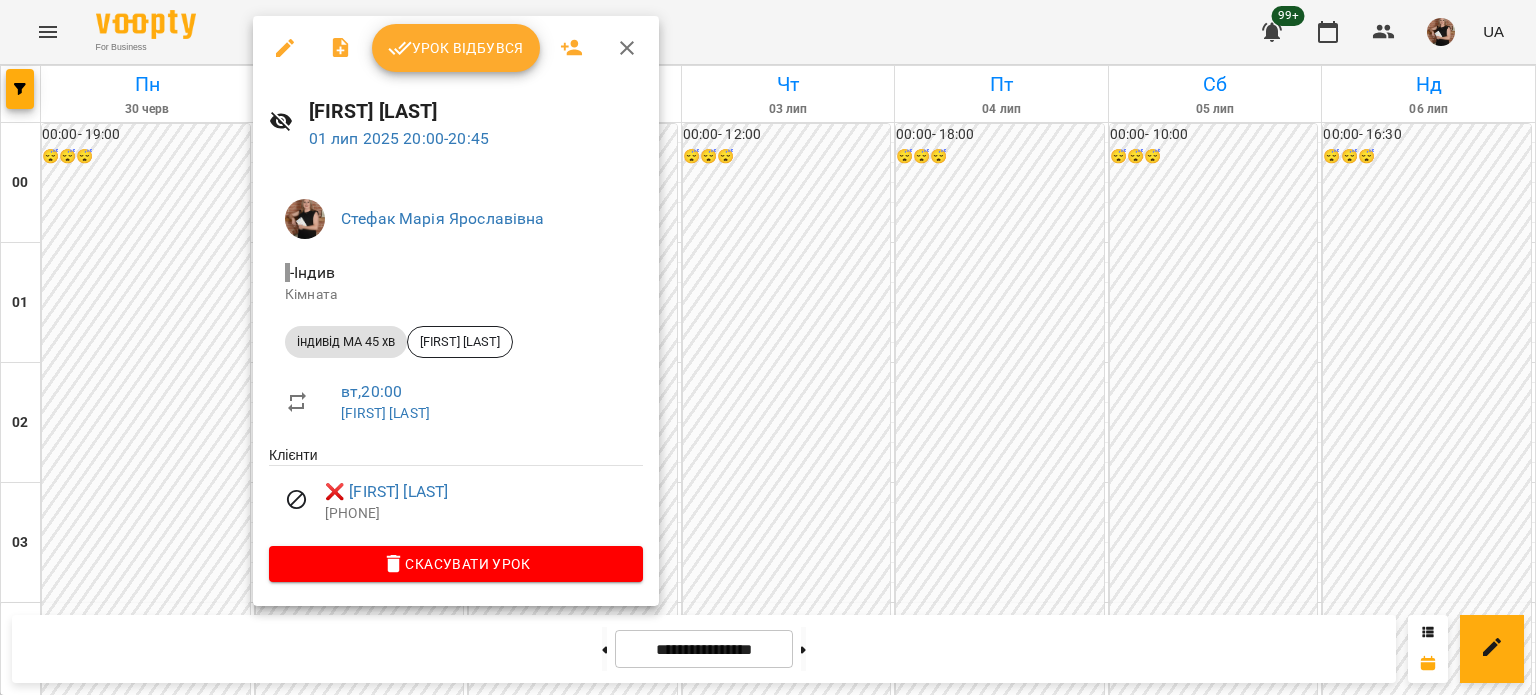 click at bounding box center (768, 347) 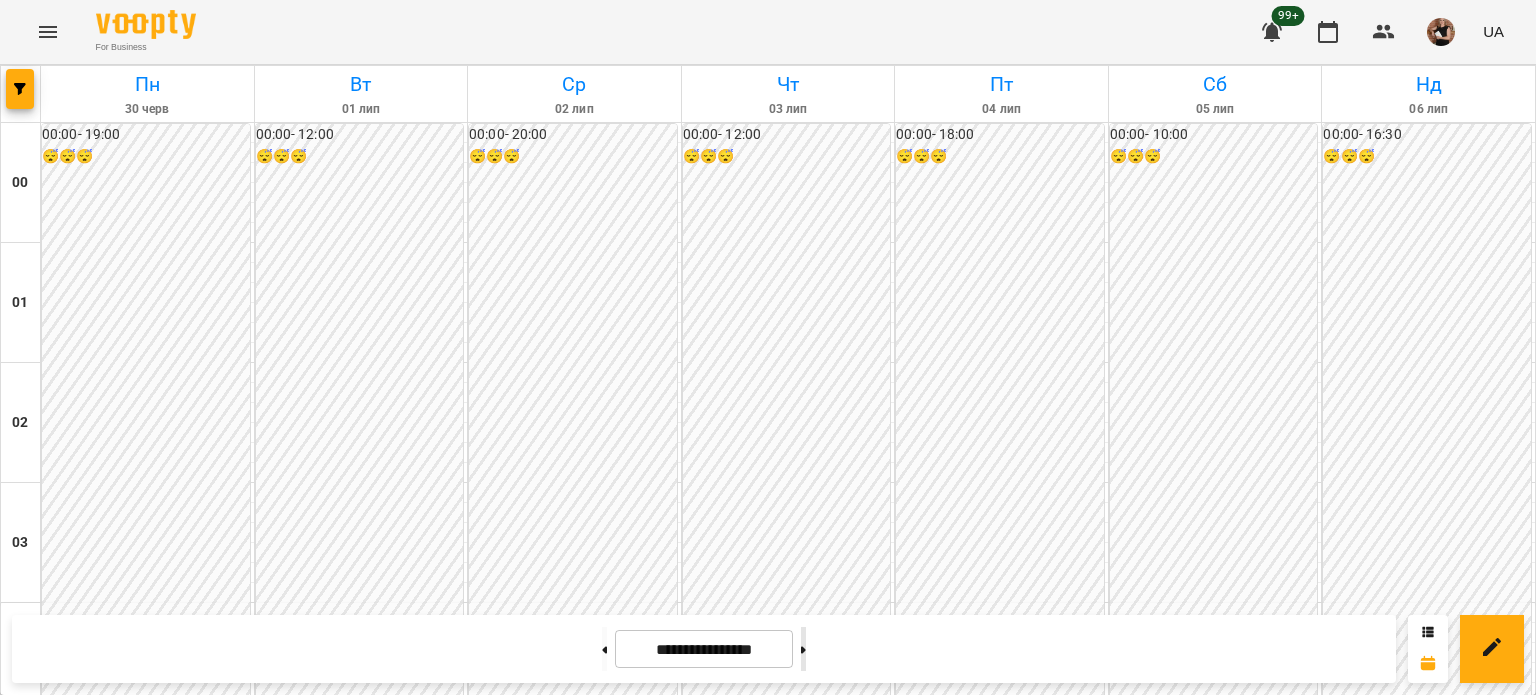 click at bounding box center [803, 649] 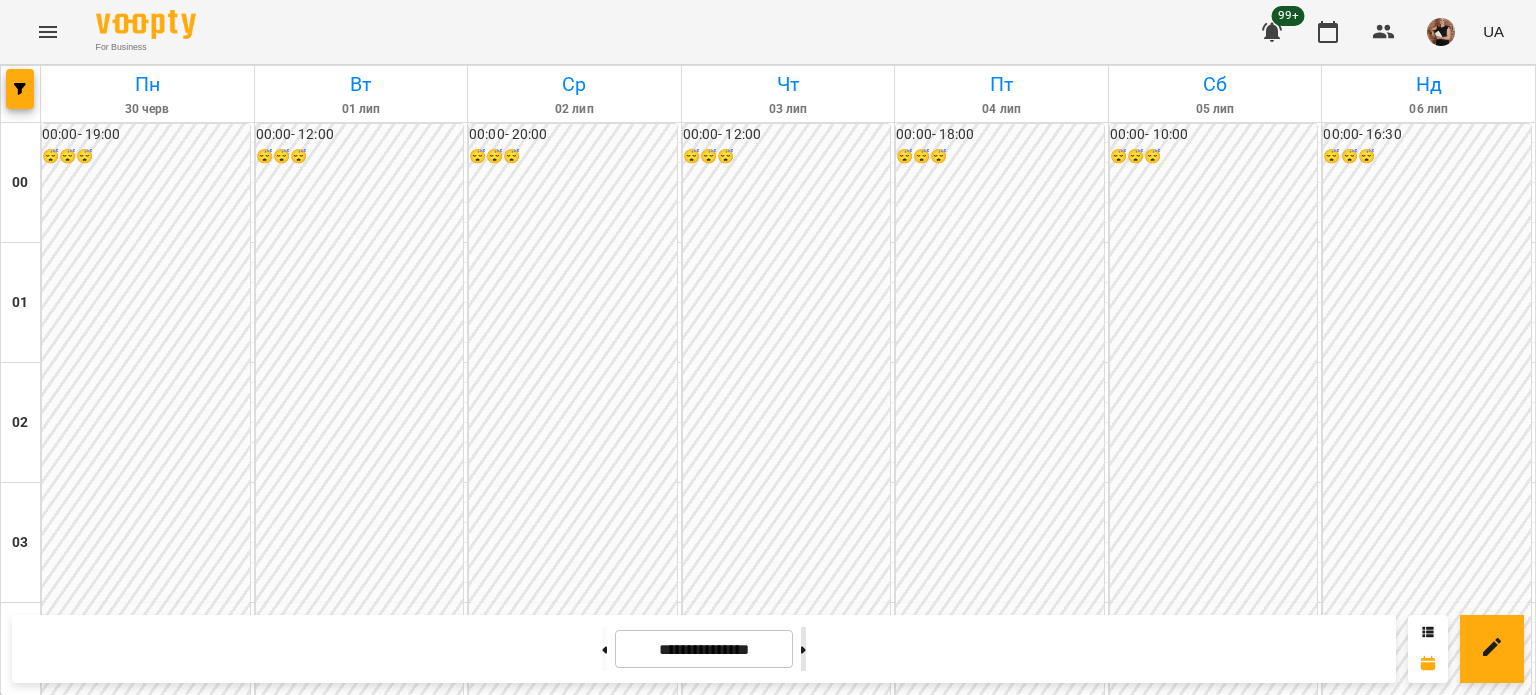 click at bounding box center (803, 649) 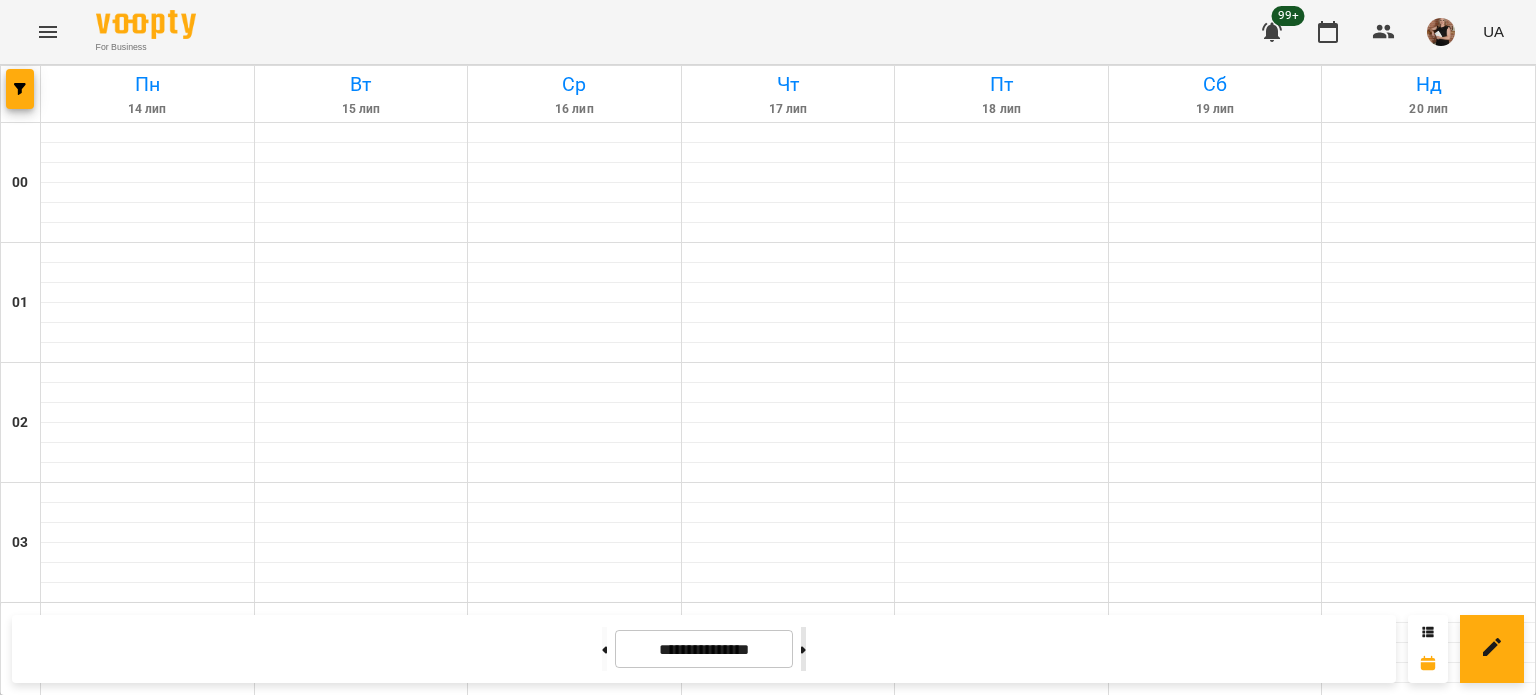 click at bounding box center (803, 649) 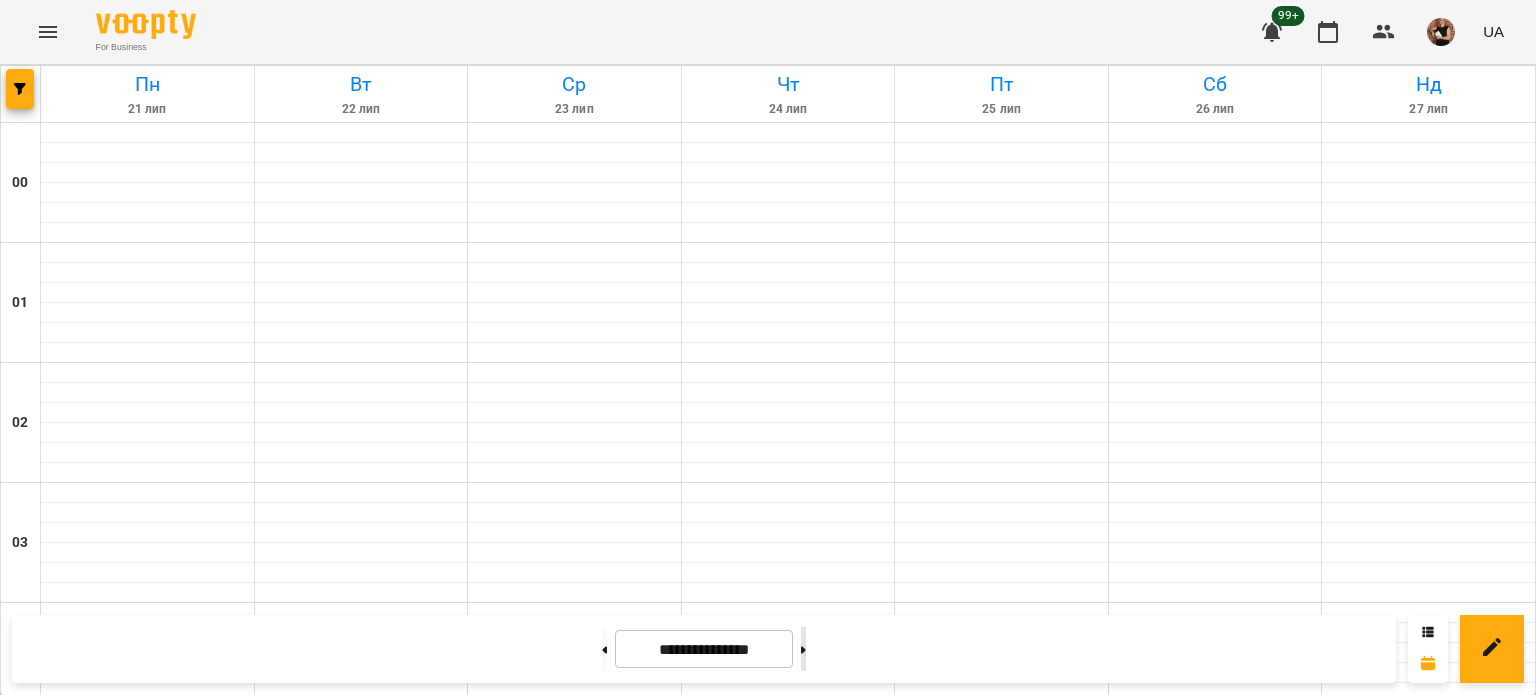 click at bounding box center [803, 649] 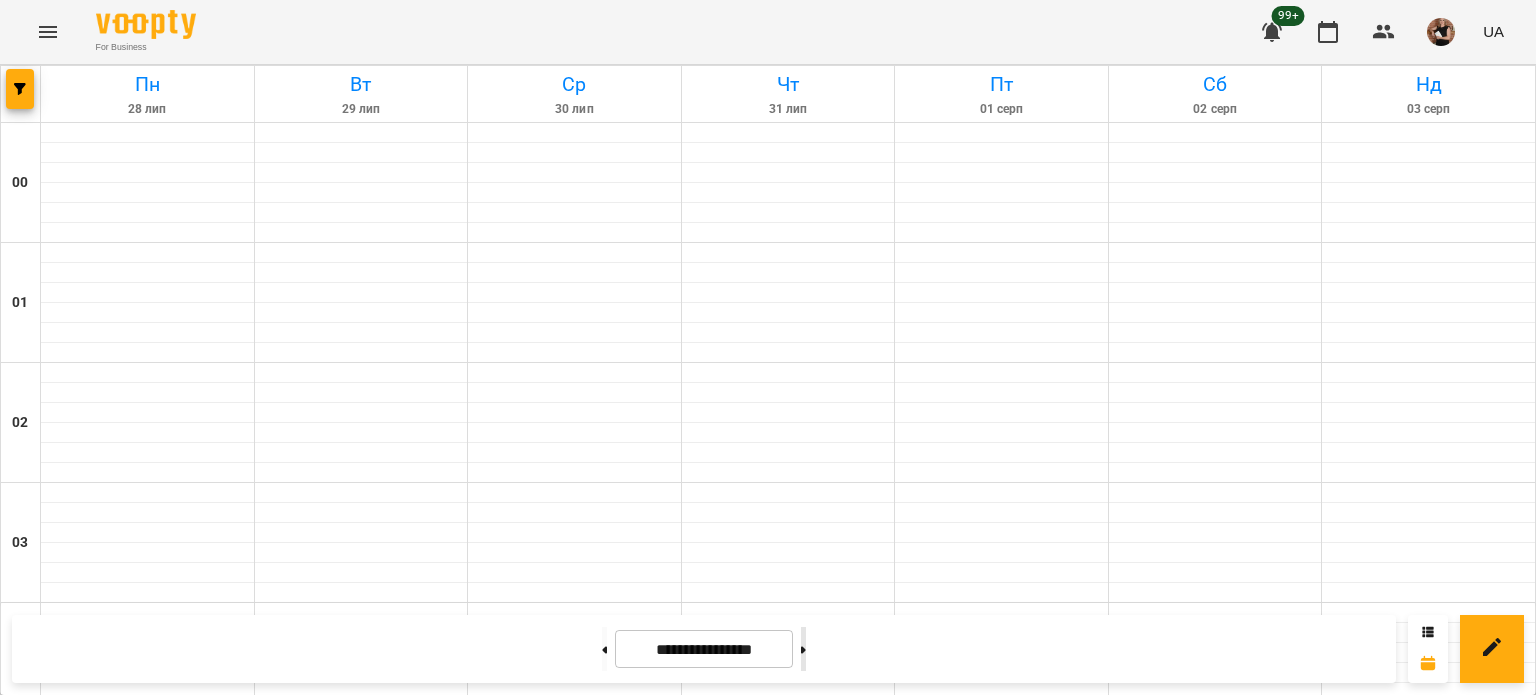 click at bounding box center [803, 649] 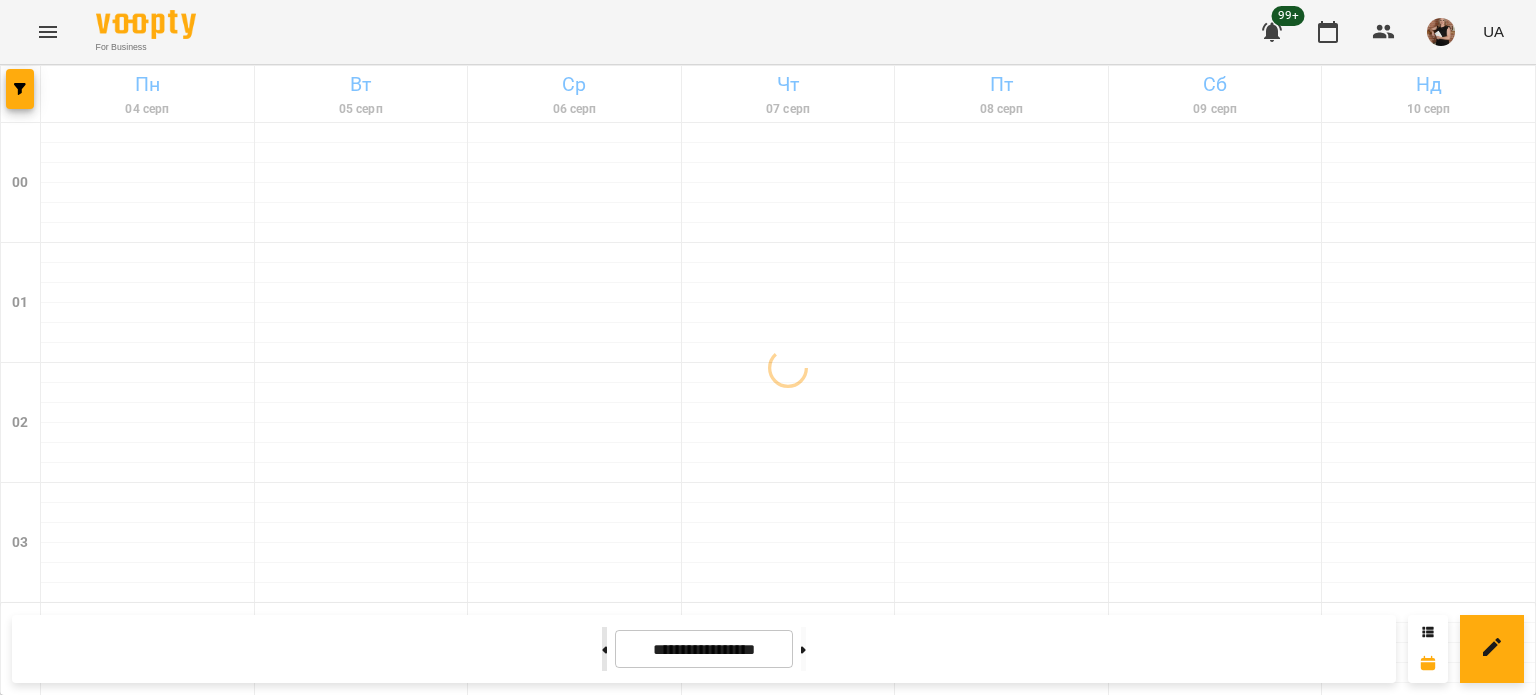 click at bounding box center (604, 649) 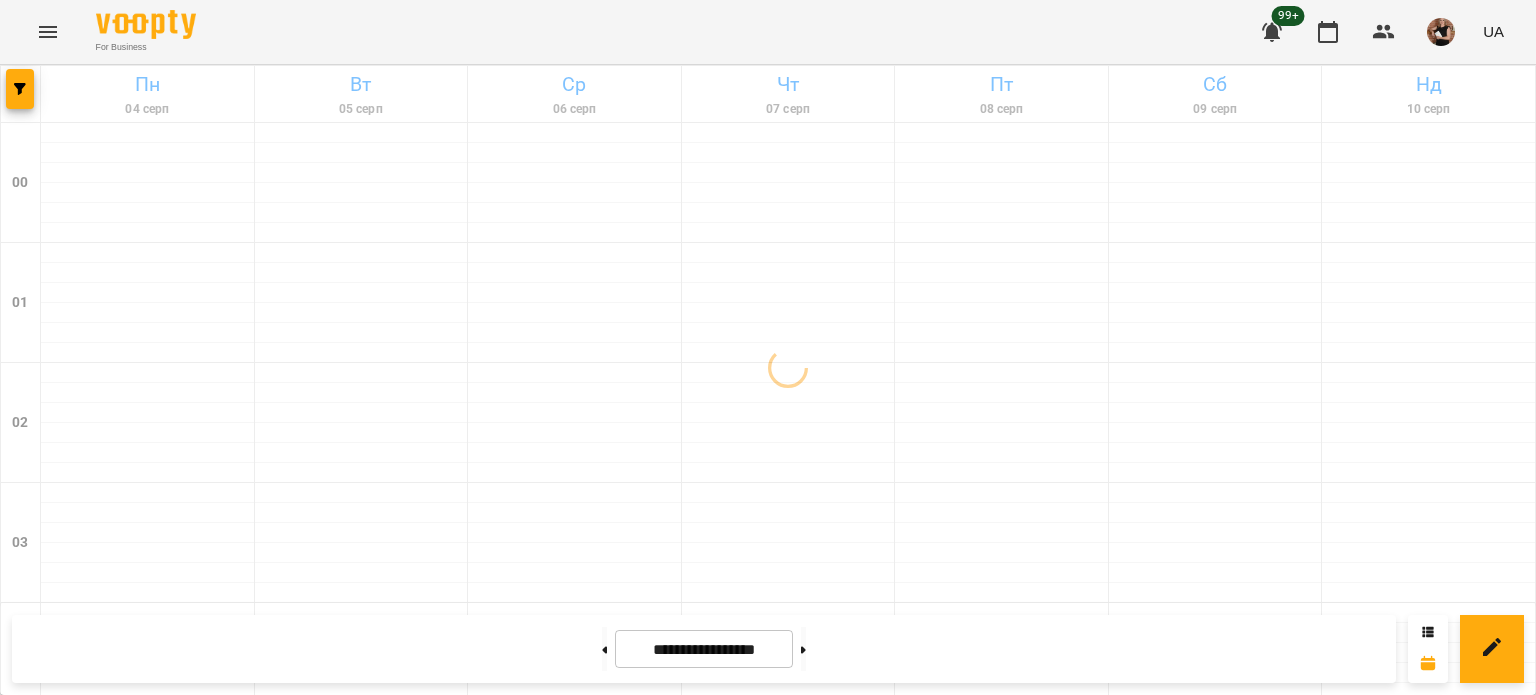 type on "**********" 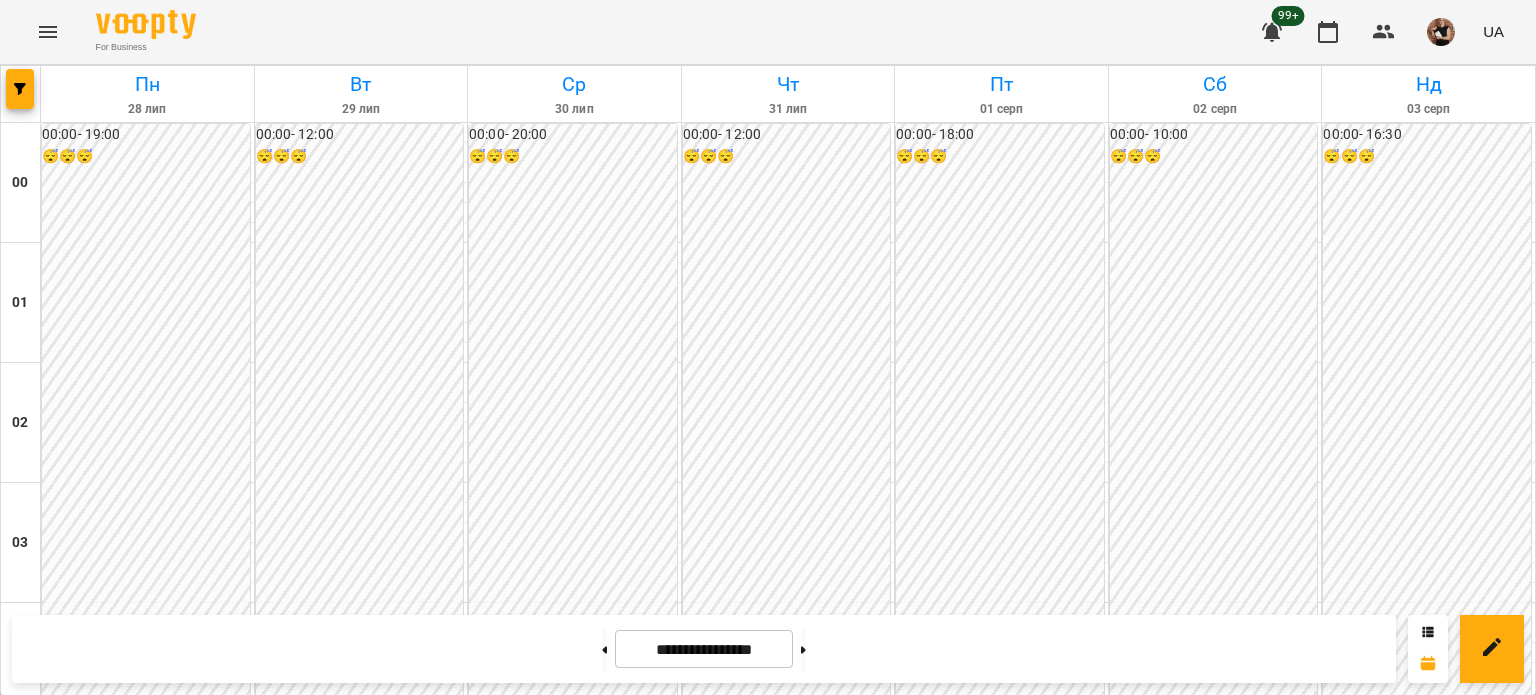 scroll, scrollTop: 2297, scrollLeft: 0, axis: vertical 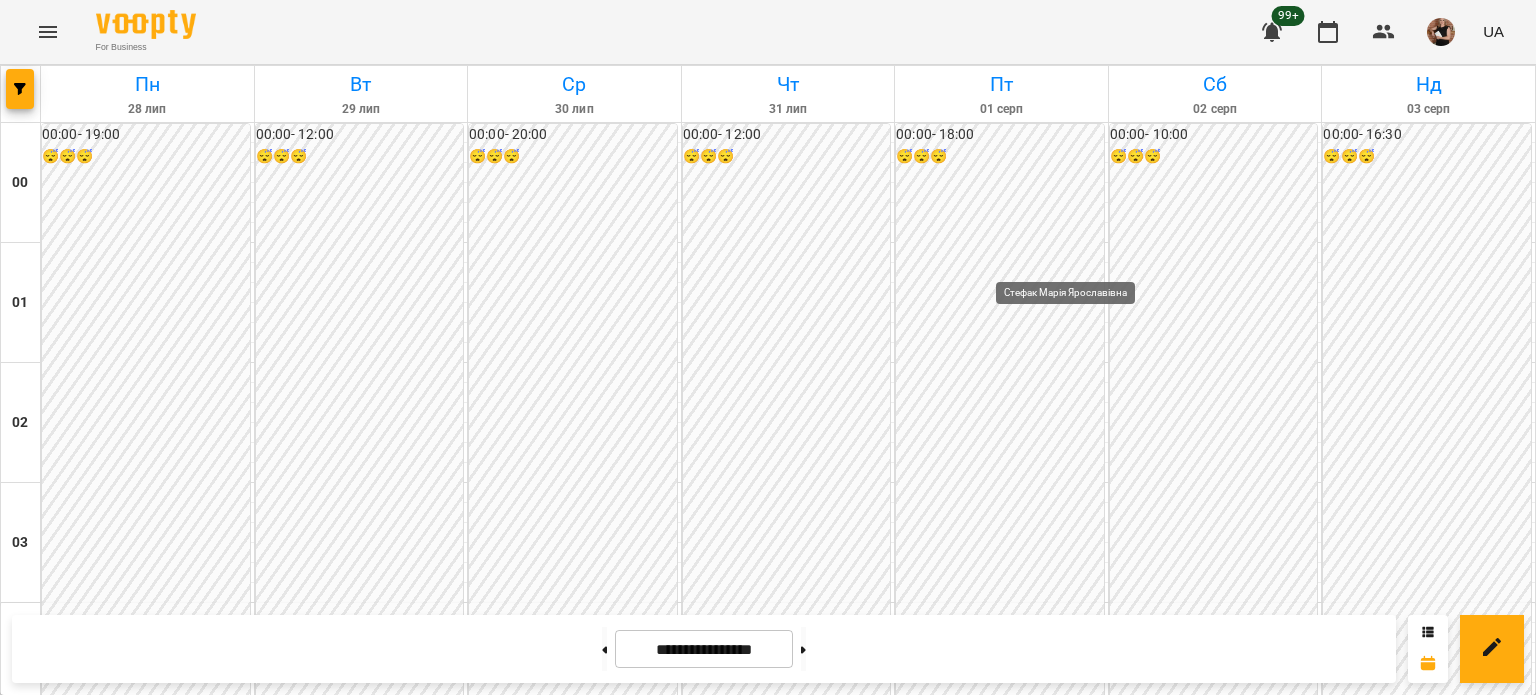 click at bounding box center (1076, 2551) 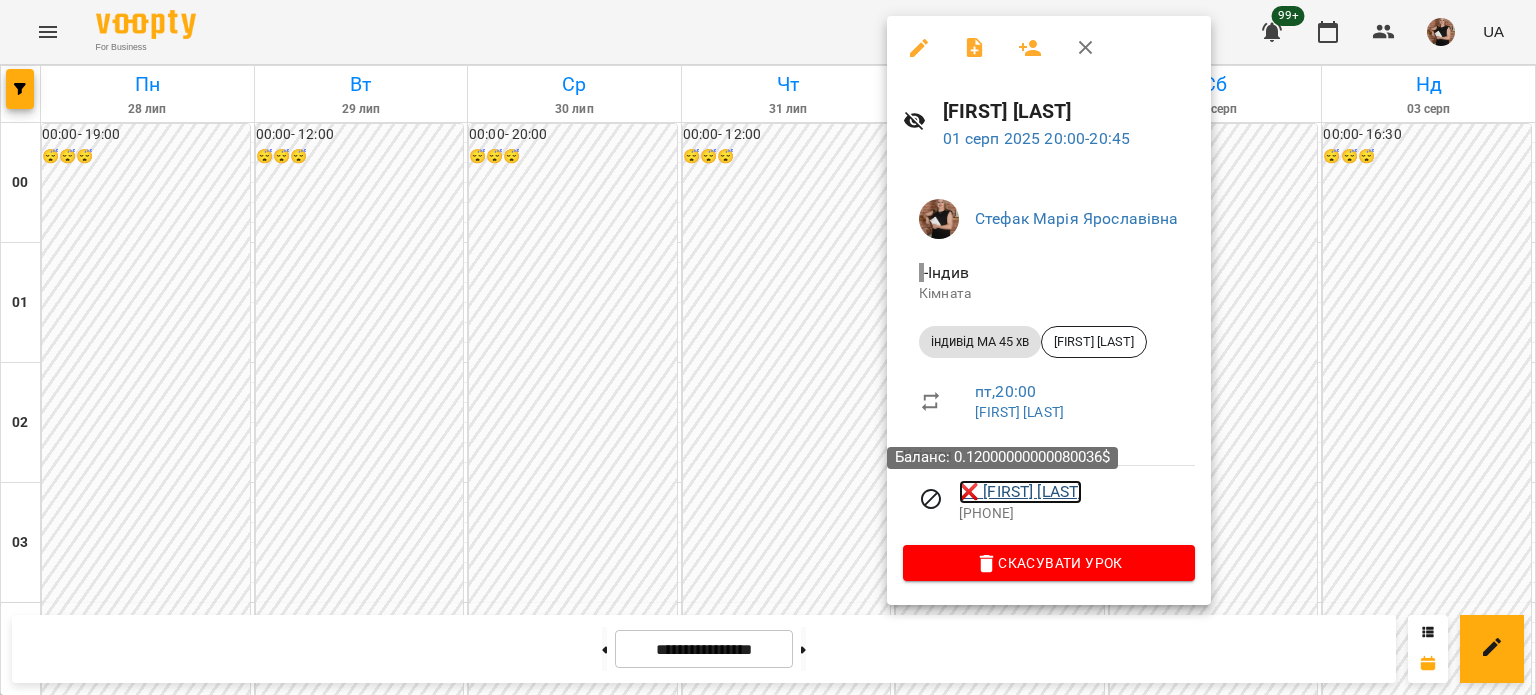 click on "❌   [FIRST] [LAST]" at bounding box center (1020, 492) 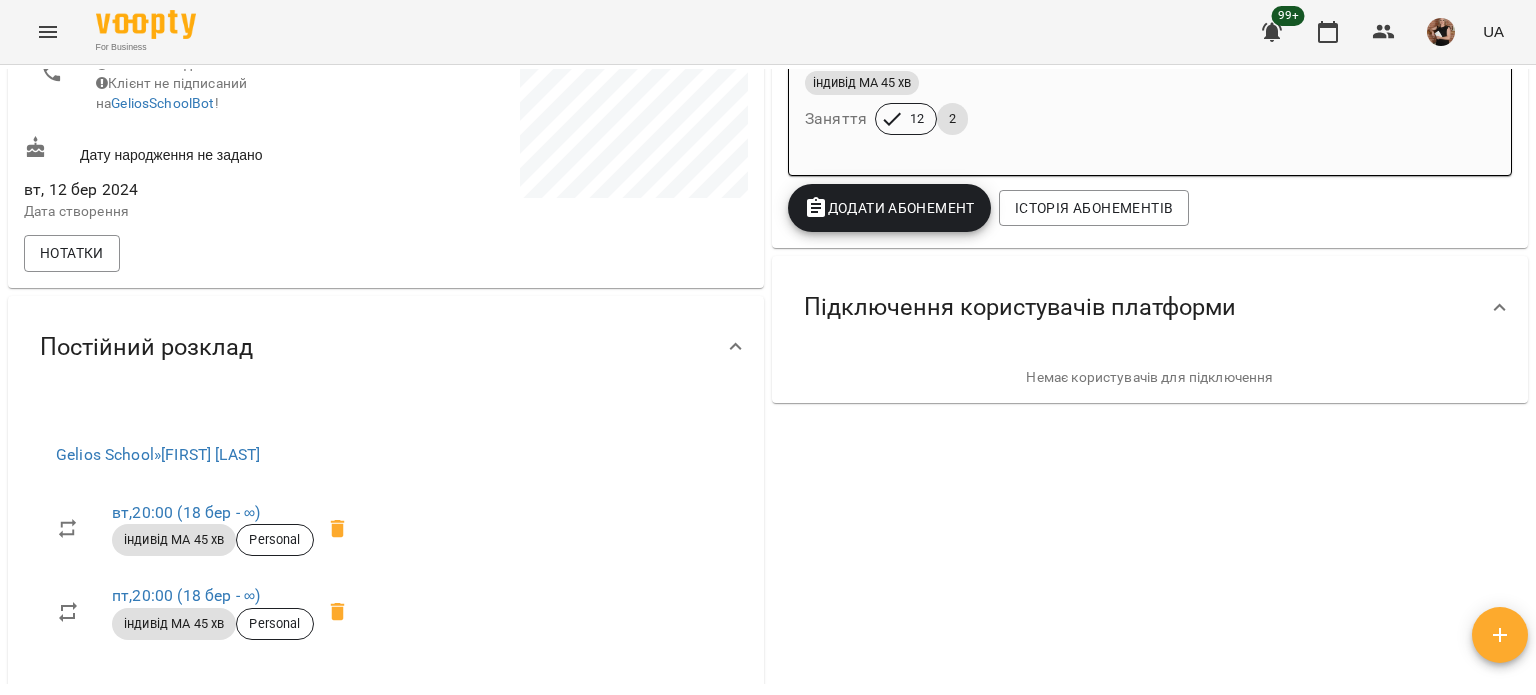 scroll, scrollTop: 500, scrollLeft: 0, axis: vertical 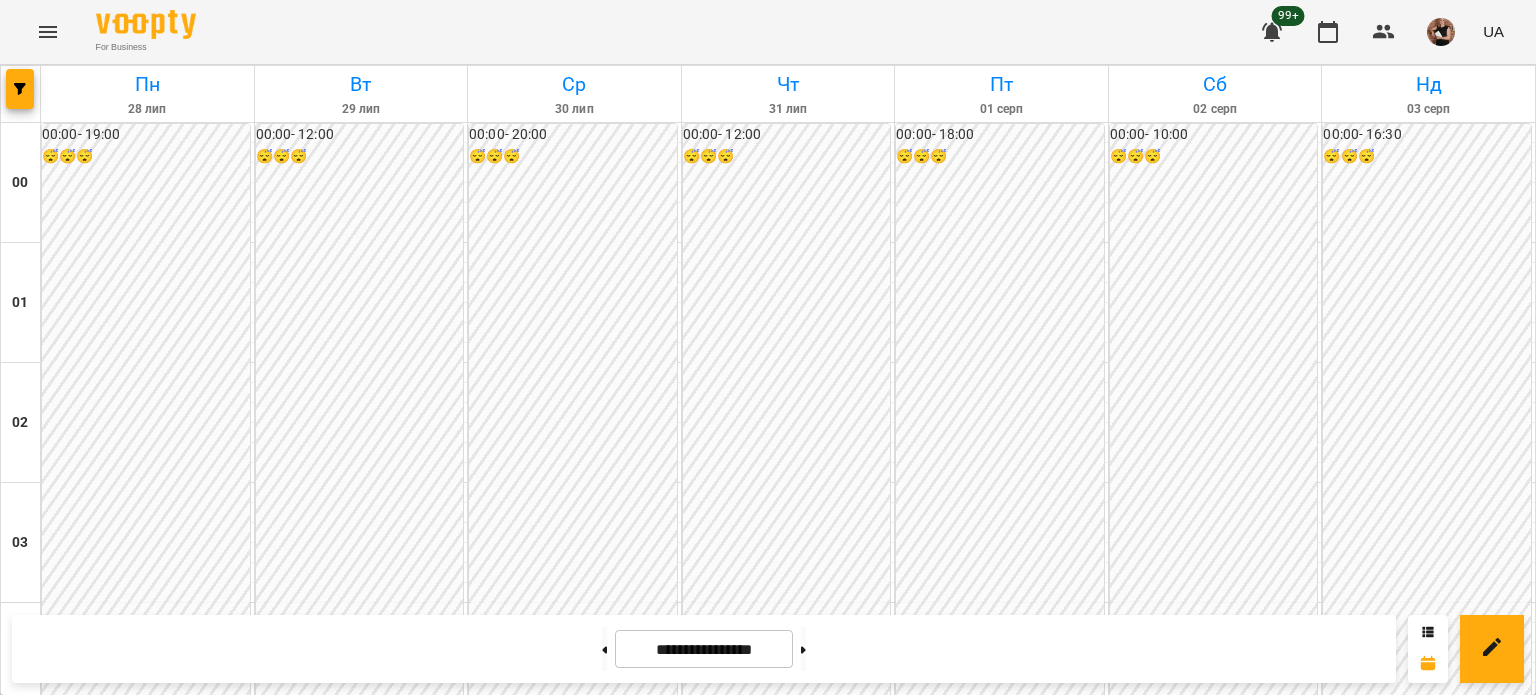 click at bounding box center [1076, 2551] 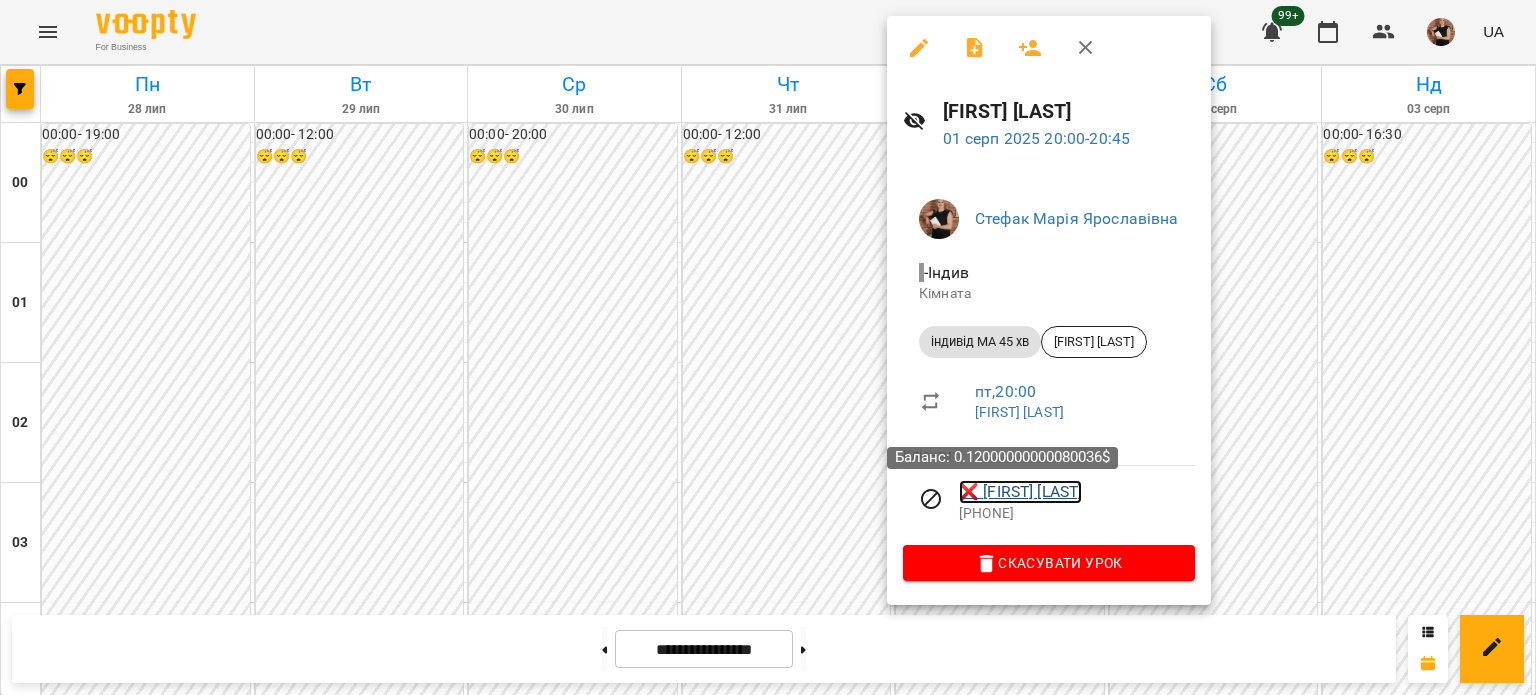 click on "❌   [FIRST] [LAST]" at bounding box center (1020, 492) 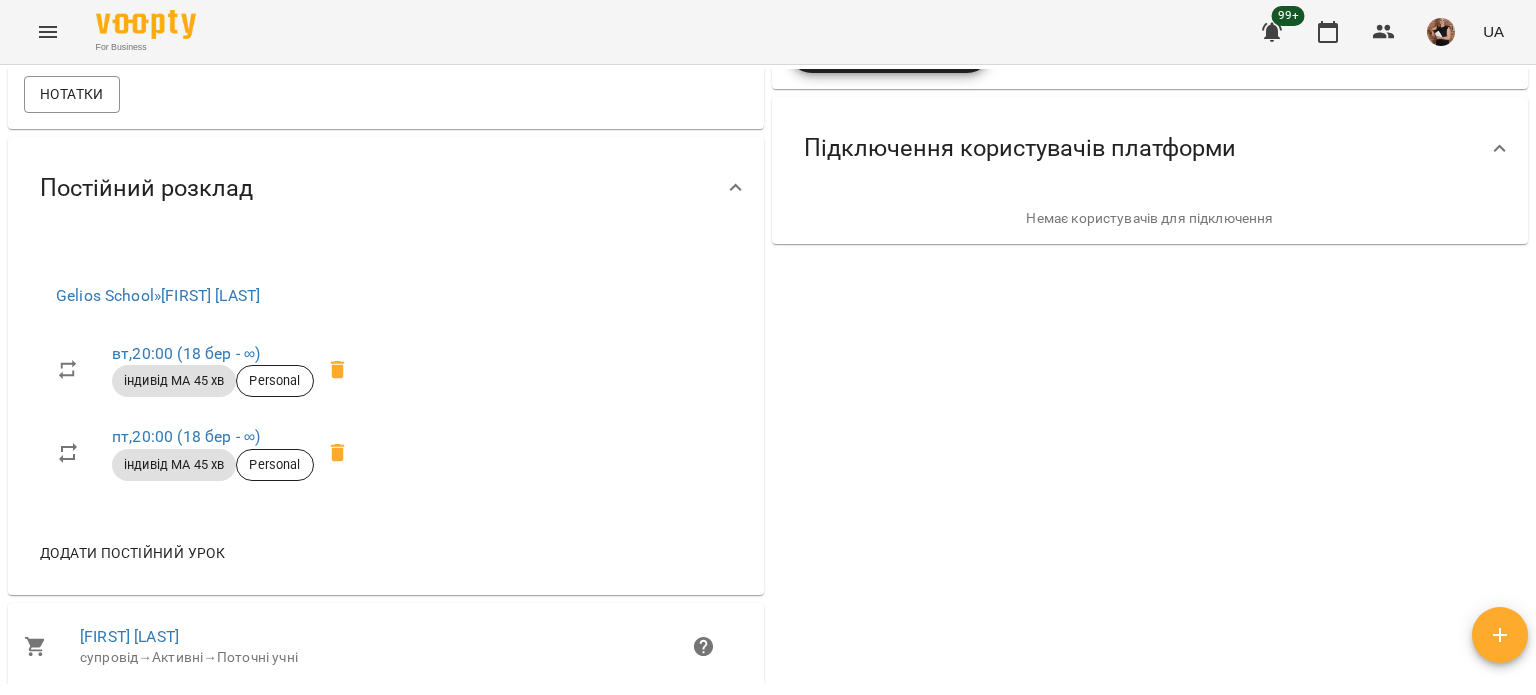 scroll, scrollTop: 500, scrollLeft: 0, axis: vertical 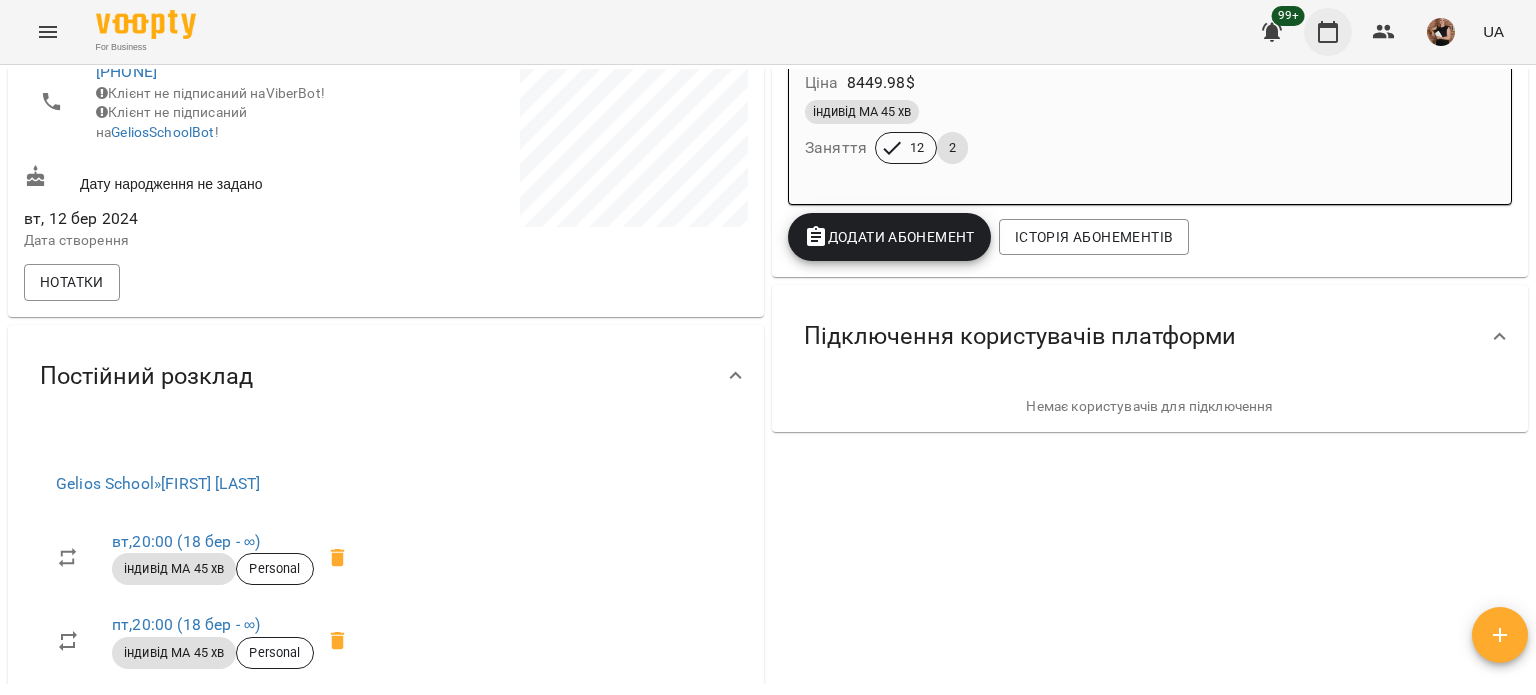 click at bounding box center [1328, 32] 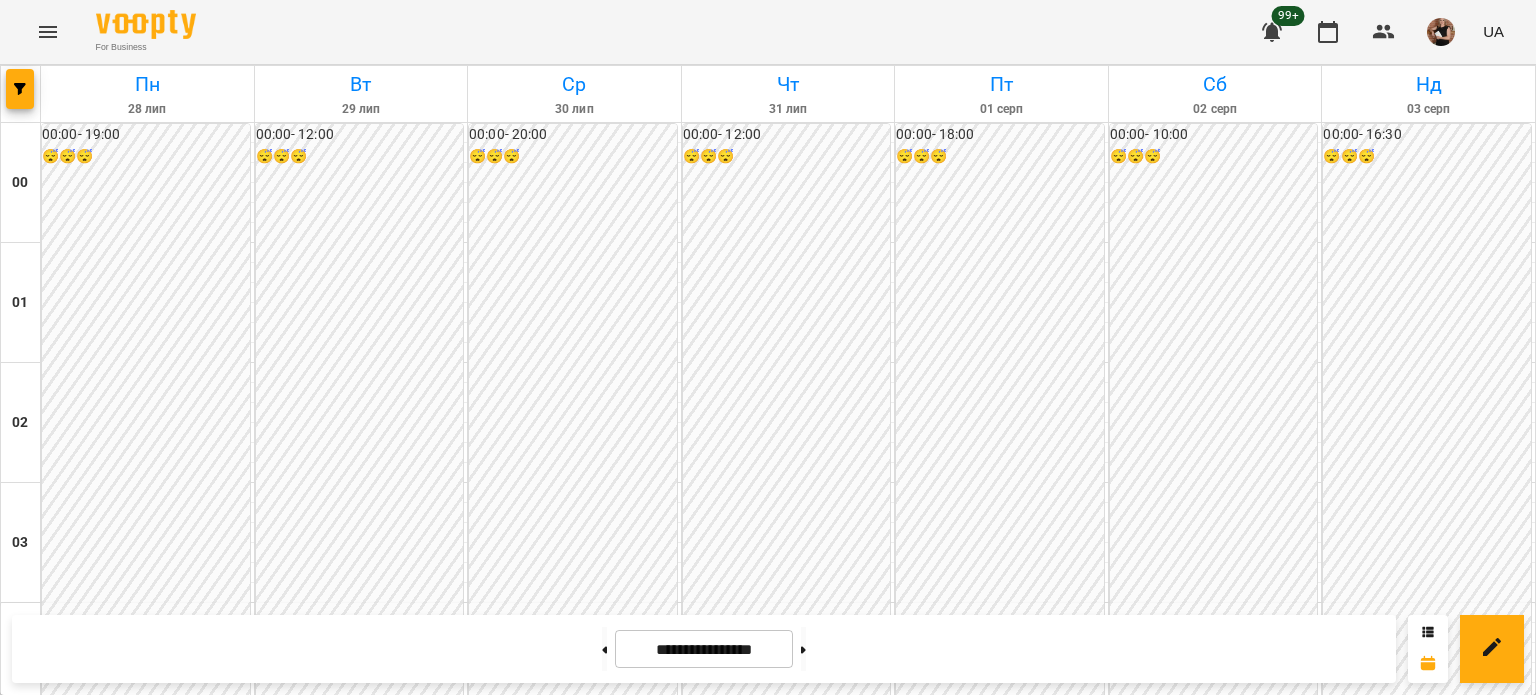 scroll, scrollTop: 2397, scrollLeft: 0, axis: vertical 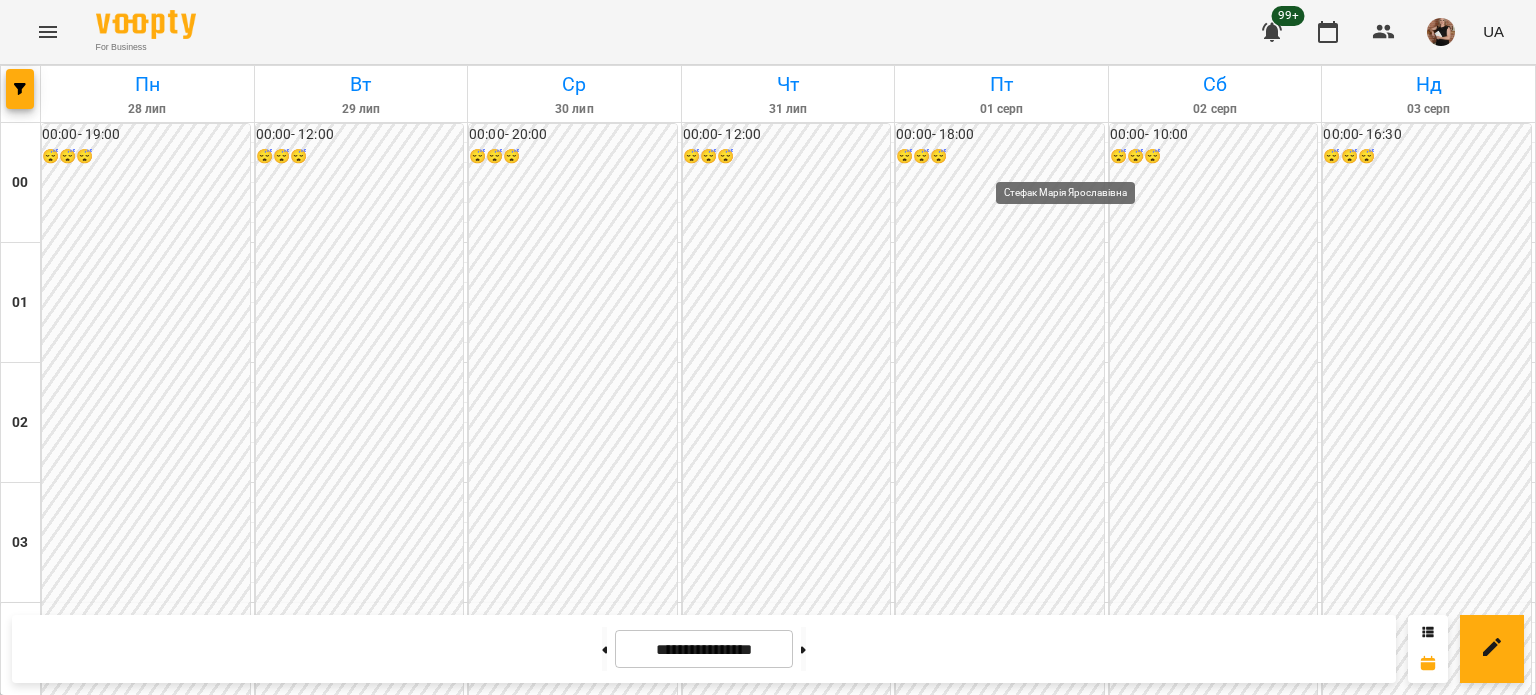 click at bounding box center (1076, 2551) 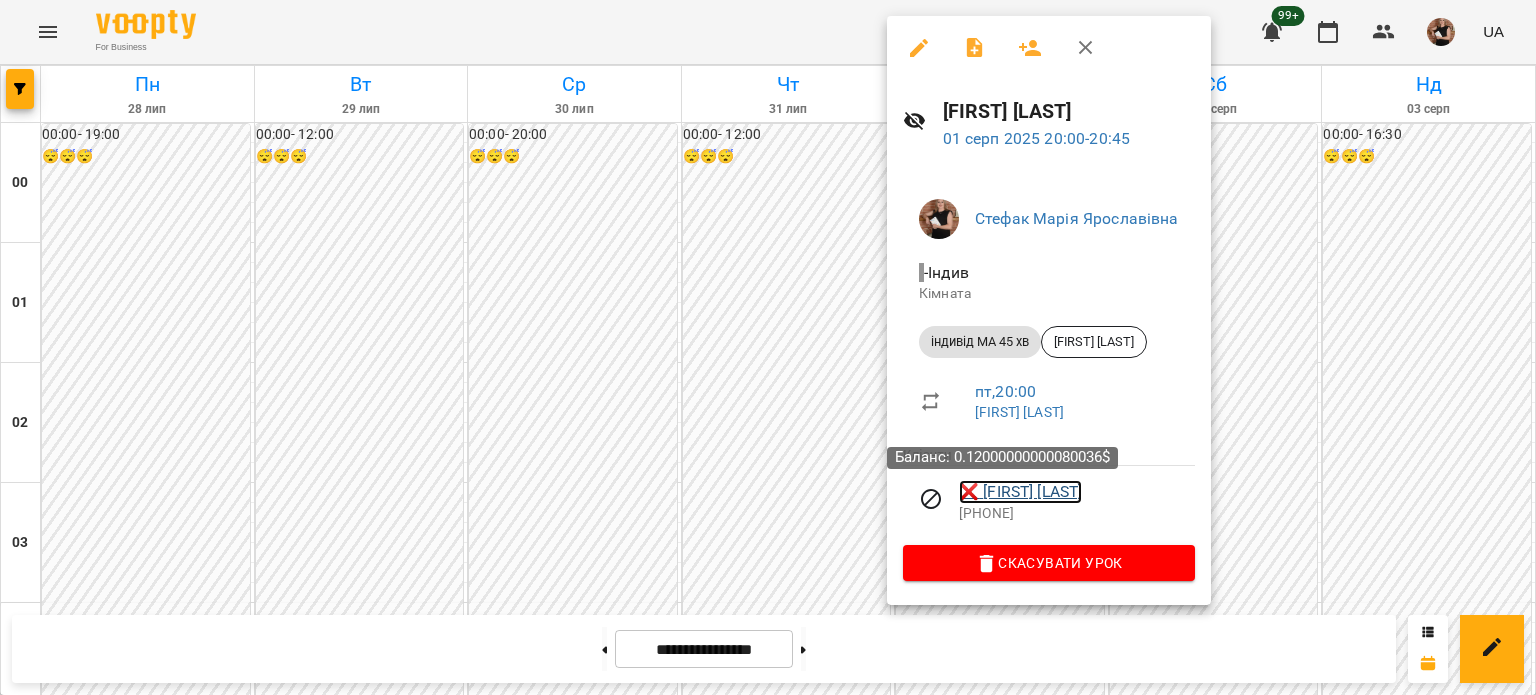 click on "❌   [FIRST] [LAST]" at bounding box center (1020, 492) 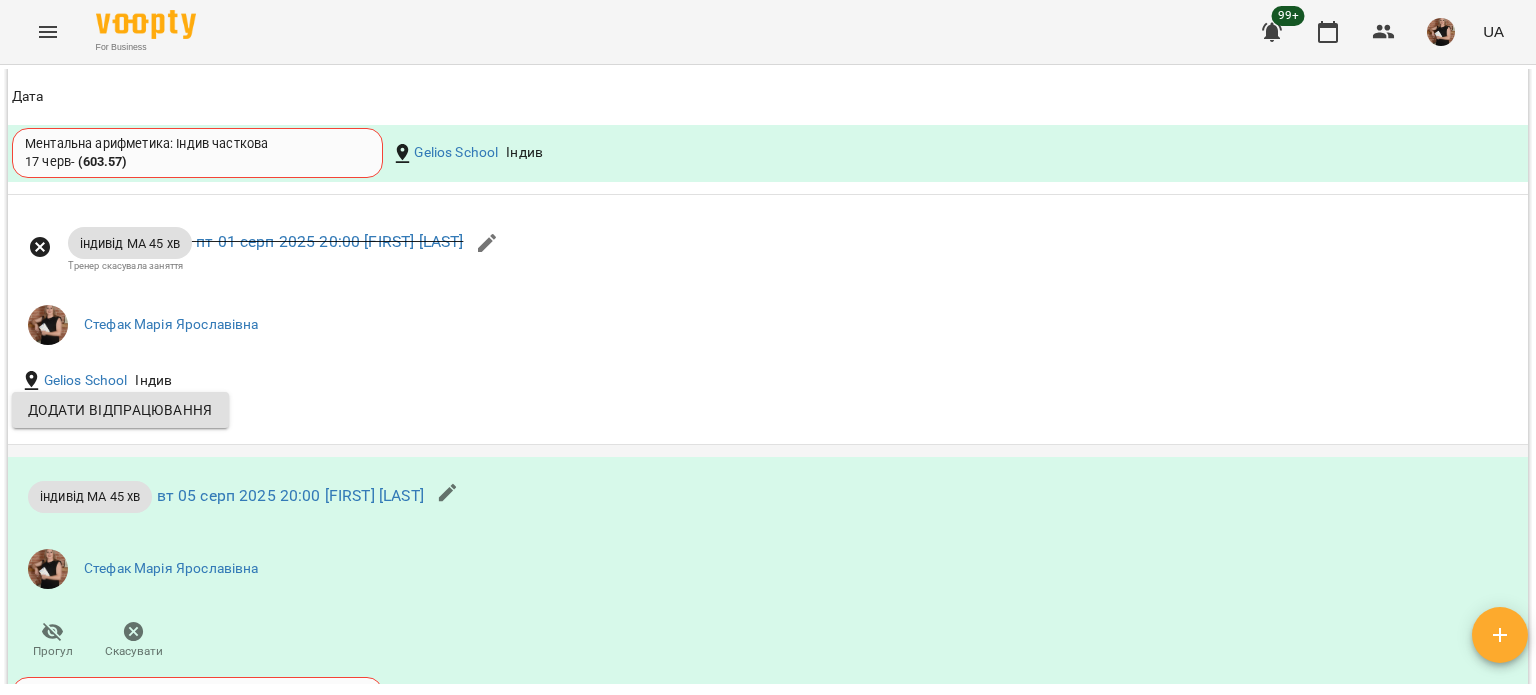 scroll, scrollTop: 1800, scrollLeft: 0, axis: vertical 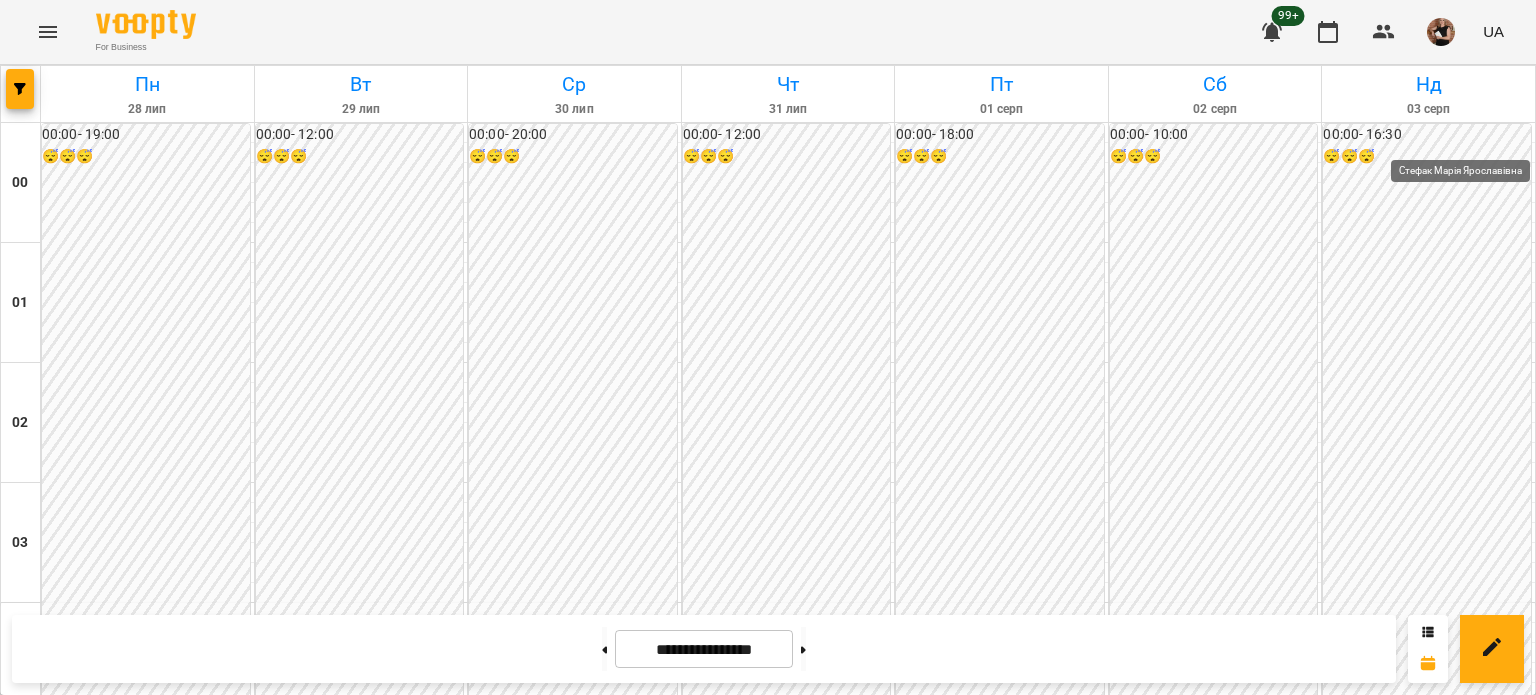 click at bounding box center (1503, 2131) 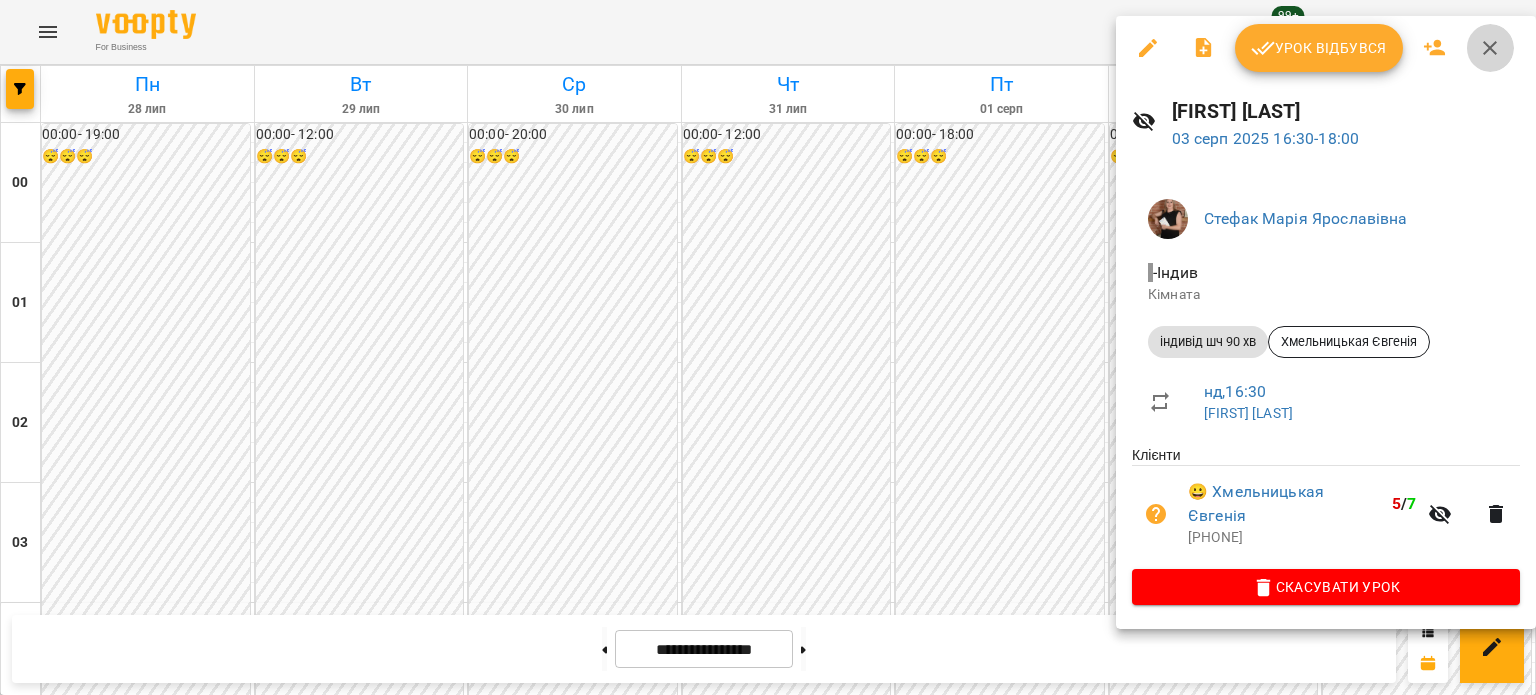 click 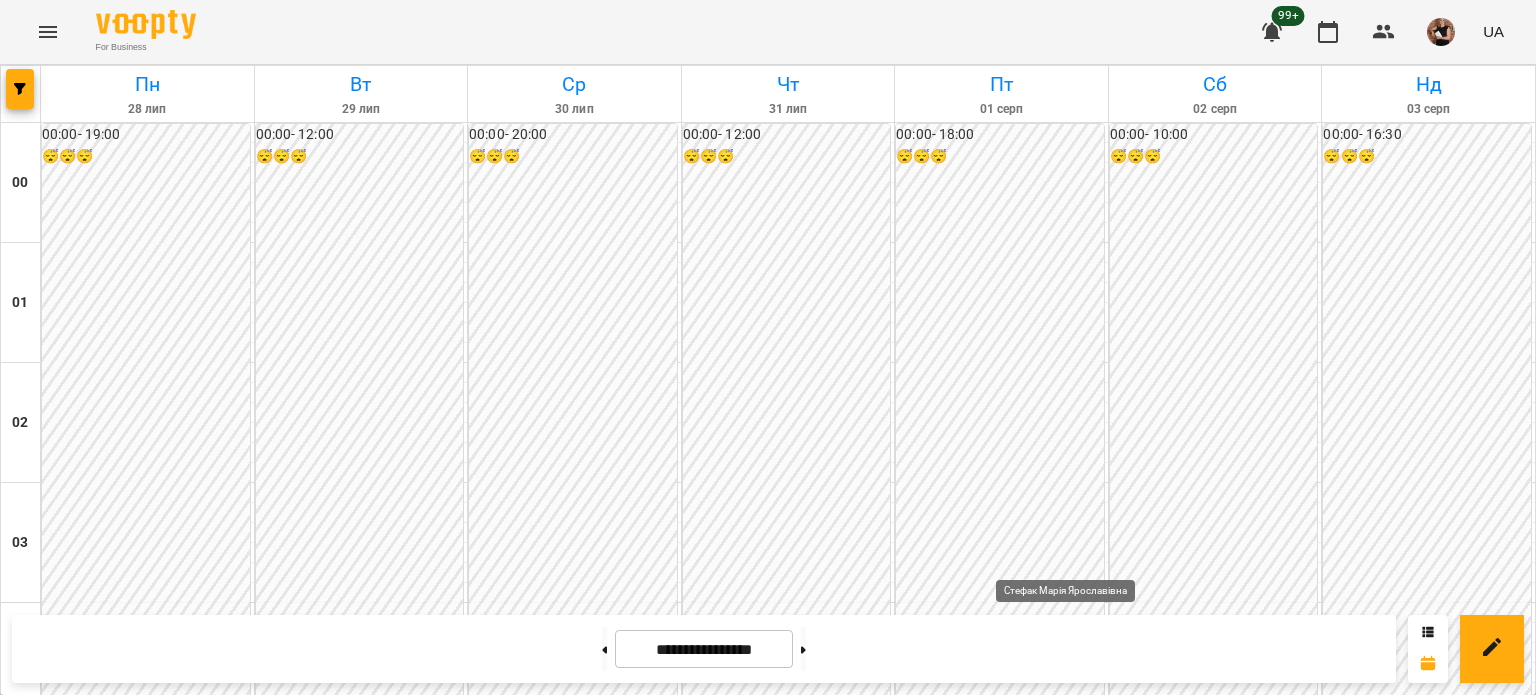 click at bounding box center (1076, 2551) 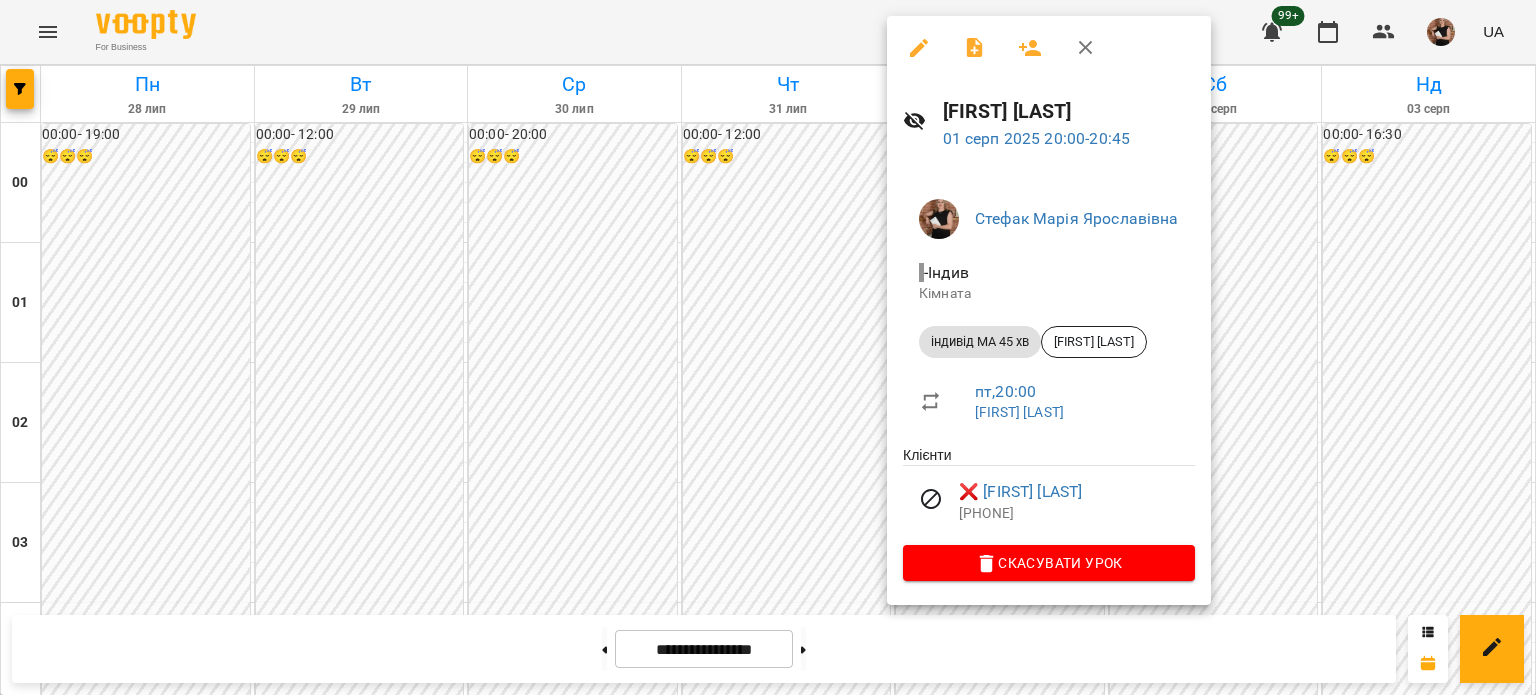 click 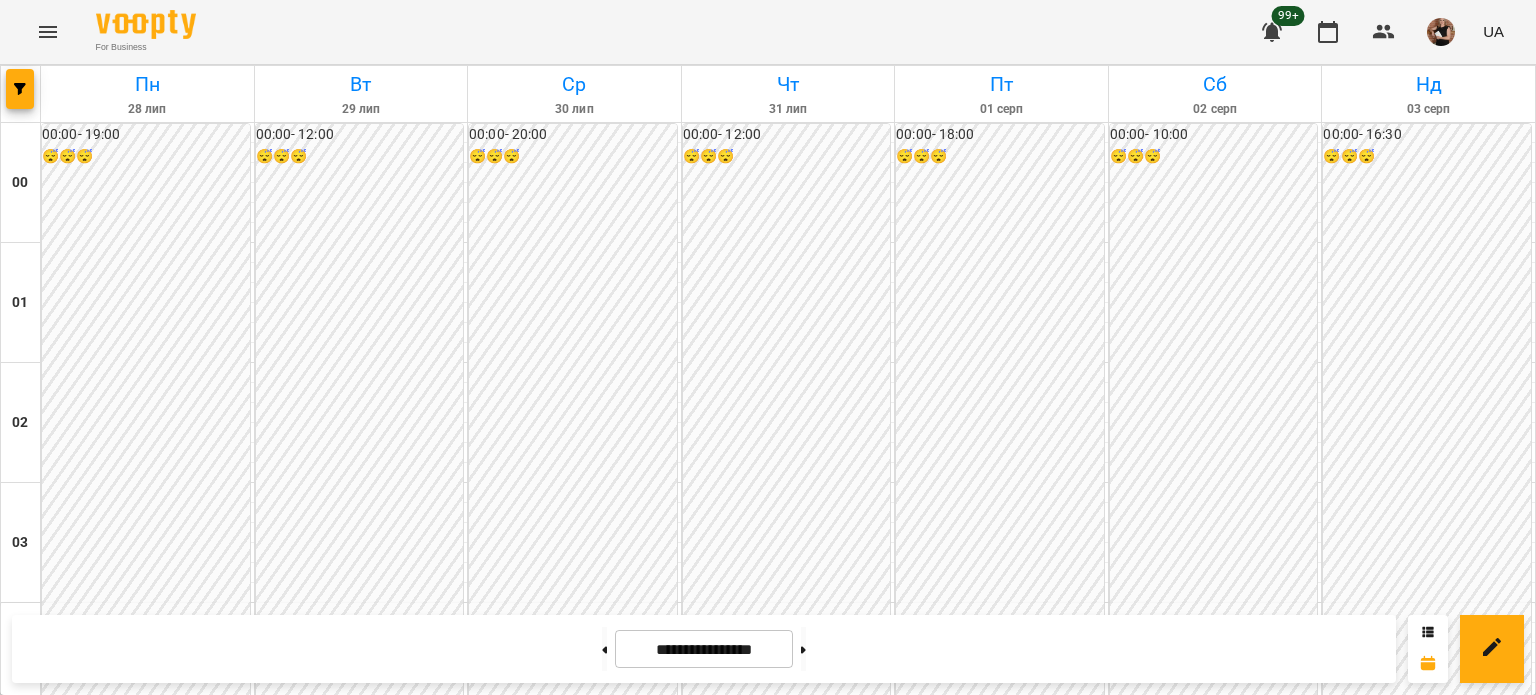 scroll, scrollTop: 2197, scrollLeft: 0, axis: vertical 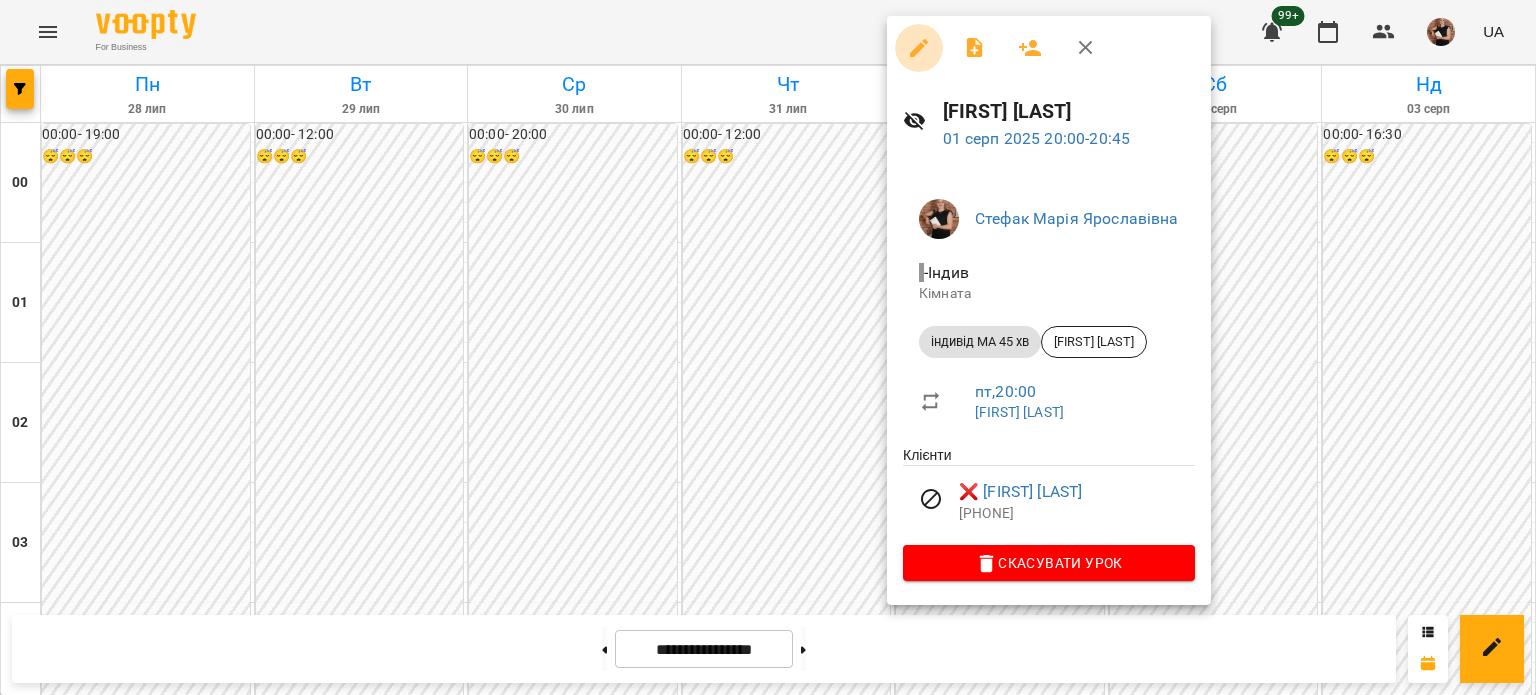 click 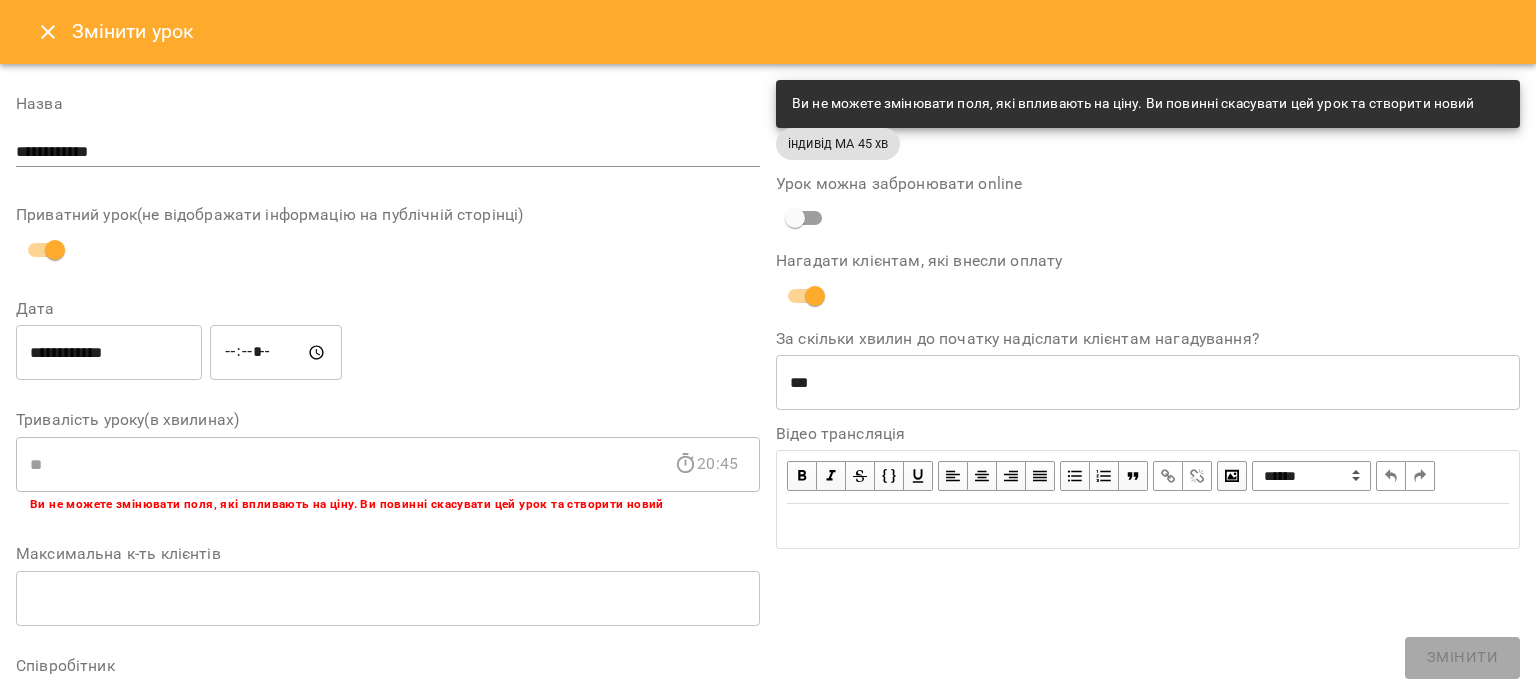 click at bounding box center [48, 32] 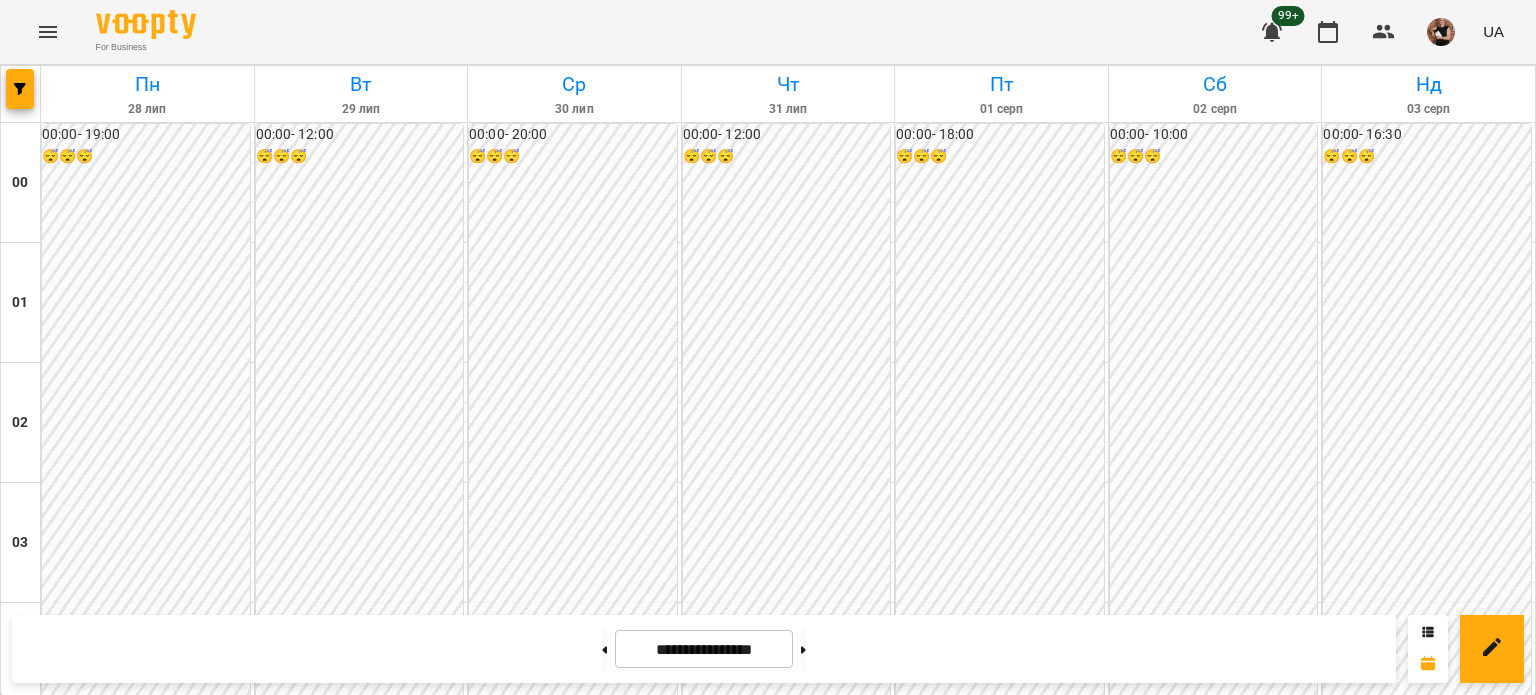 scroll, scrollTop: 2297, scrollLeft: 0, axis: vertical 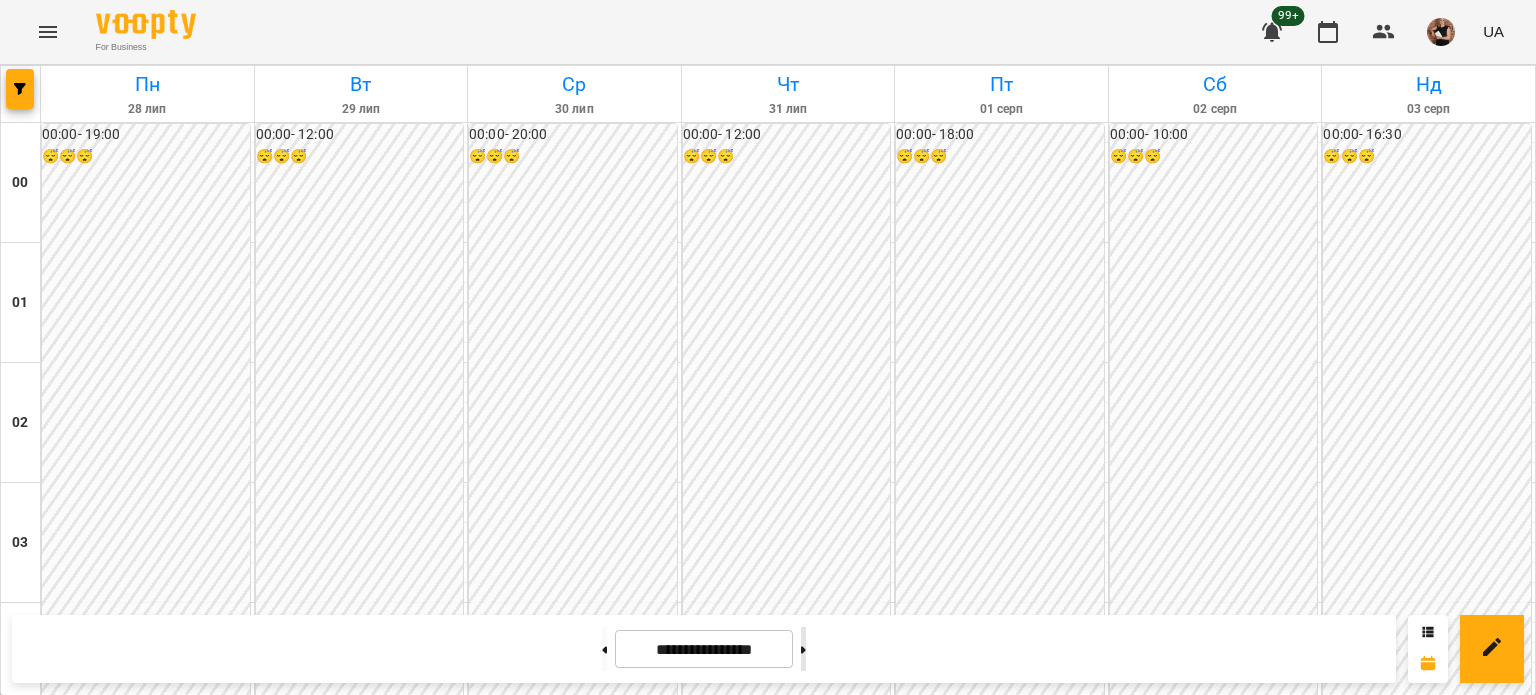 click at bounding box center [803, 649] 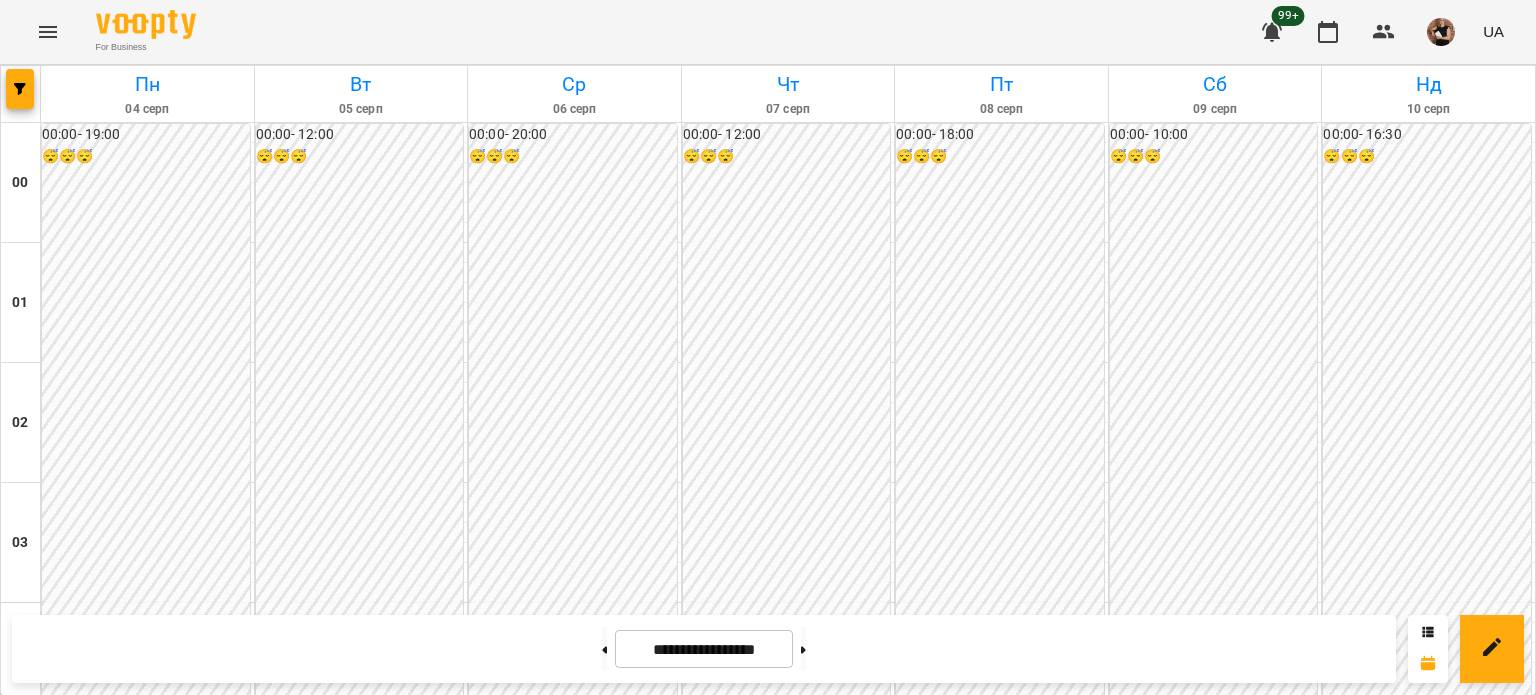 scroll, scrollTop: 2097, scrollLeft: 0, axis: vertical 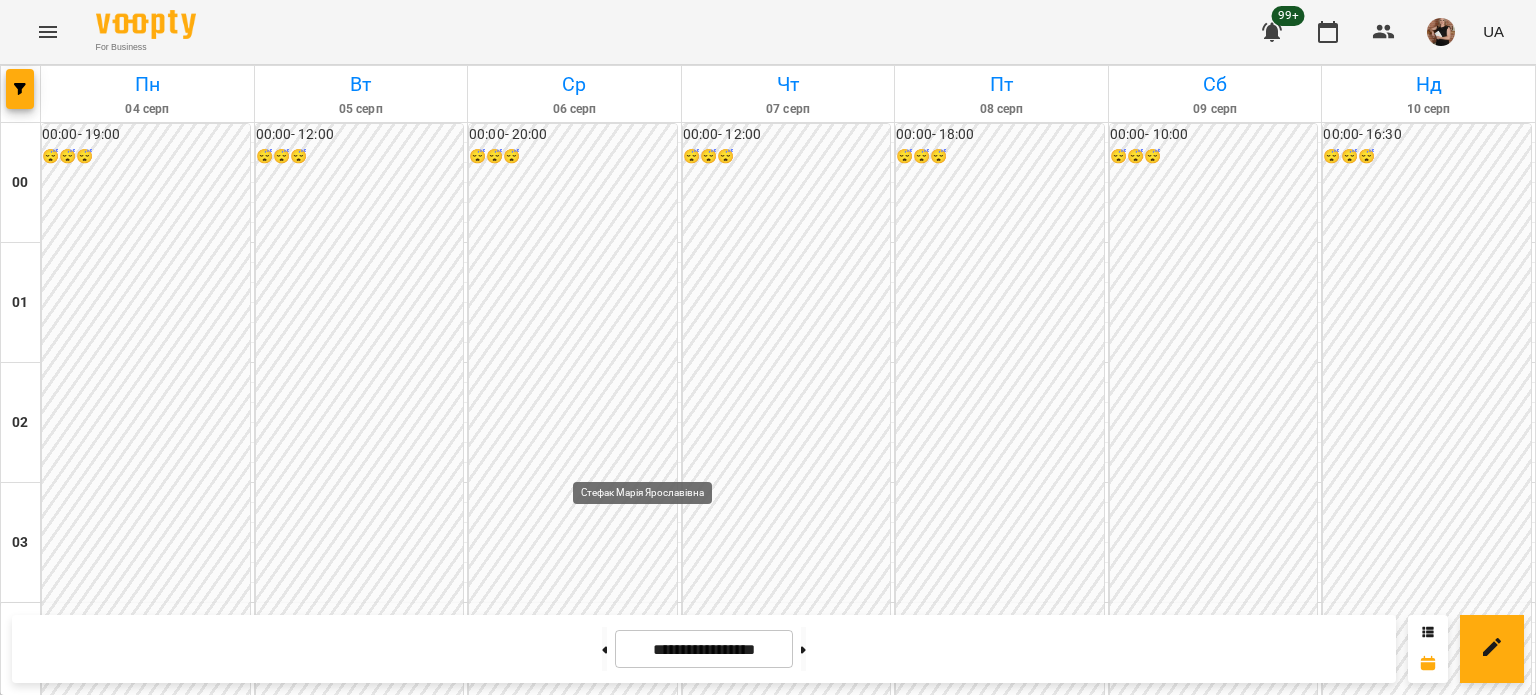 click at bounding box center [649, 2551] 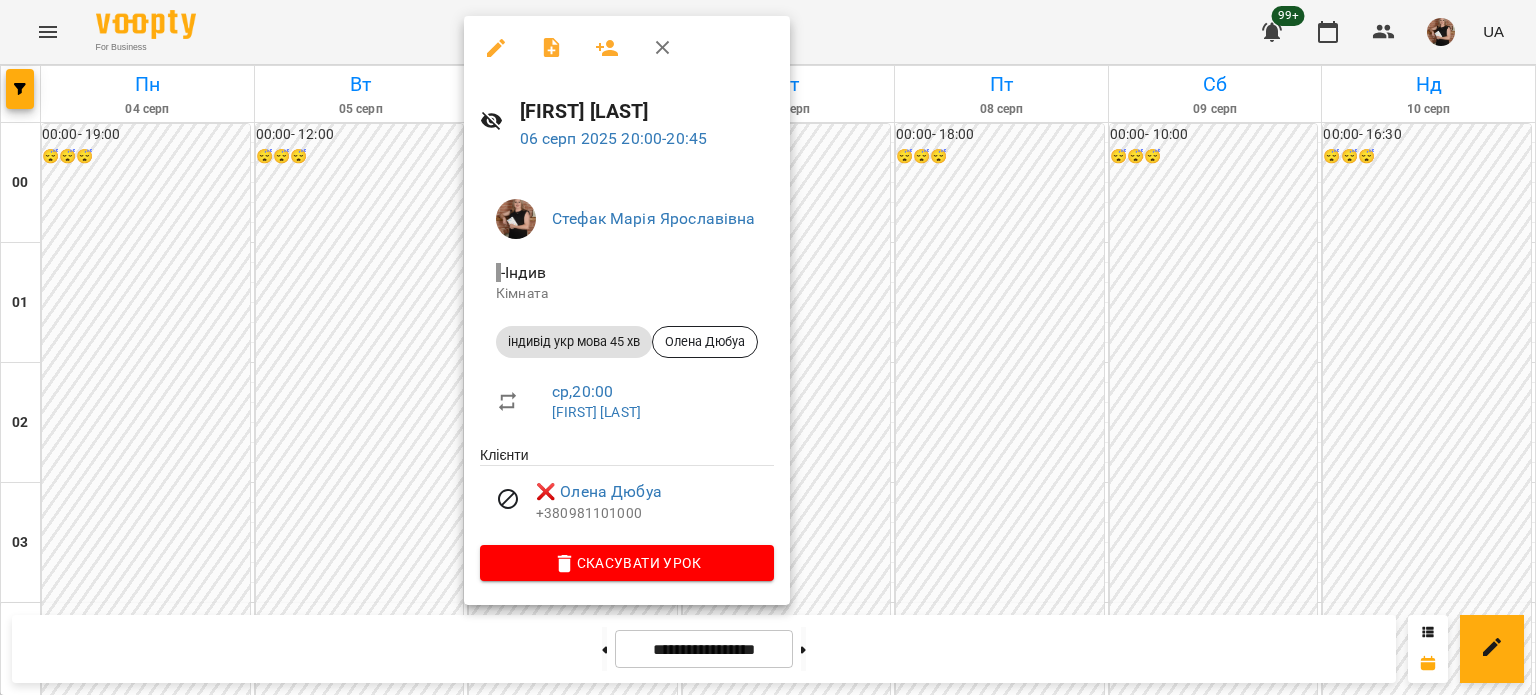 click at bounding box center (768, 347) 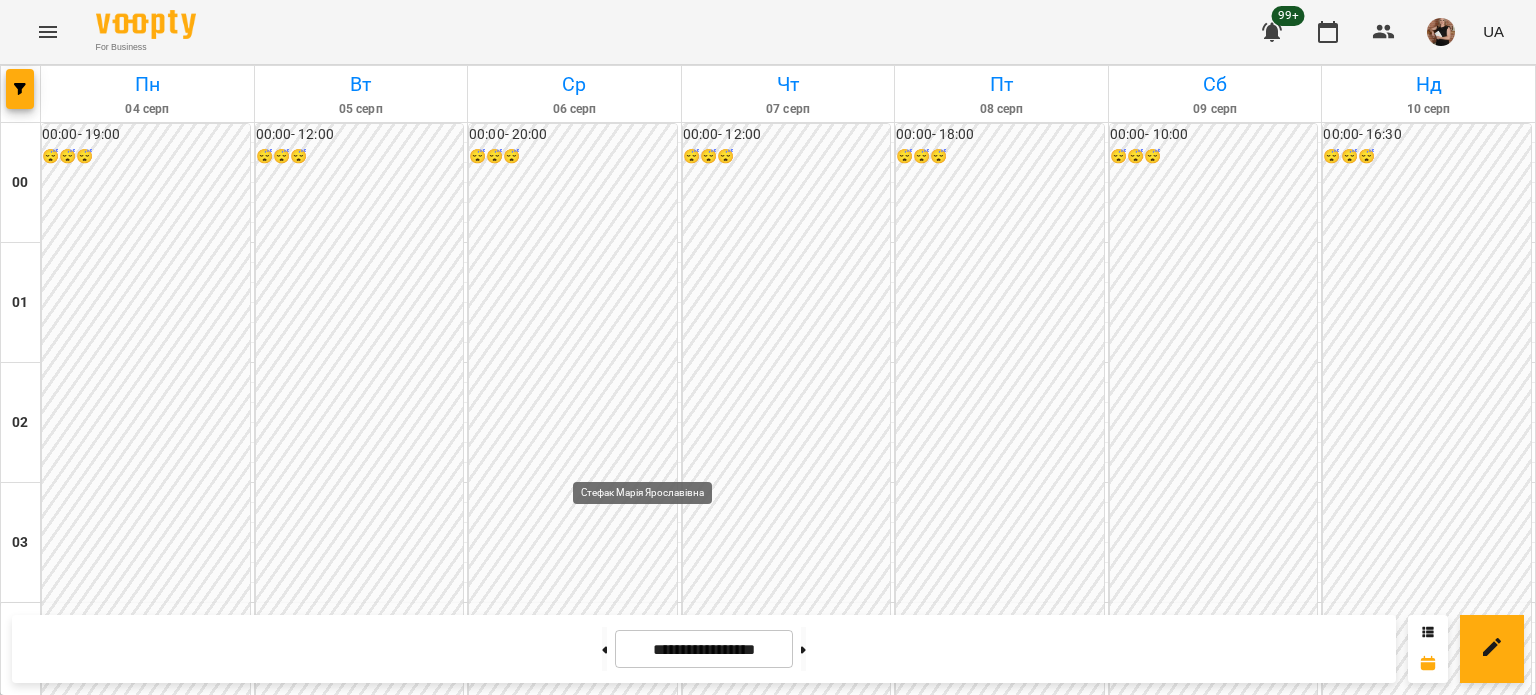 click at bounding box center [649, 2551] 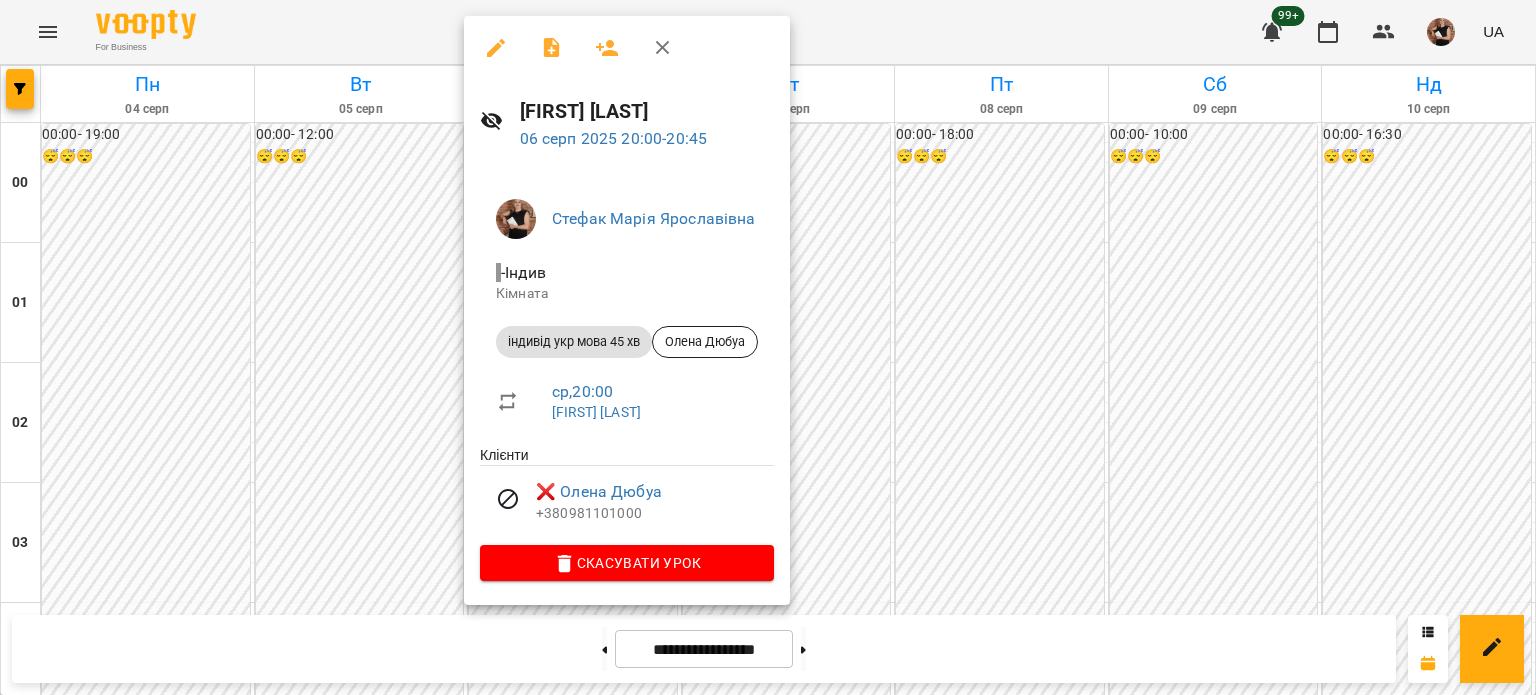 click 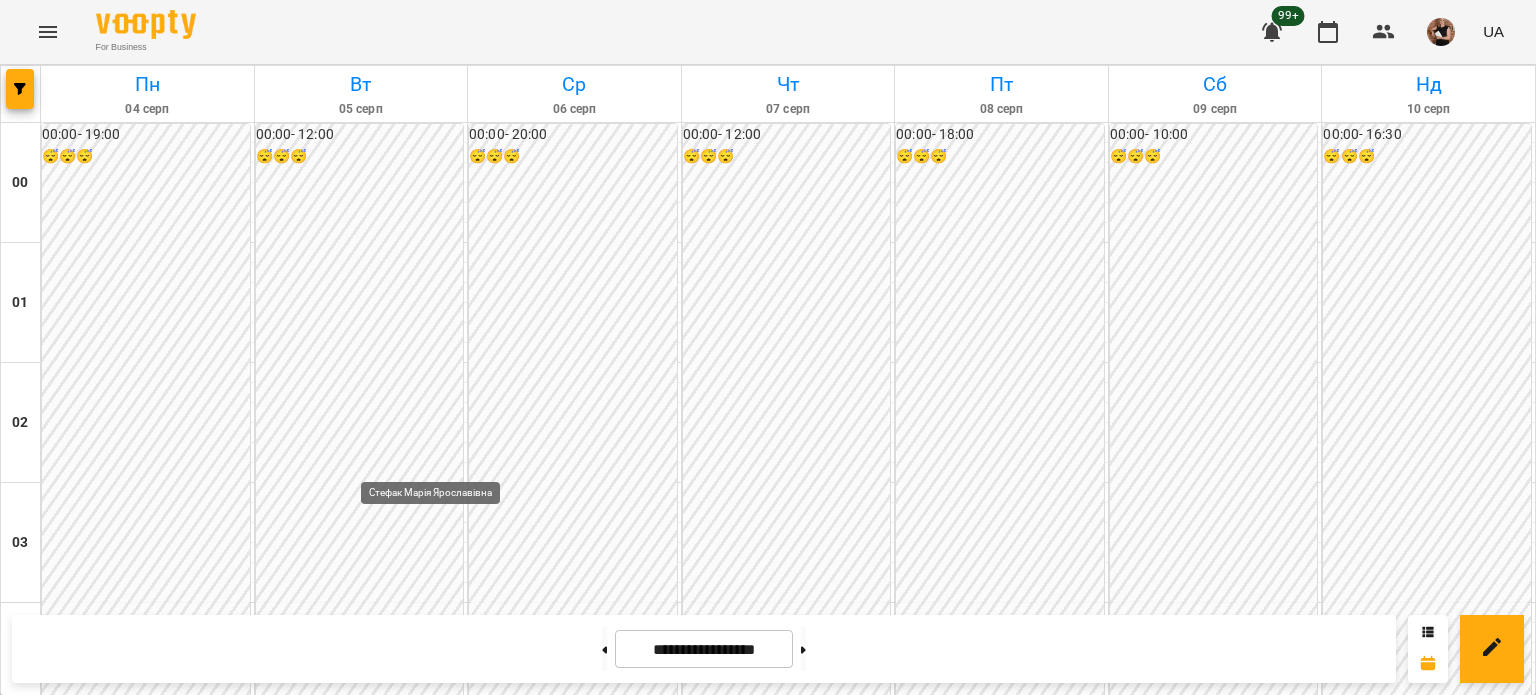 click at bounding box center (435, 2551) 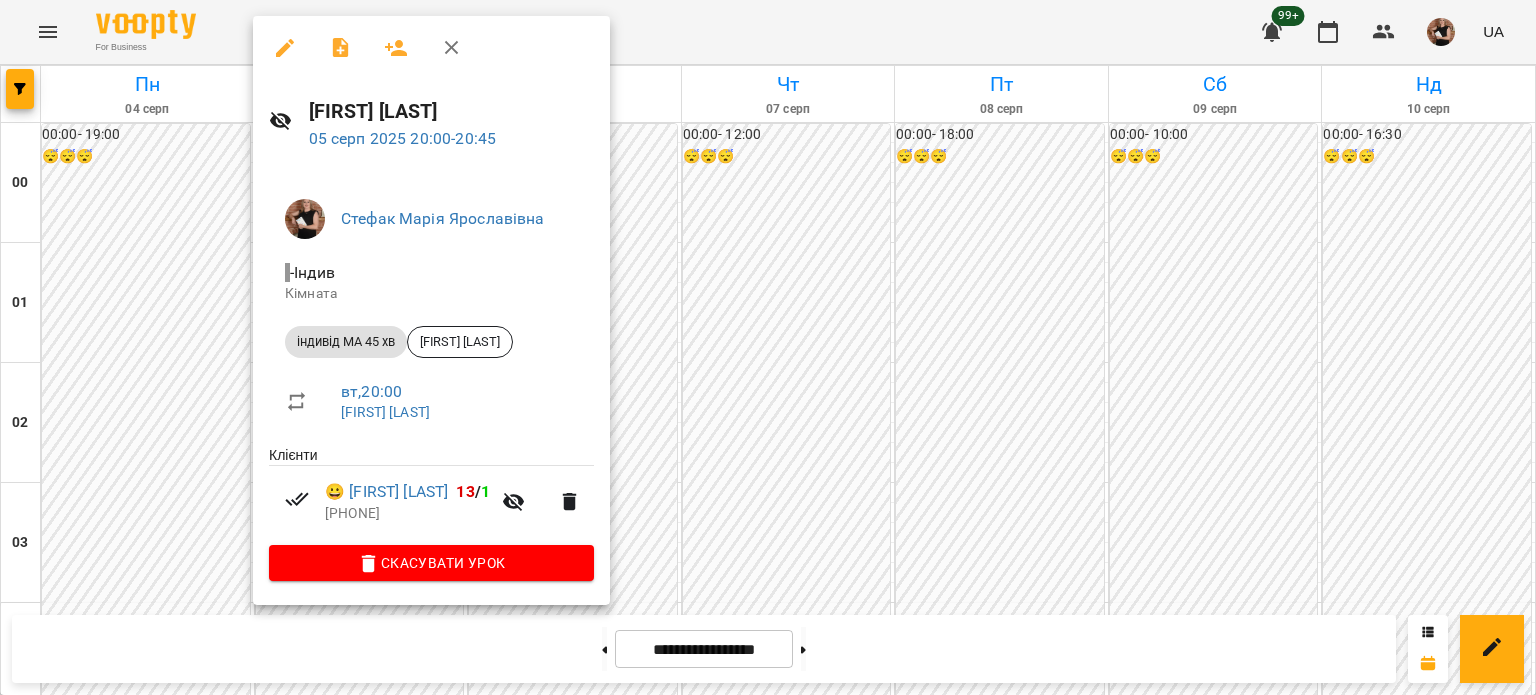 click 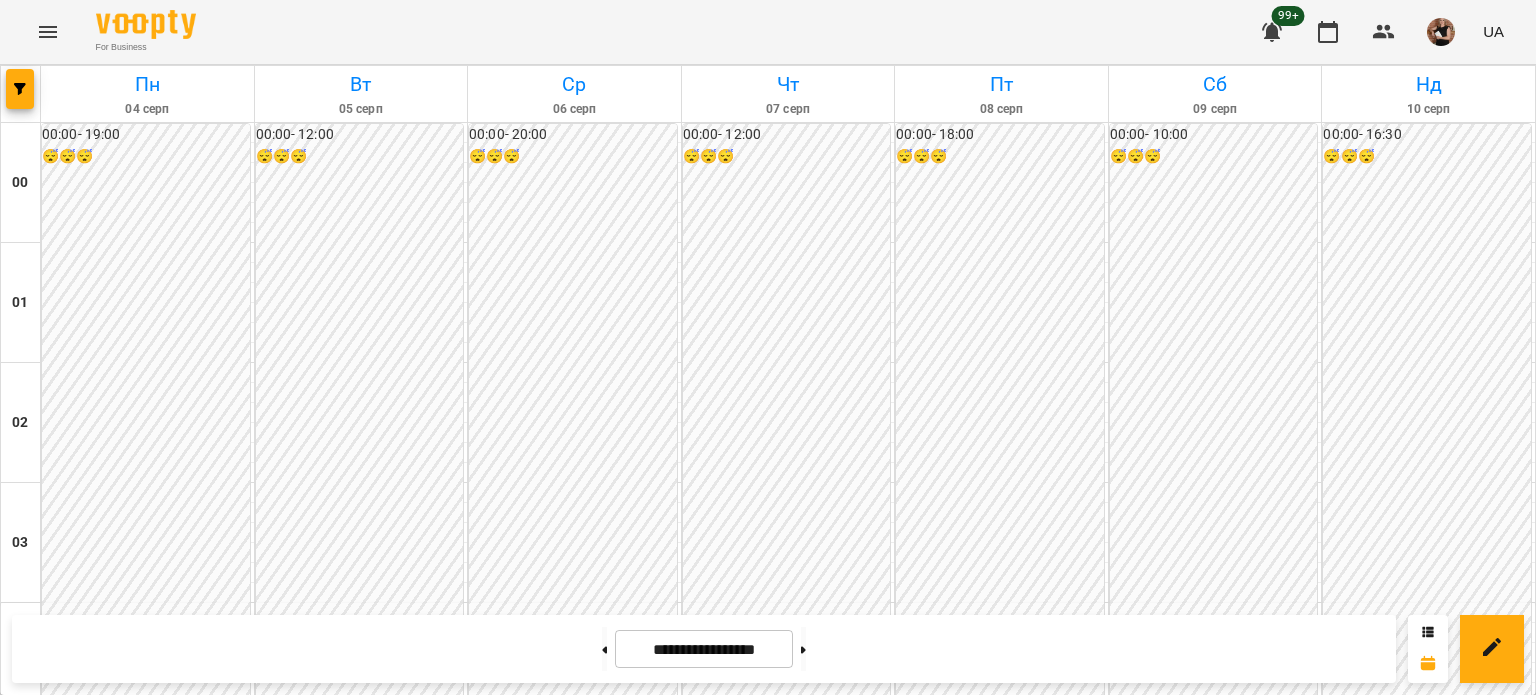 scroll, scrollTop: 1997, scrollLeft: 0, axis: vertical 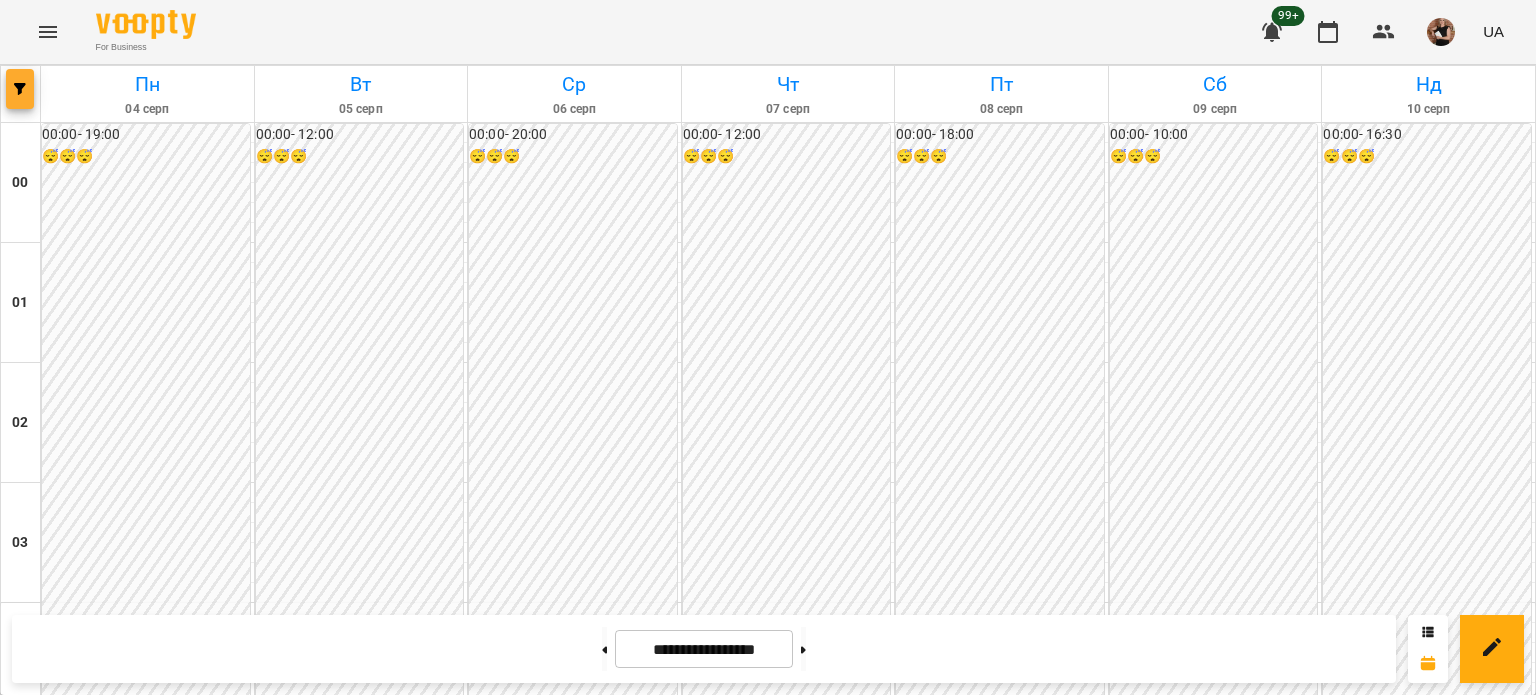 click at bounding box center [20, 89] 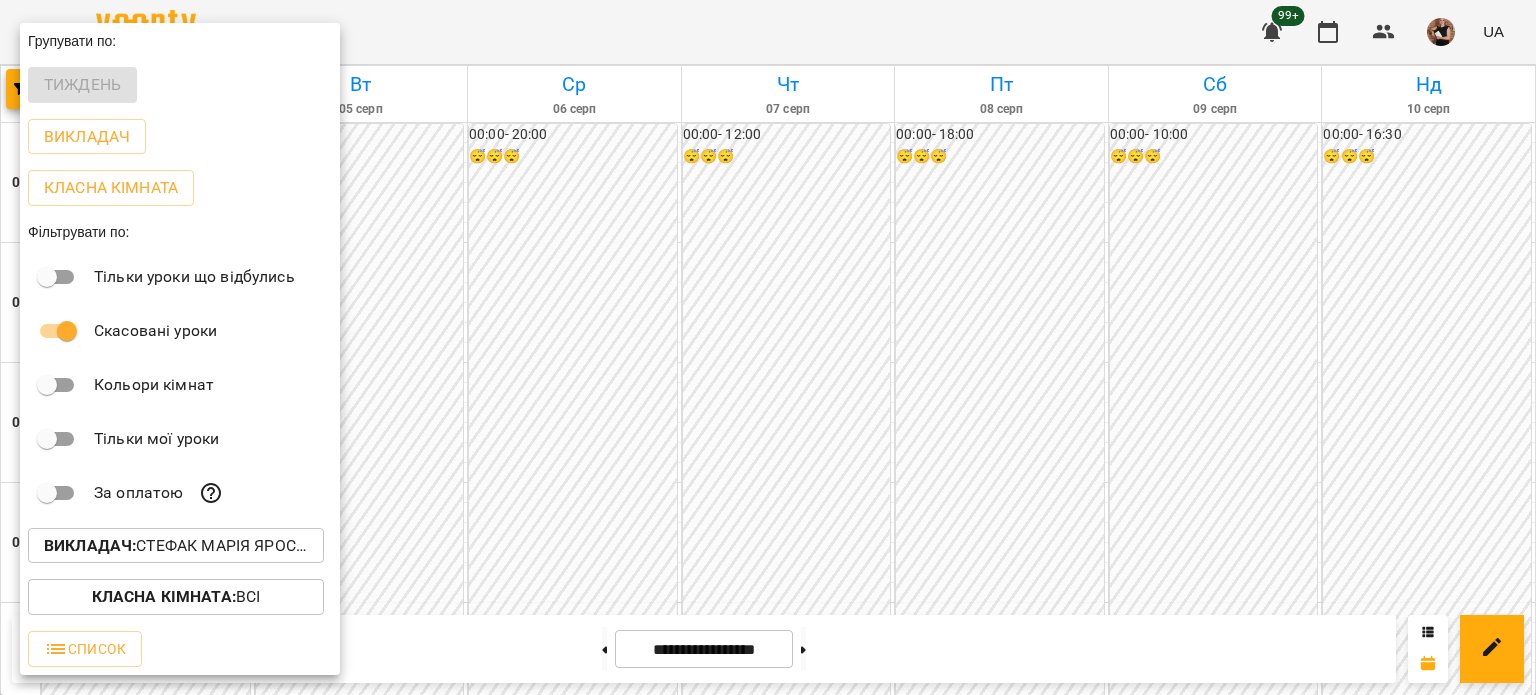 click on "Викладач :  [FIRST] [LAST]" at bounding box center (176, 546) 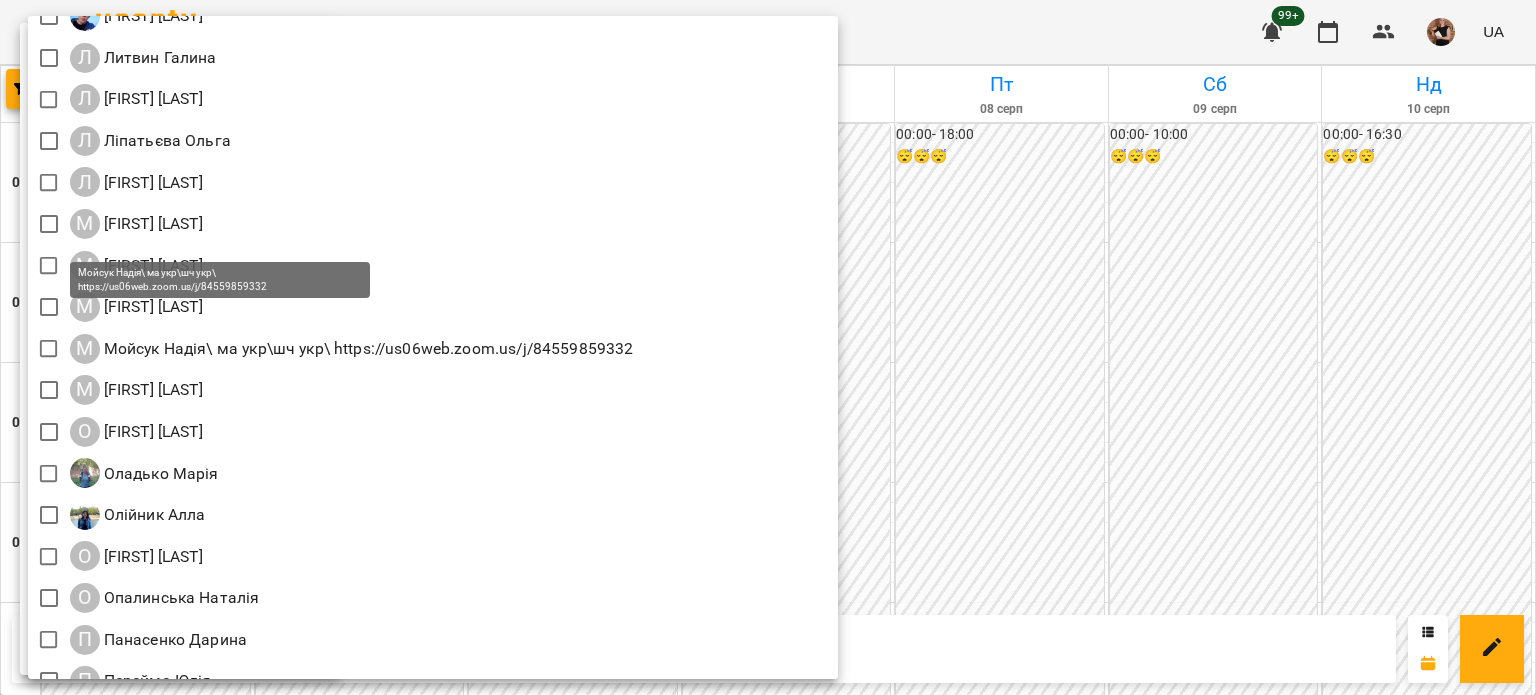 scroll, scrollTop: 2167, scrollLeft: 0, axis: vertical 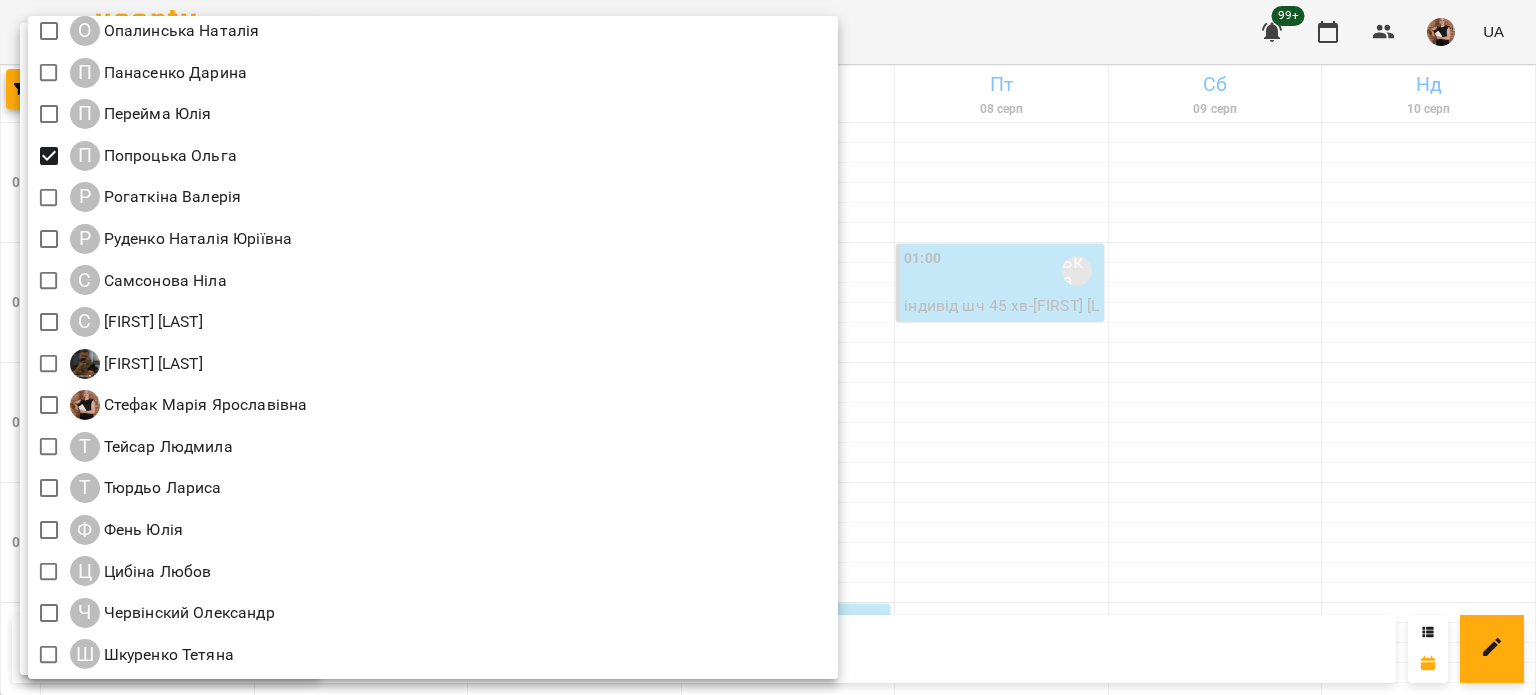 click at bounding box center [768, 347] 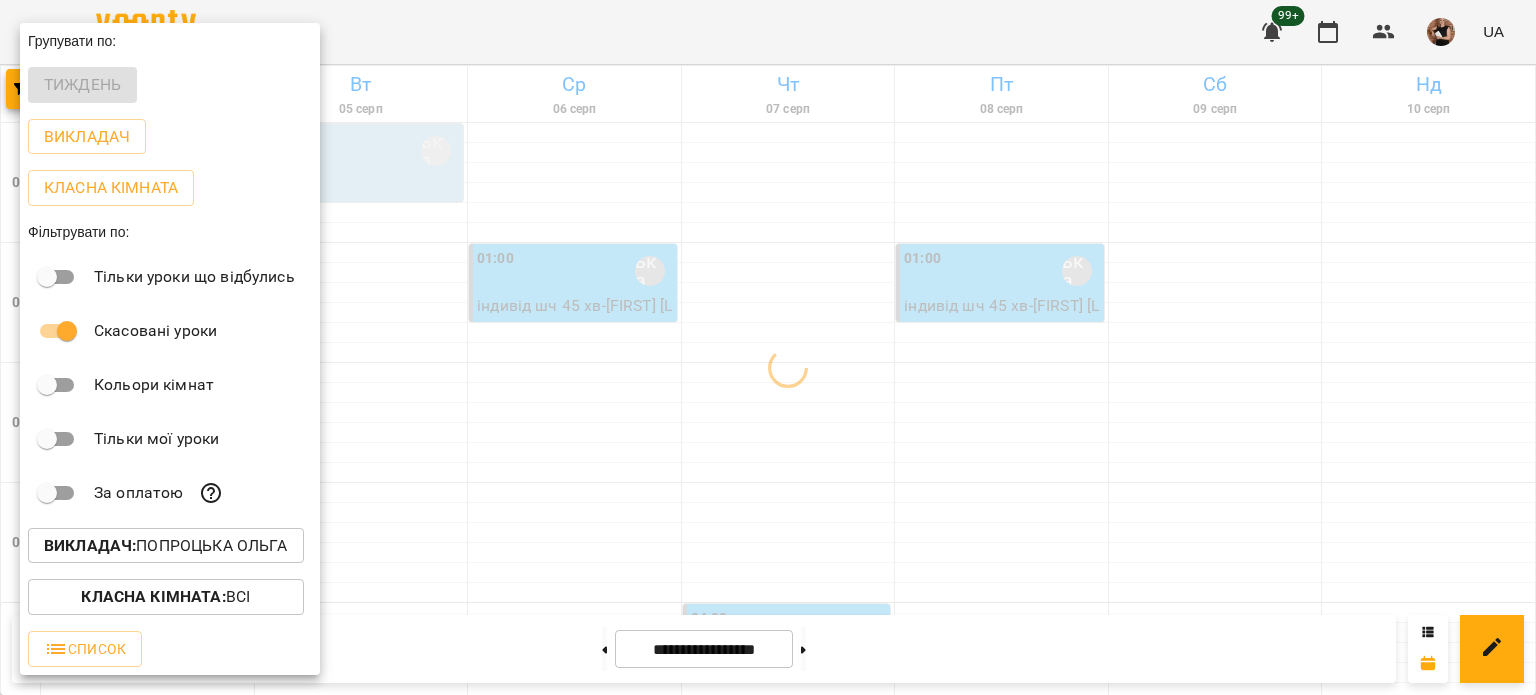 click at bounding box center [768, 347] 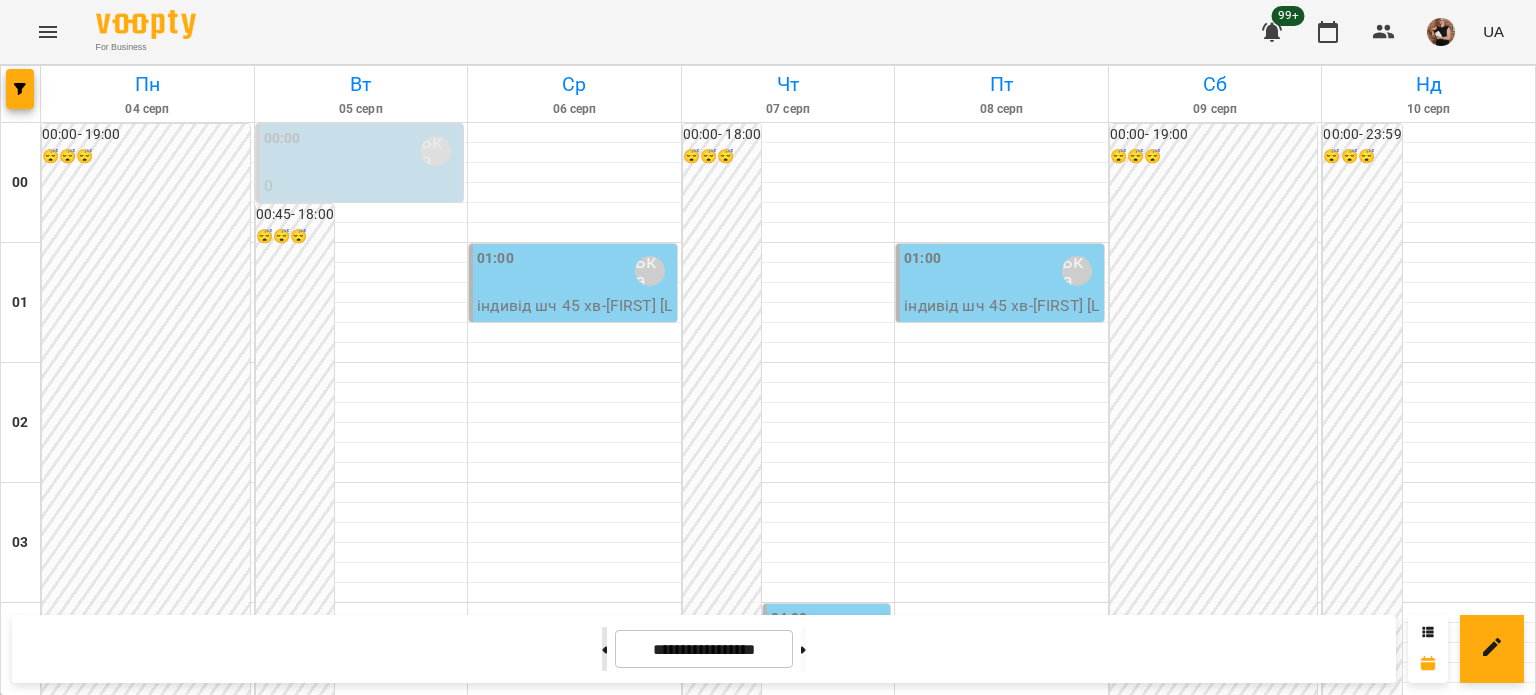 click at bounding box center (604, 649) 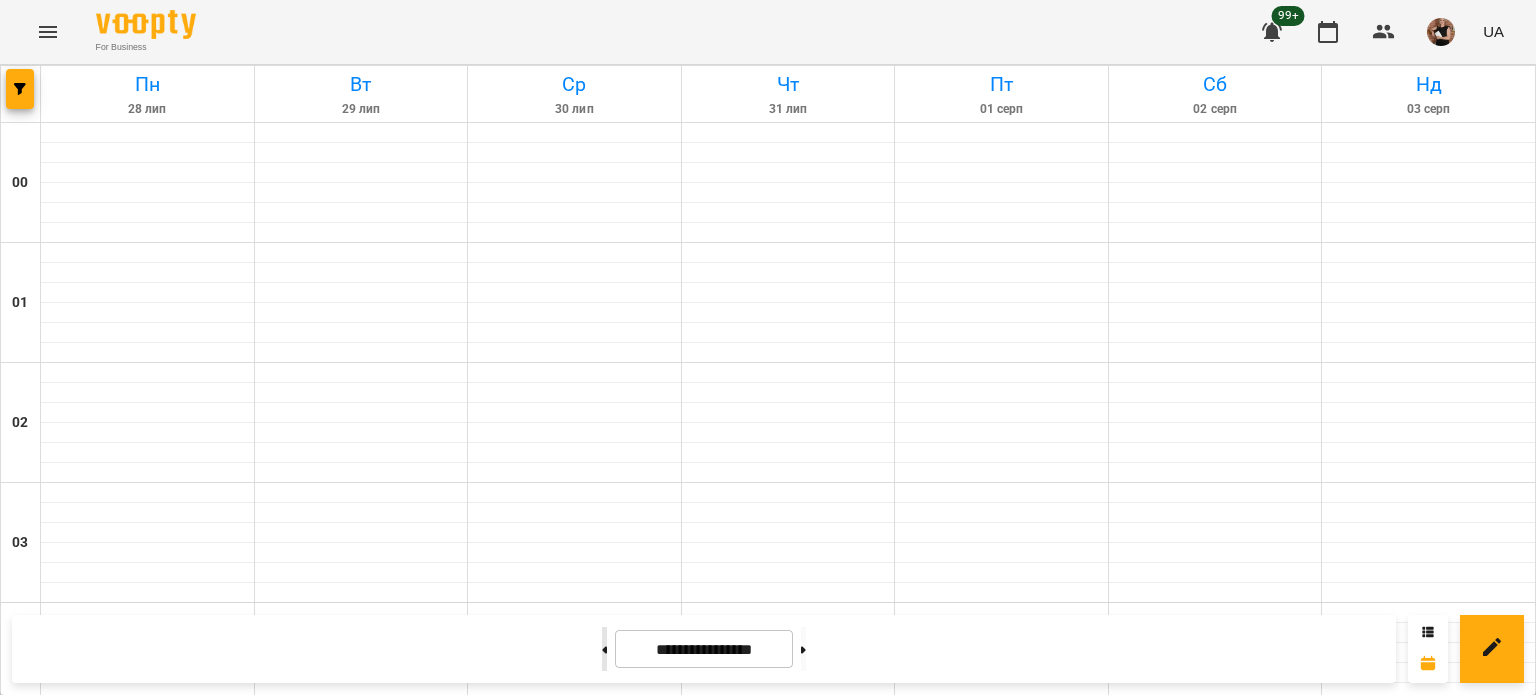 click at bounding box center [604, 649] 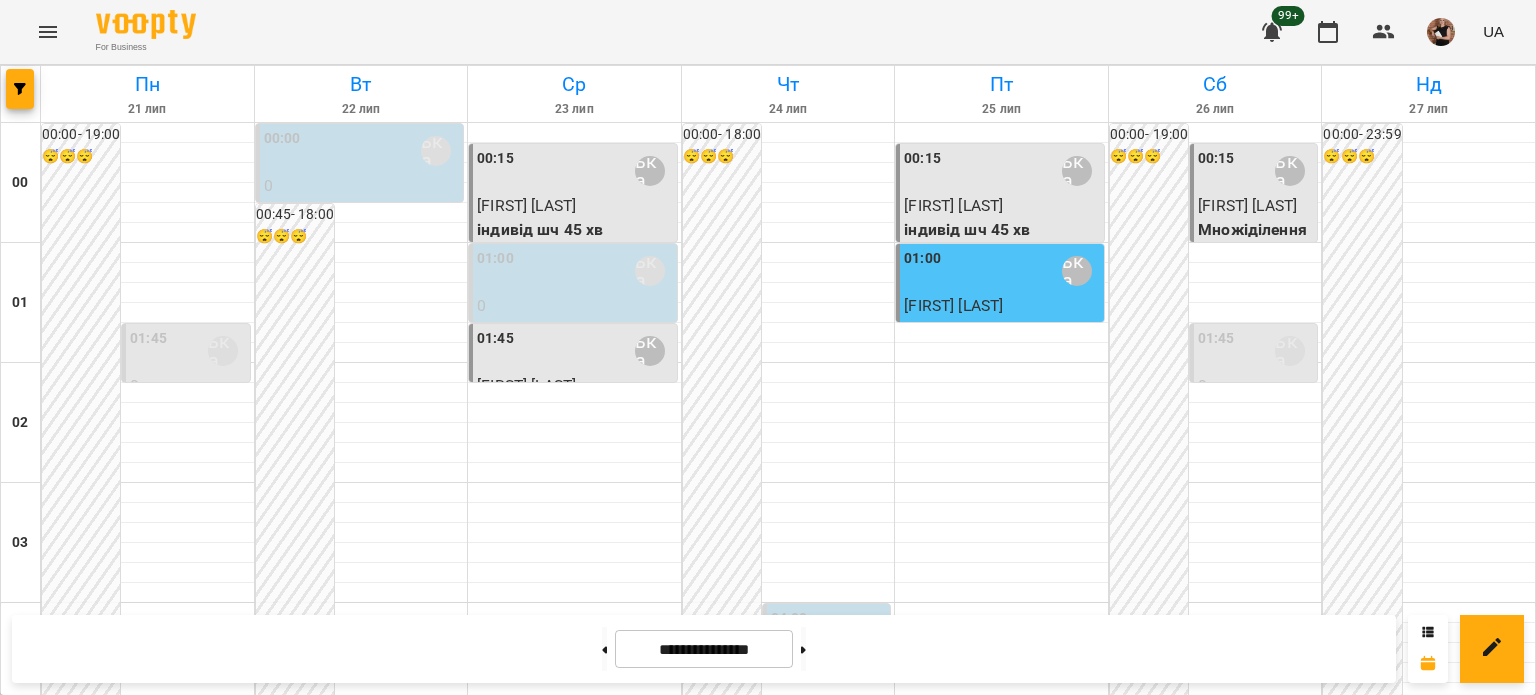 scroll, scrollTop: 2397, scrollLeft: 0, axis: vertical 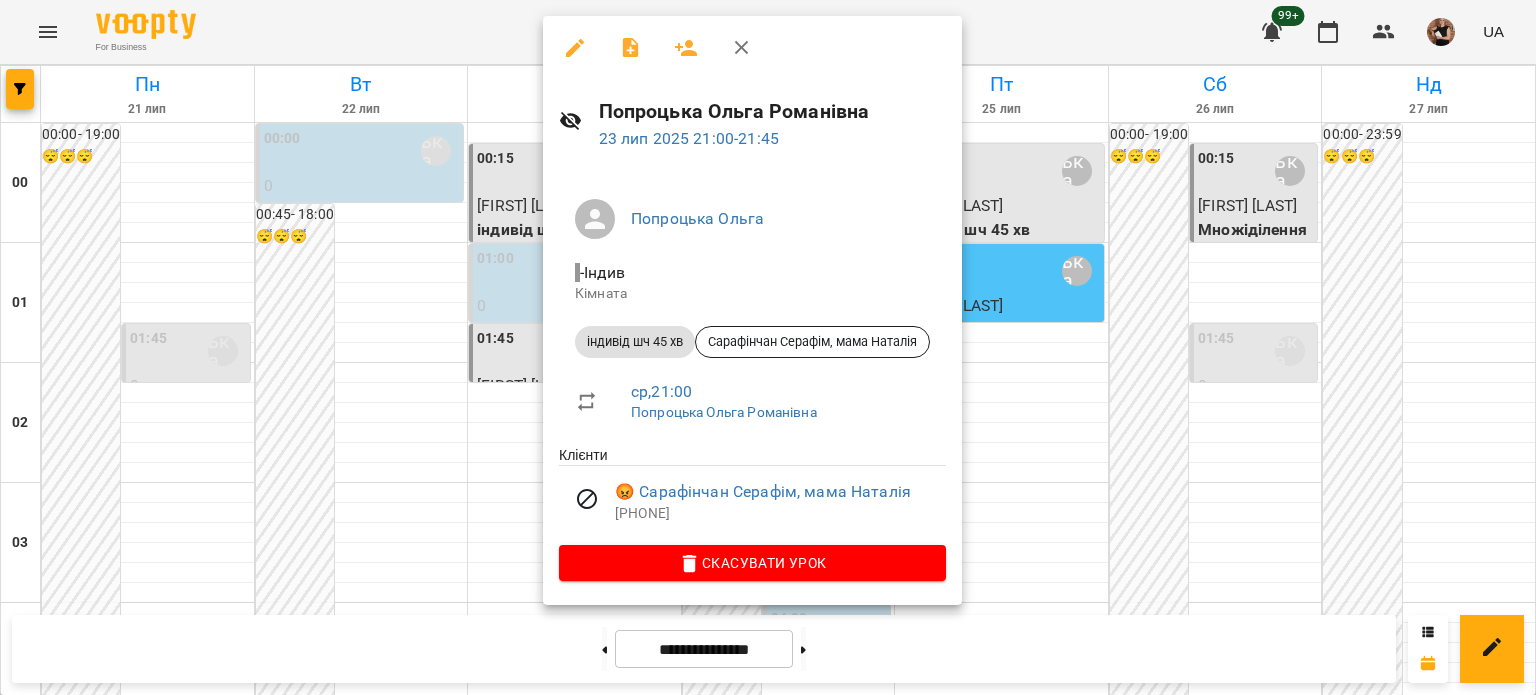click at bounding box center (742, 48) 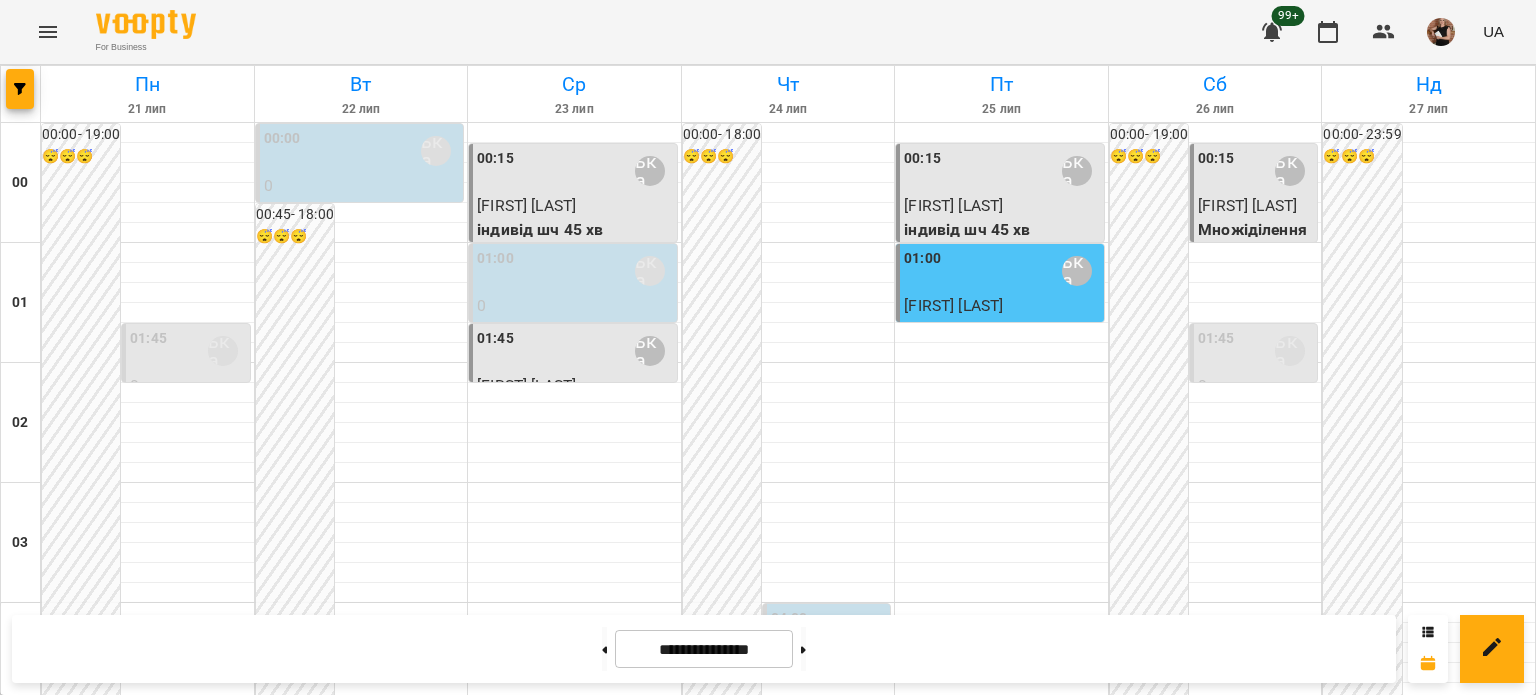 scroll, scrollTop: 197, scrollLeft: 0, axis: vertical 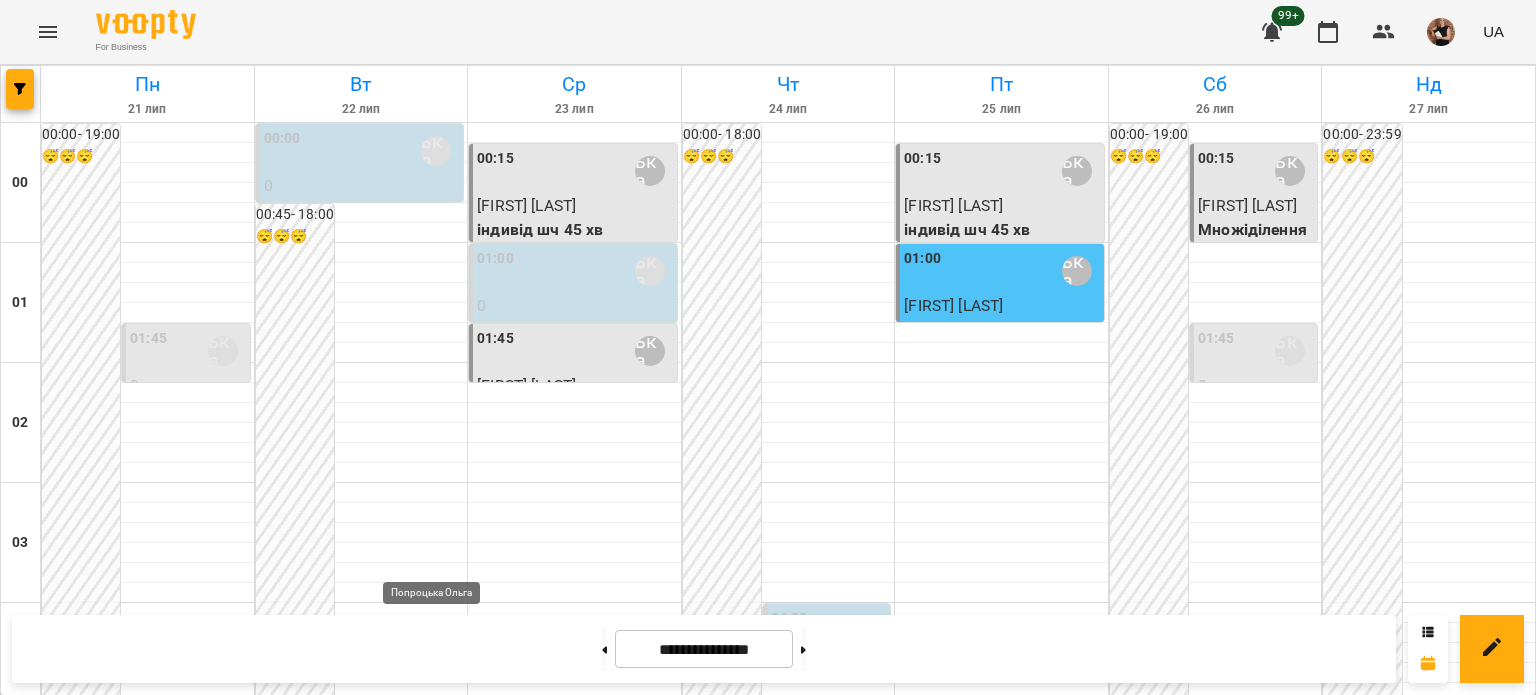 click on "Попроцька Ольга" at bounding box center [436, 751] 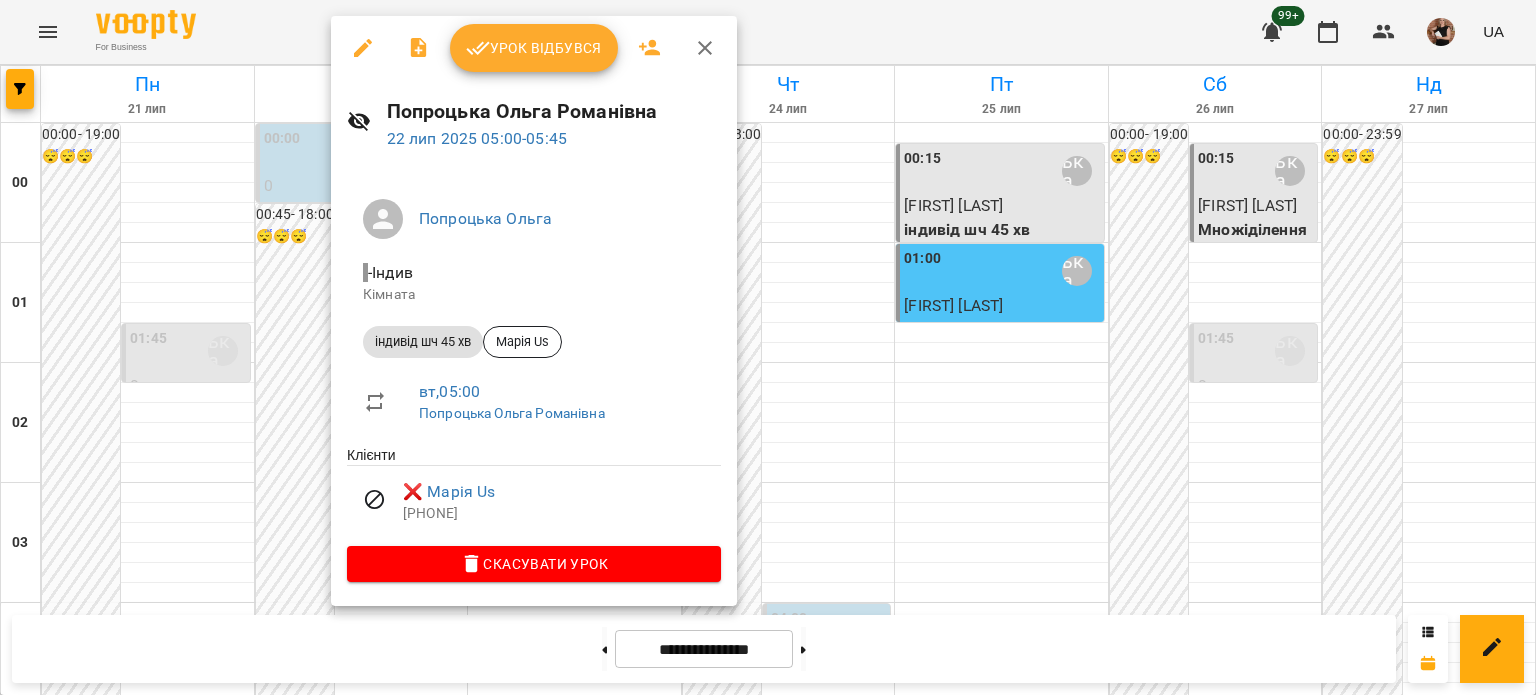 click 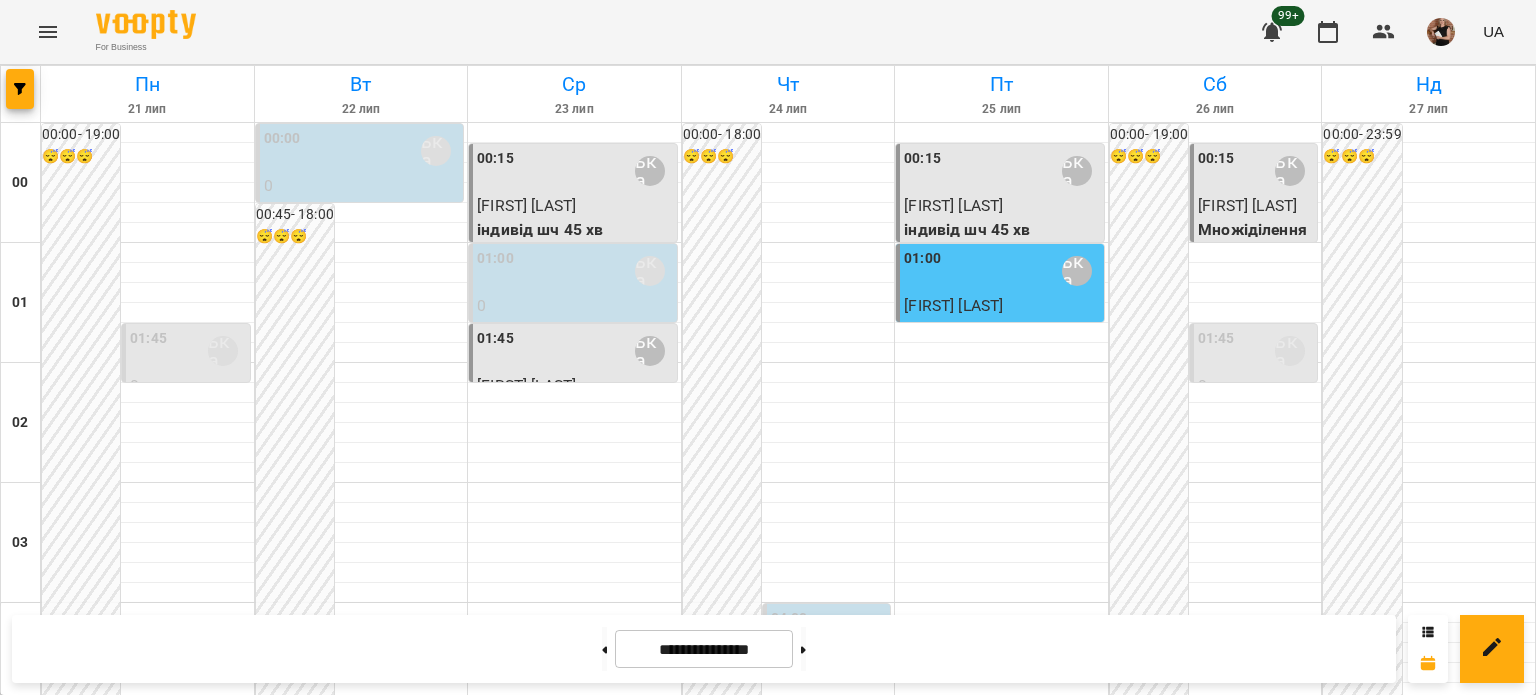 click on "Попроцька Ольга" at bounding box center (863, 631) 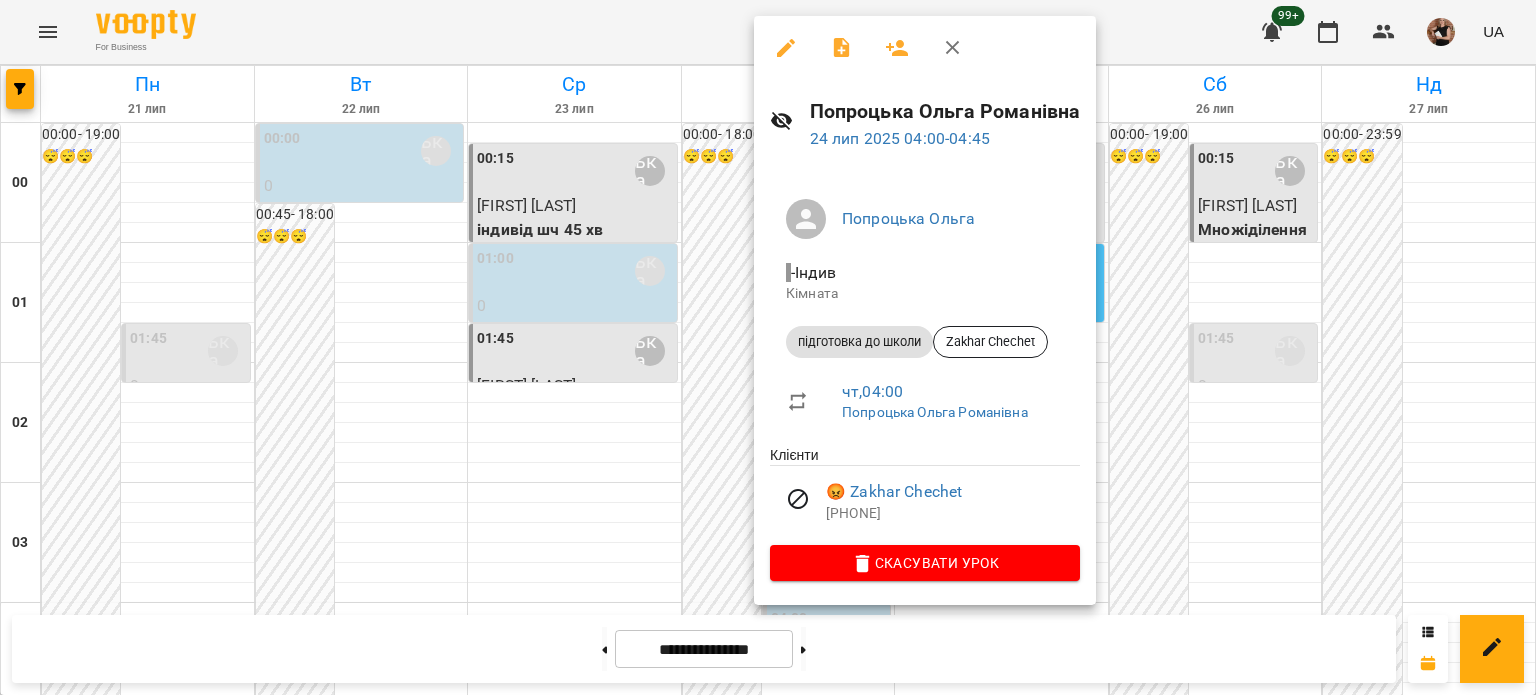 click 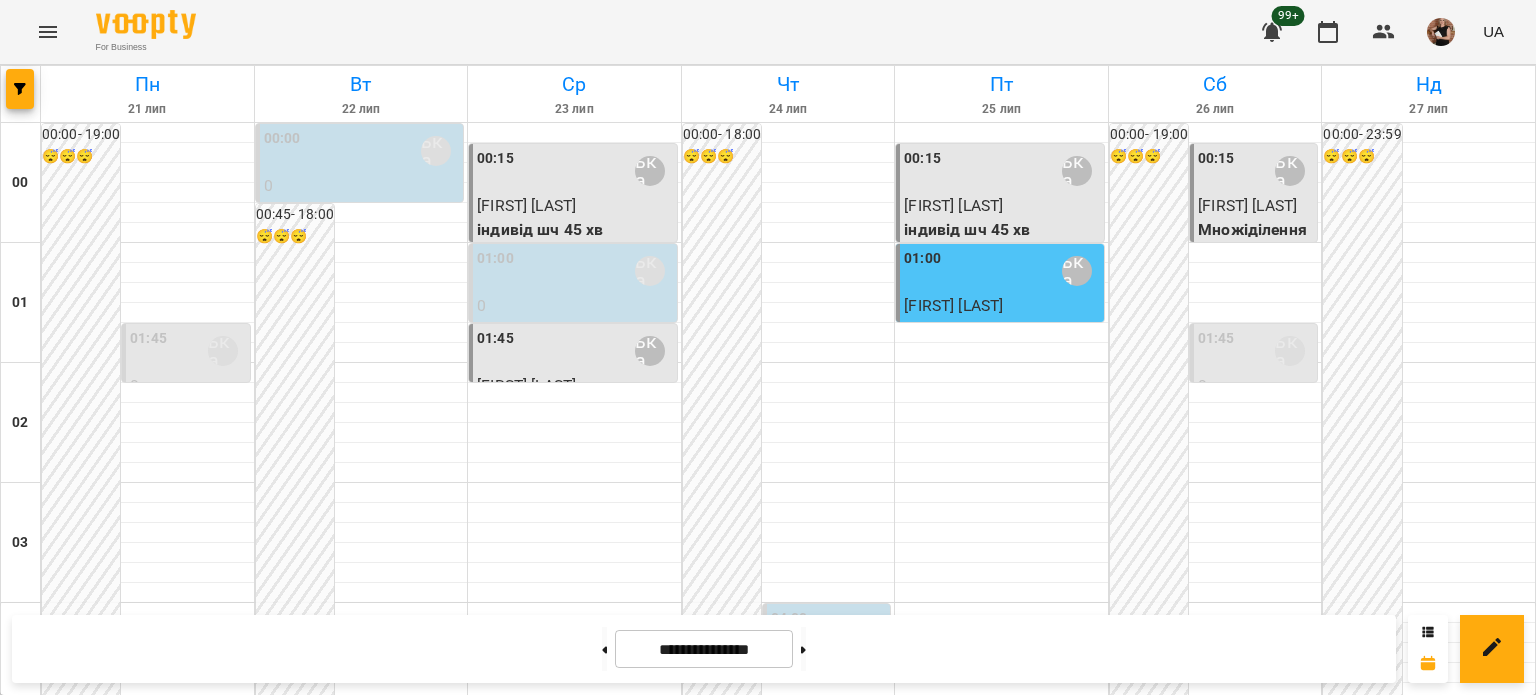 scroll, scrollTop: 2397, scrollLeft: 0, axis: vertical 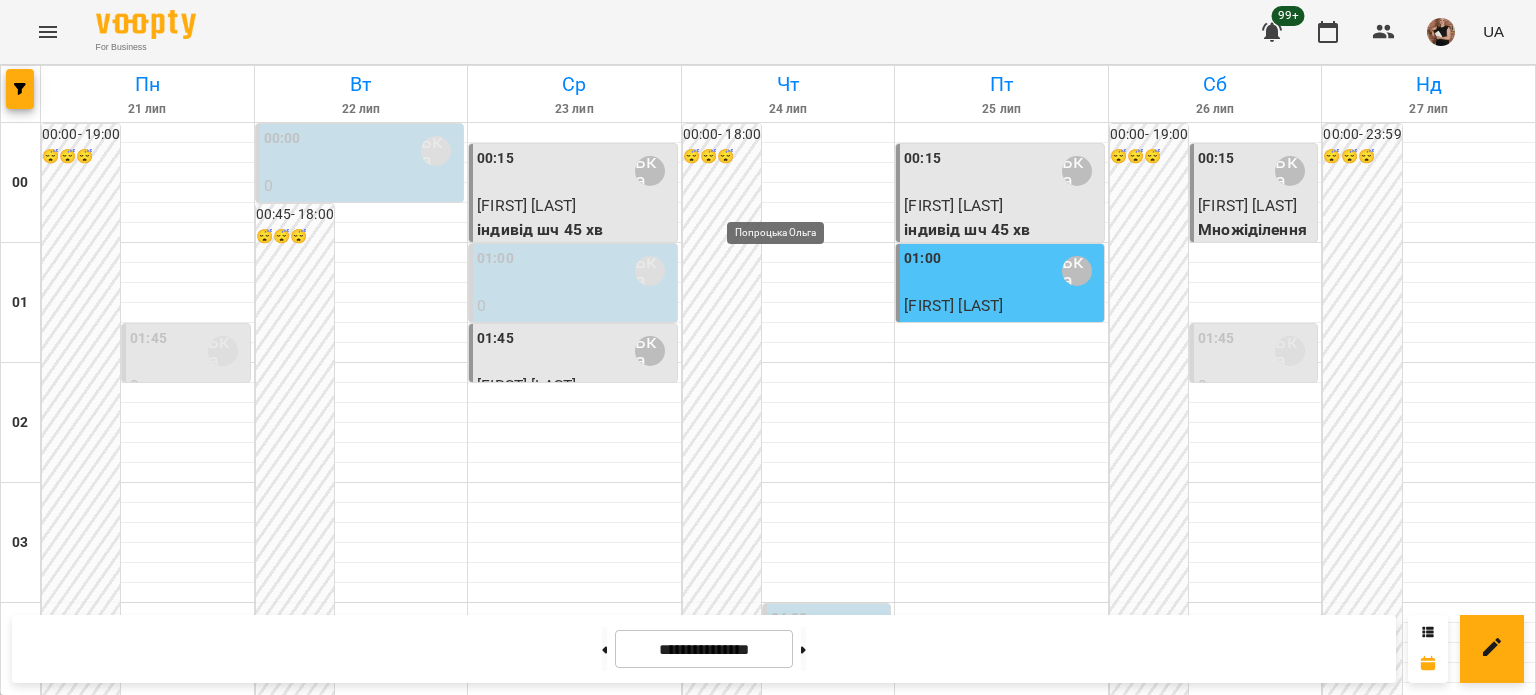 click on "Попроцька Ольга" at bounding box center [783, 2591] 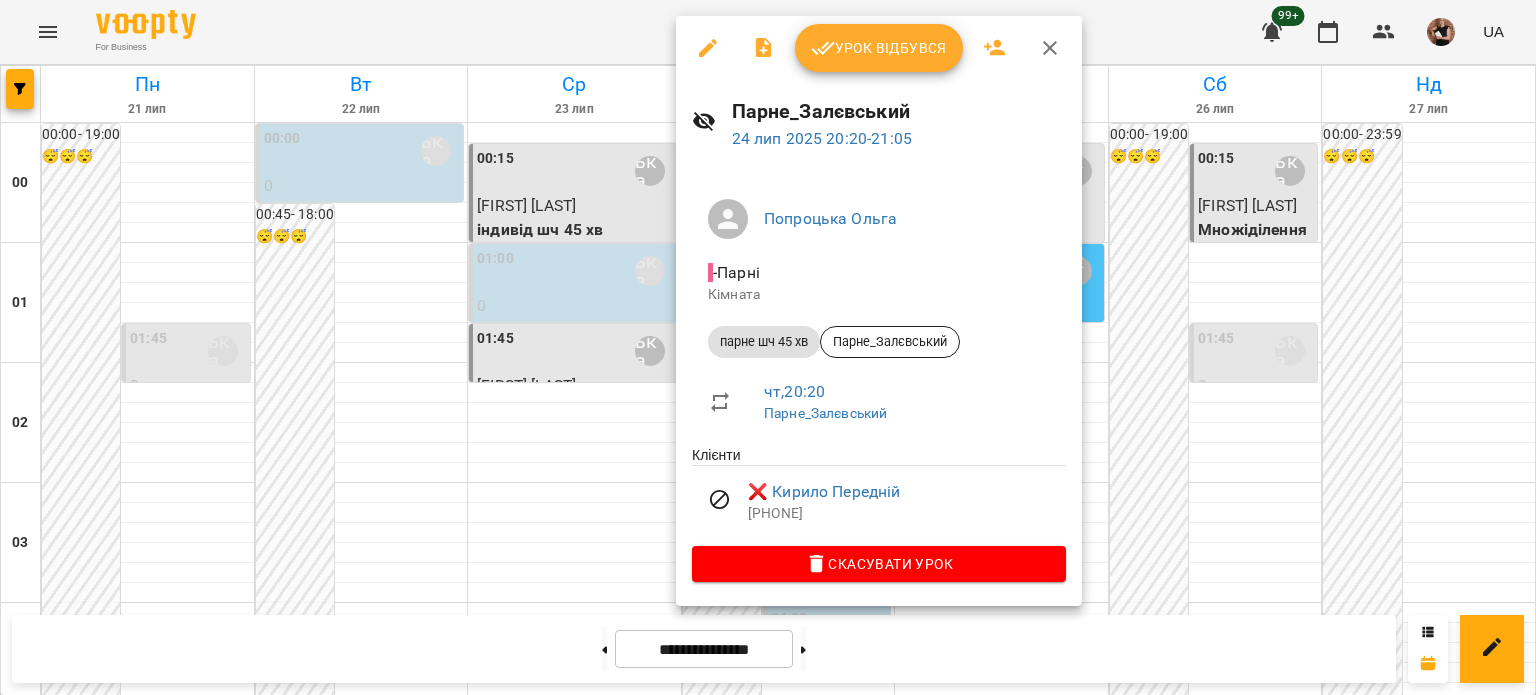 click 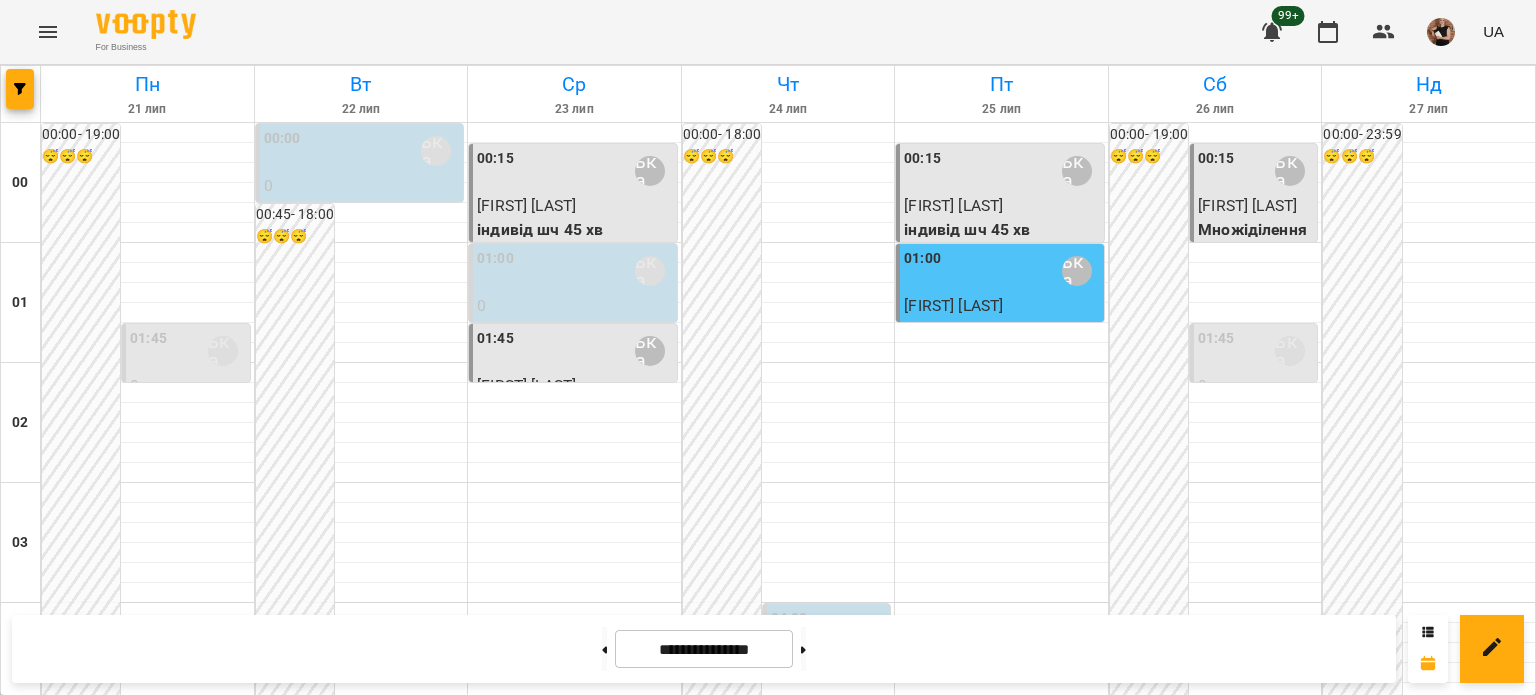 scroll, scrollTop: 2397, scrollLeft: 0, axis: vertical 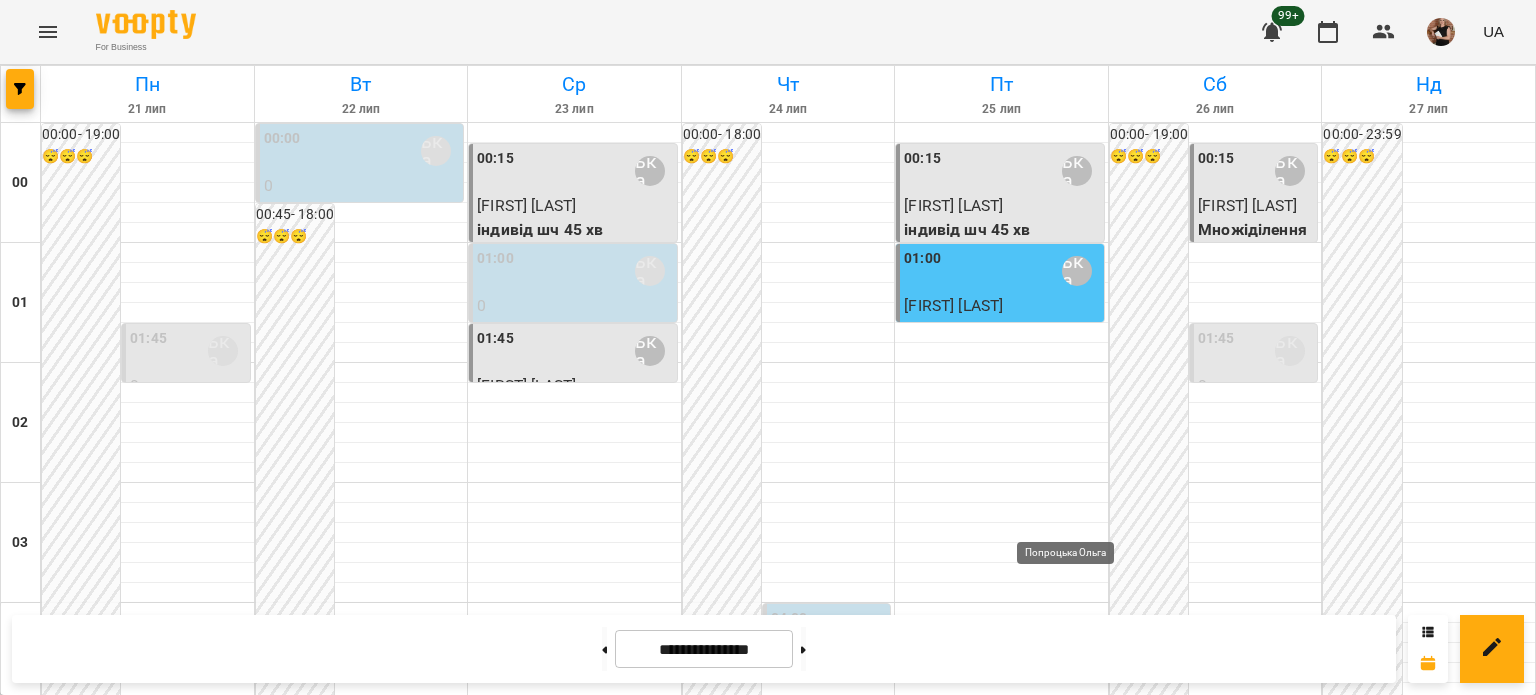 click on "Попроцька Ольга" at bounding box center [1077, 2911] 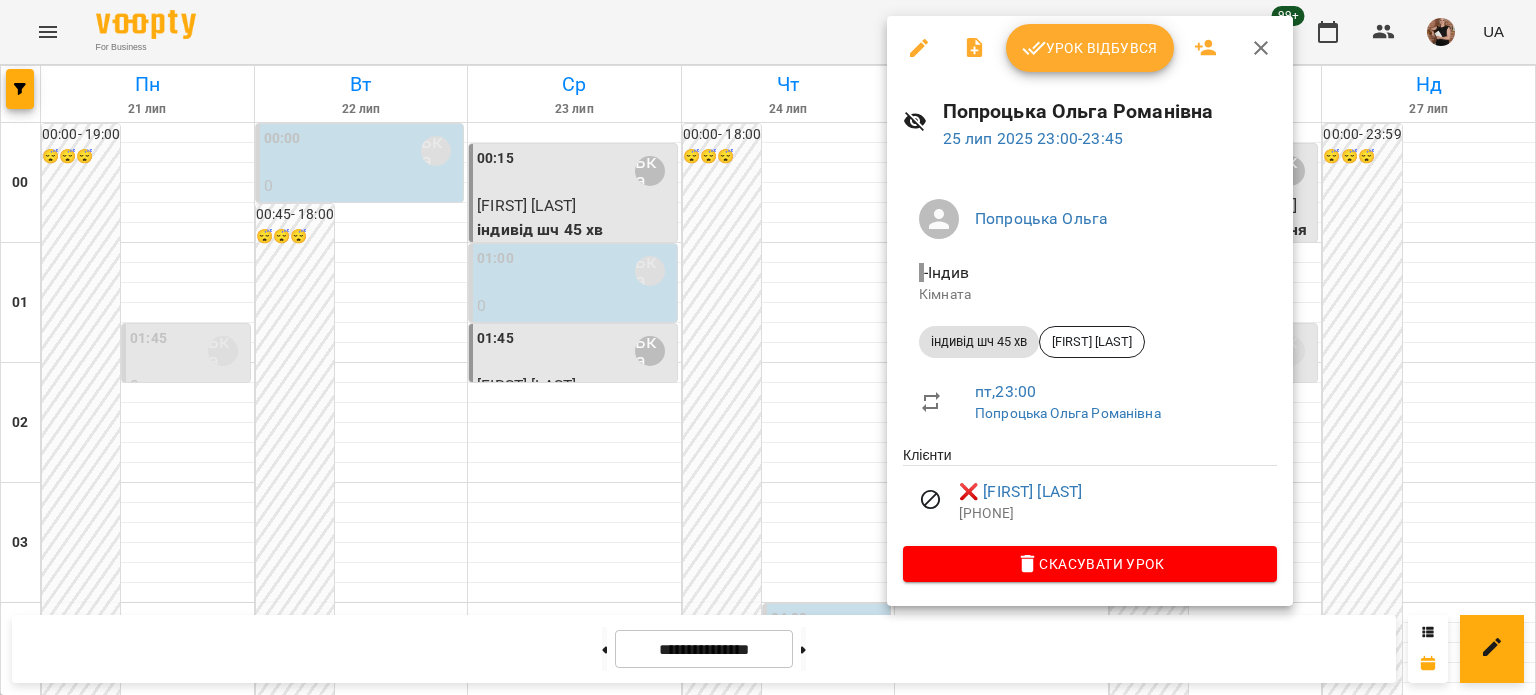 click at bounding box center [768, 347] 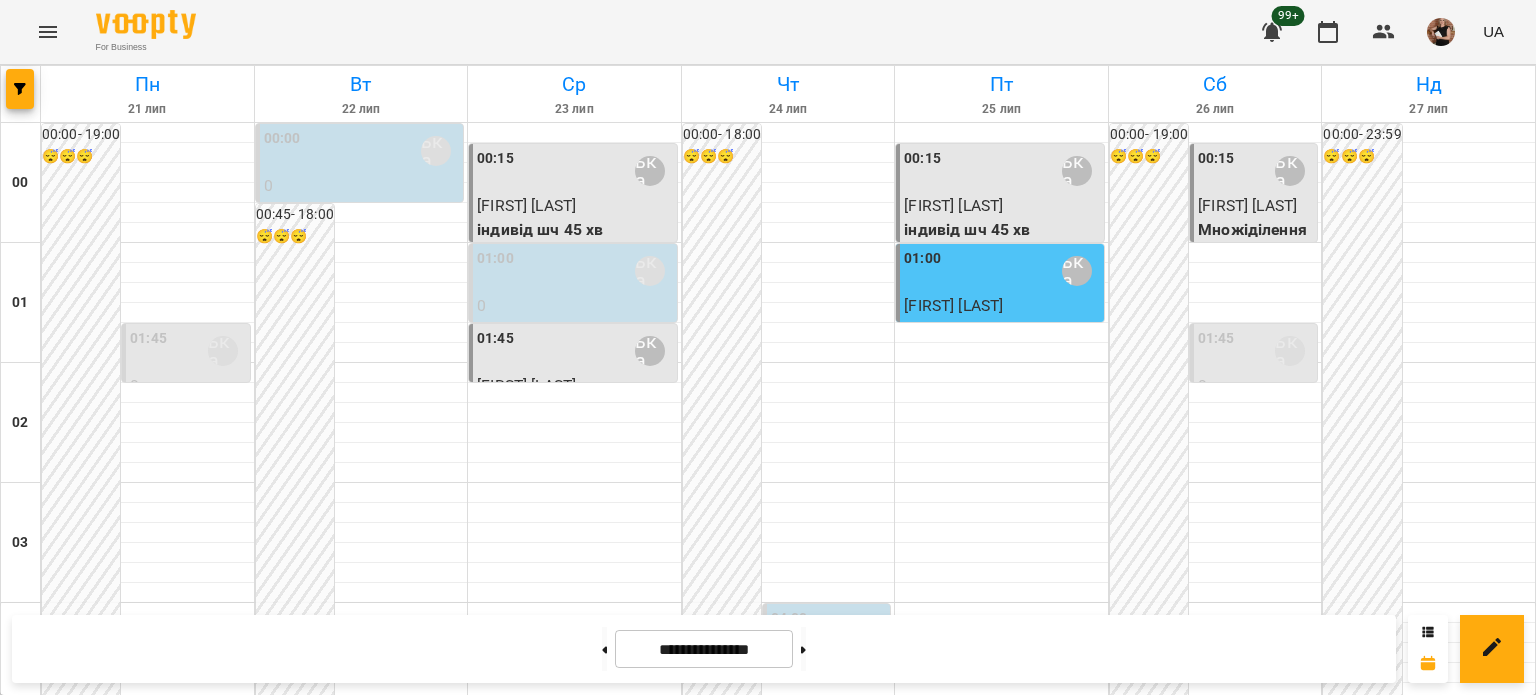 scroll, scrollTop: 2397, scrollLeft: 0, axis: vertical 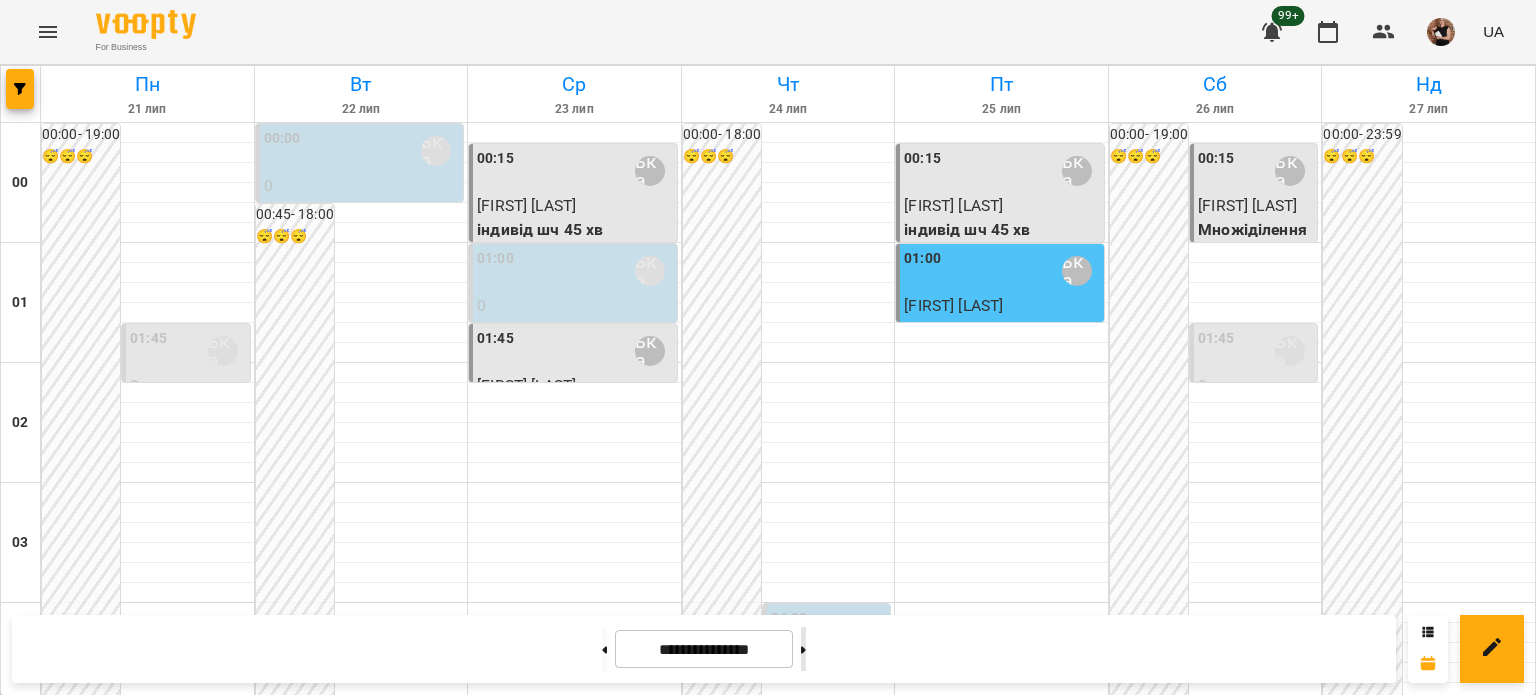 click at bounding box center (803, 649) 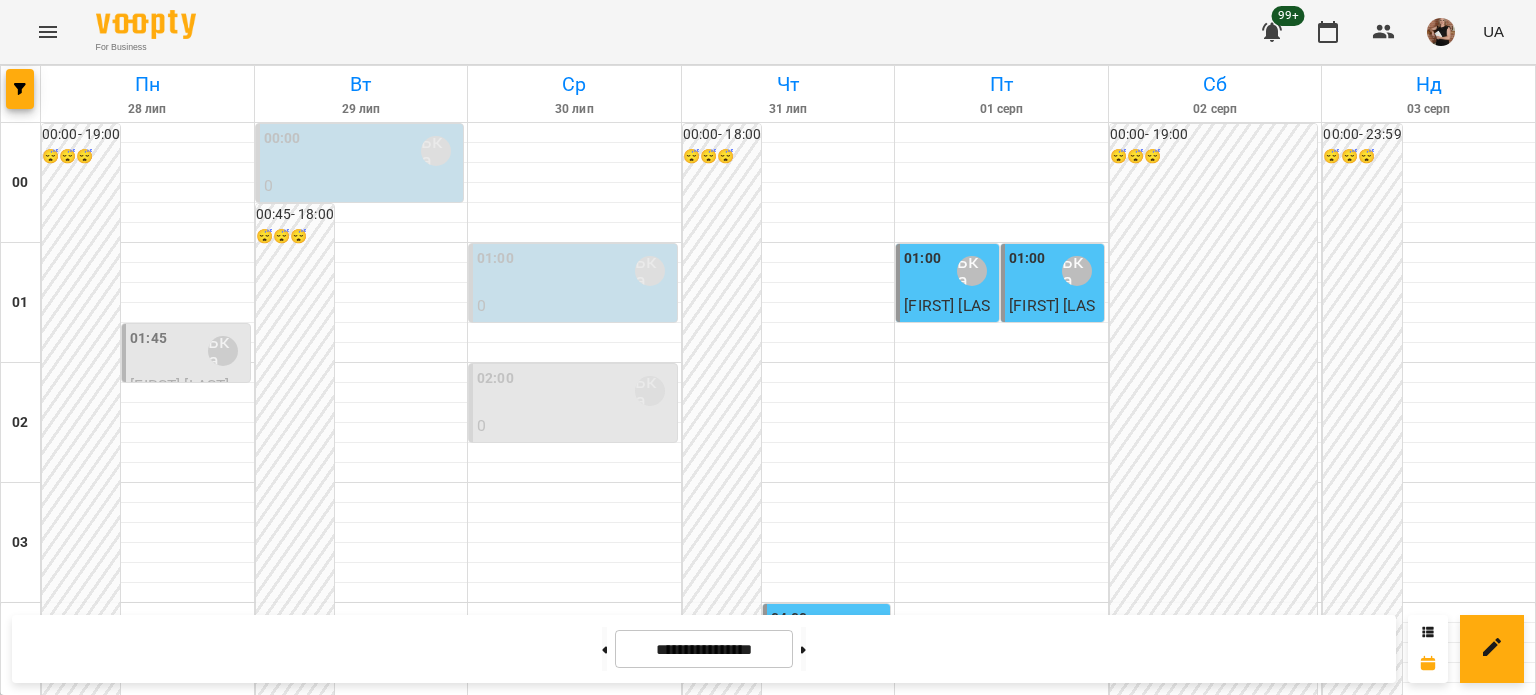 scroll, scrollTop: 2097, scrollLeft: 0, axis: vertical 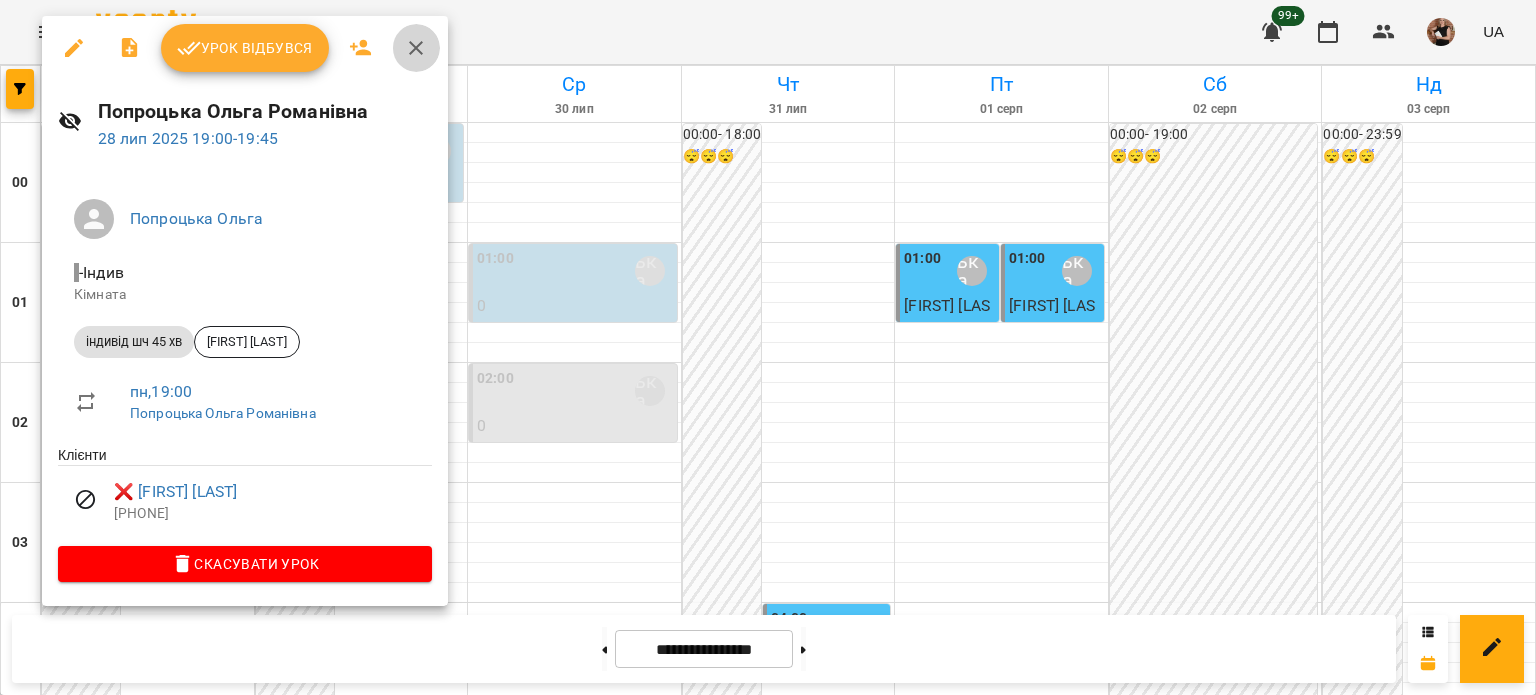click 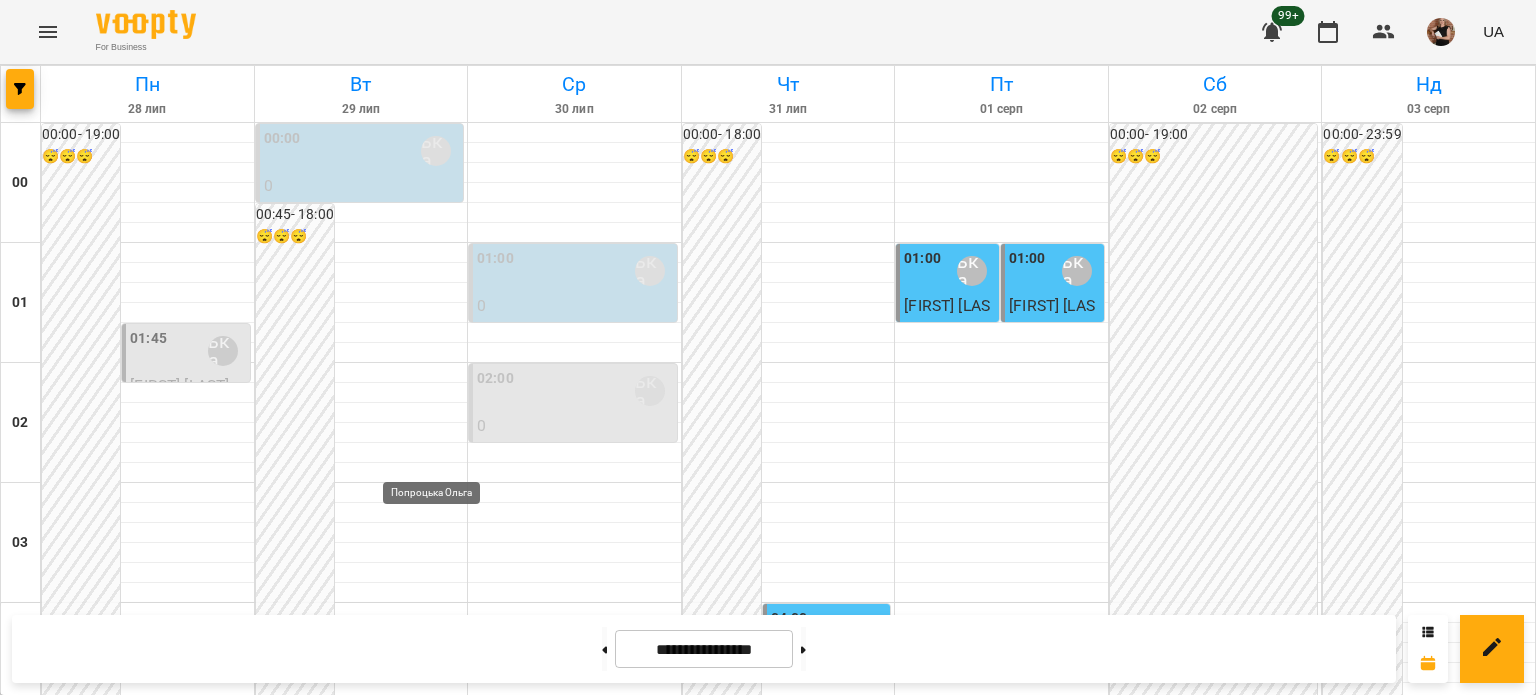click on "Попроцька Ольга" at bounding box center [436, 2551] 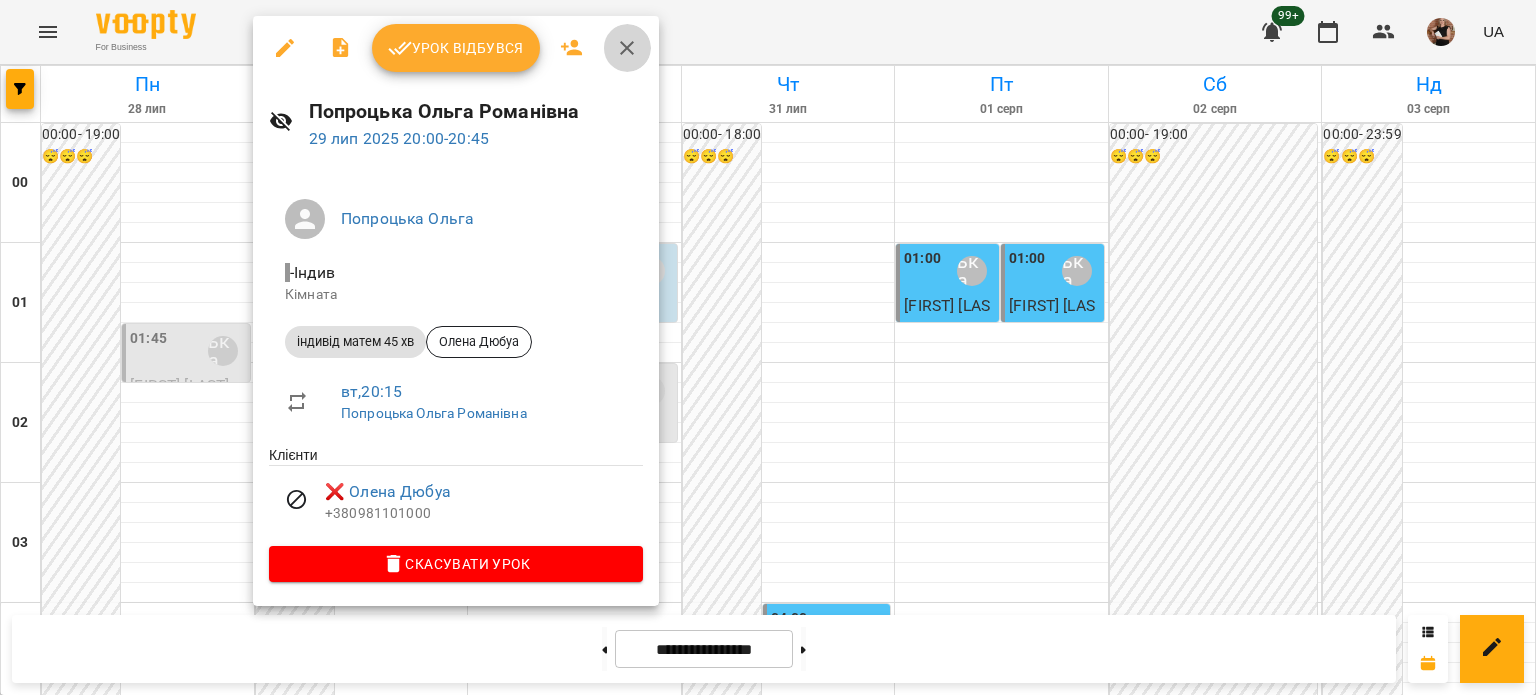 click 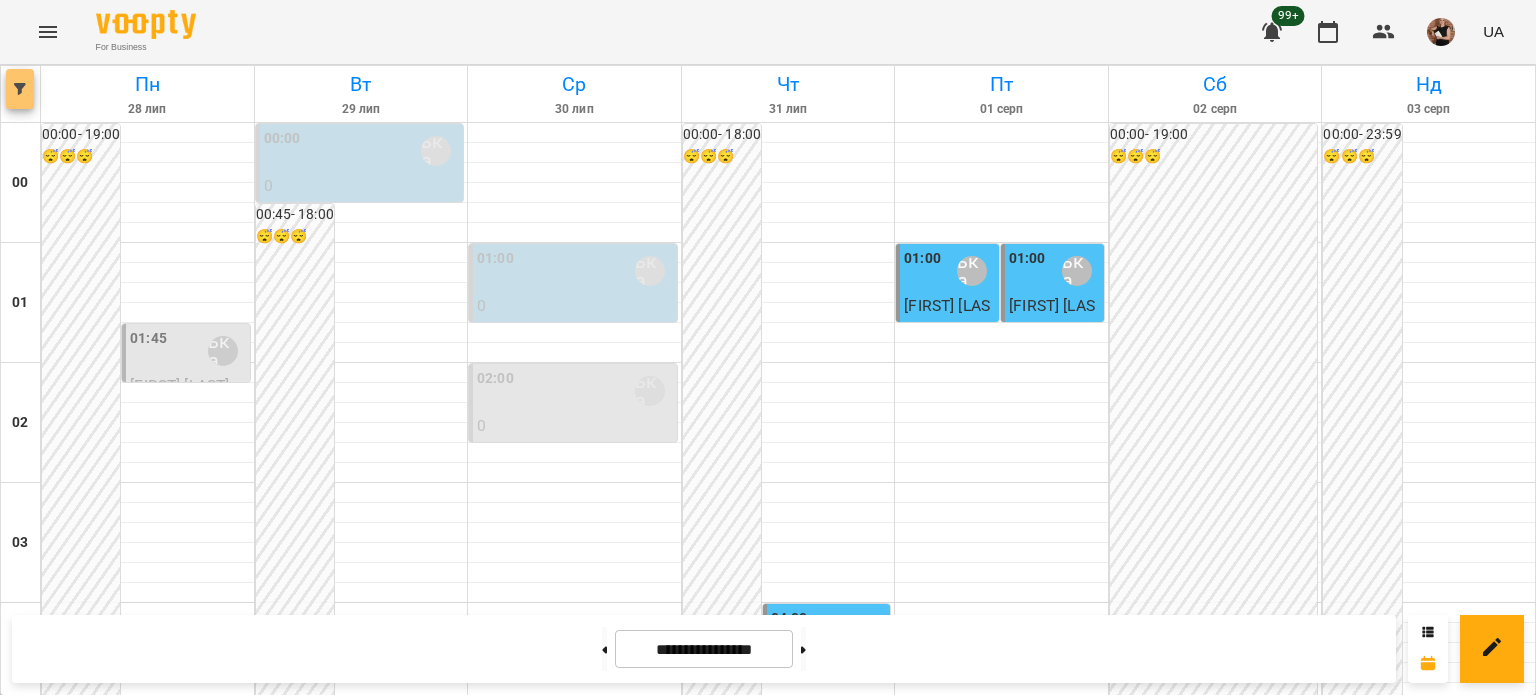click at bounding box center [20, 89] 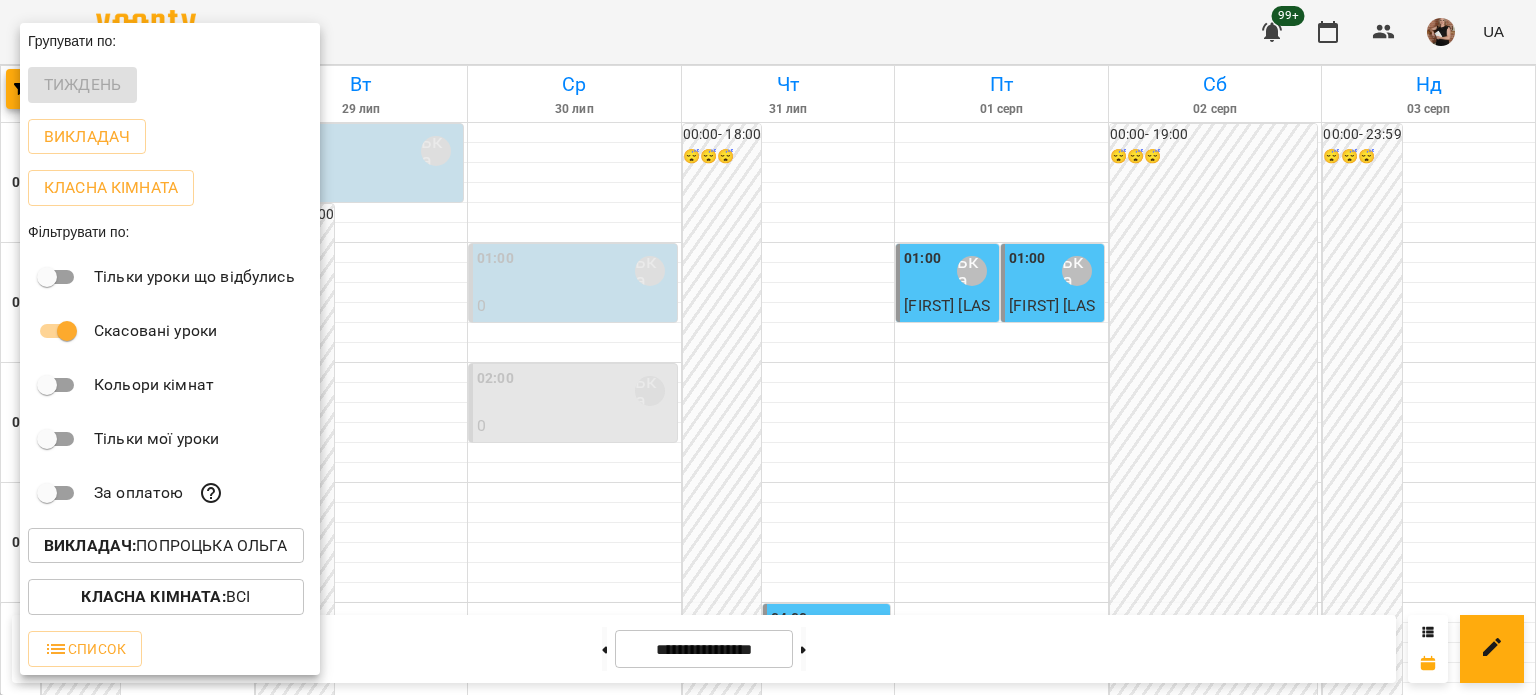 click on "Викладач :" at bounding box center (90, 545) 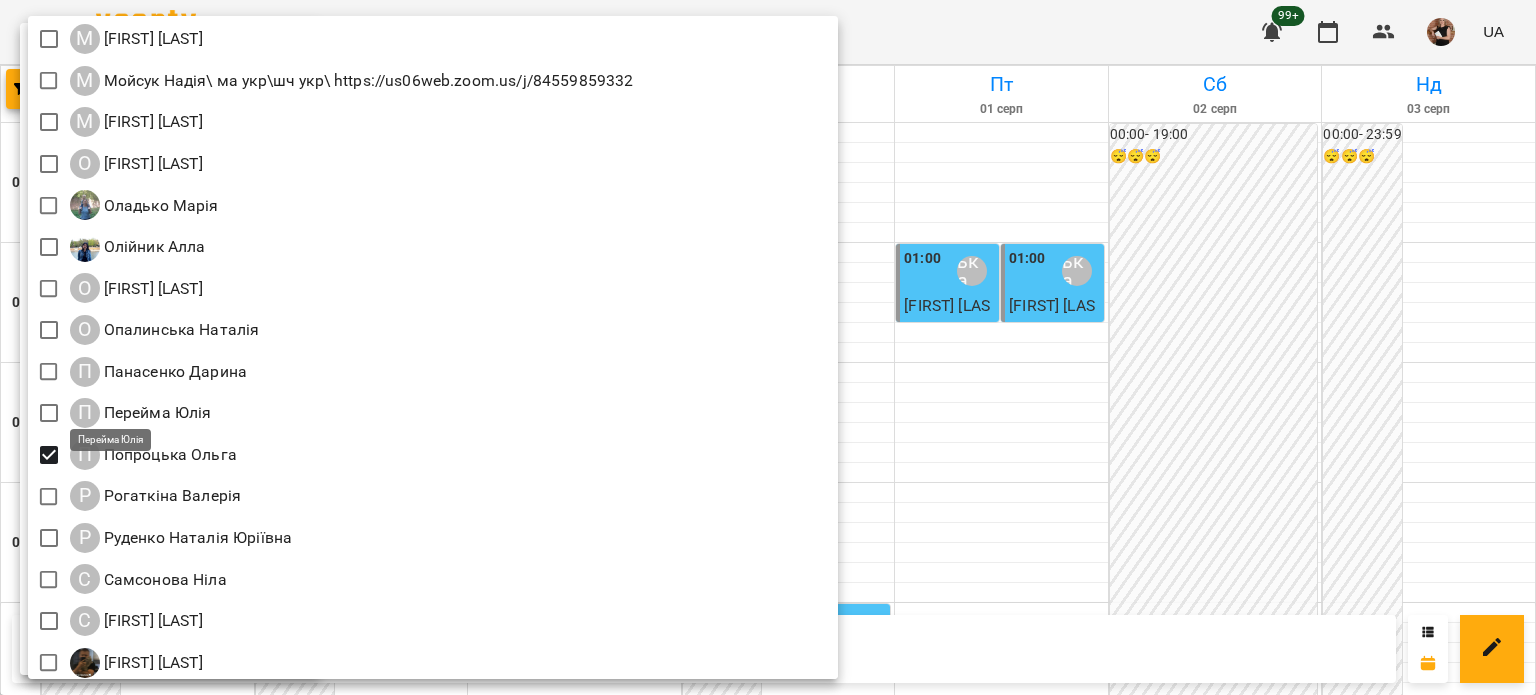 scroll, scrollTop: 2167, scrollLeft: 0, axis: vertical 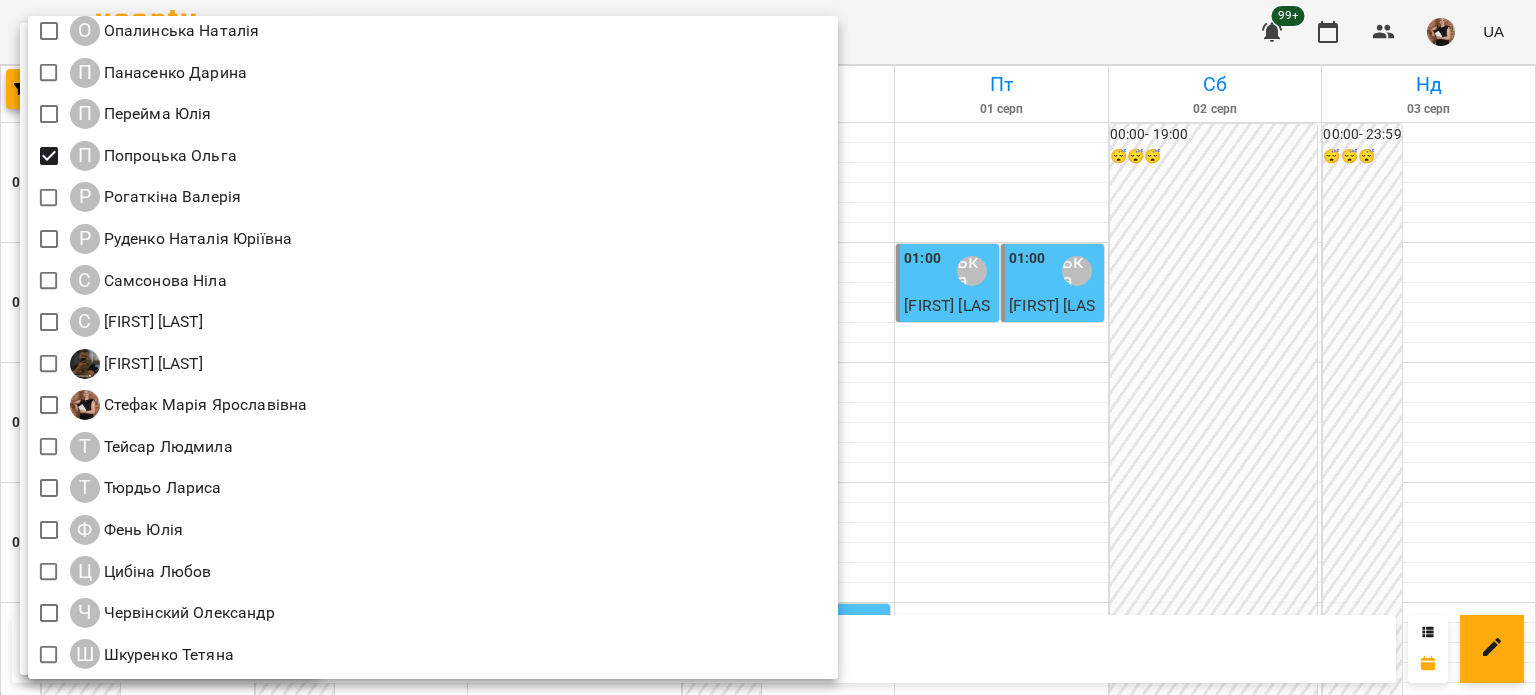 click at bounding box center [768, 347] 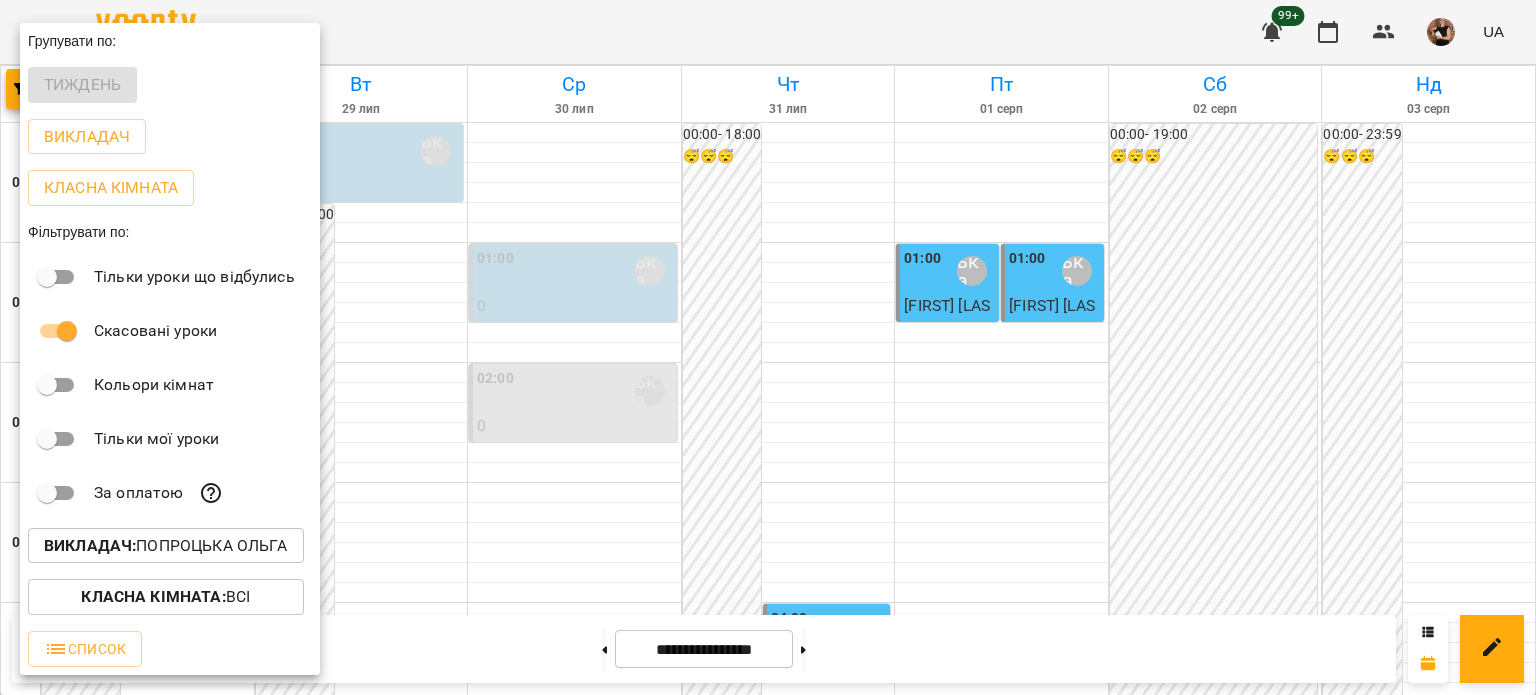 click at bounding box center (768, 347) 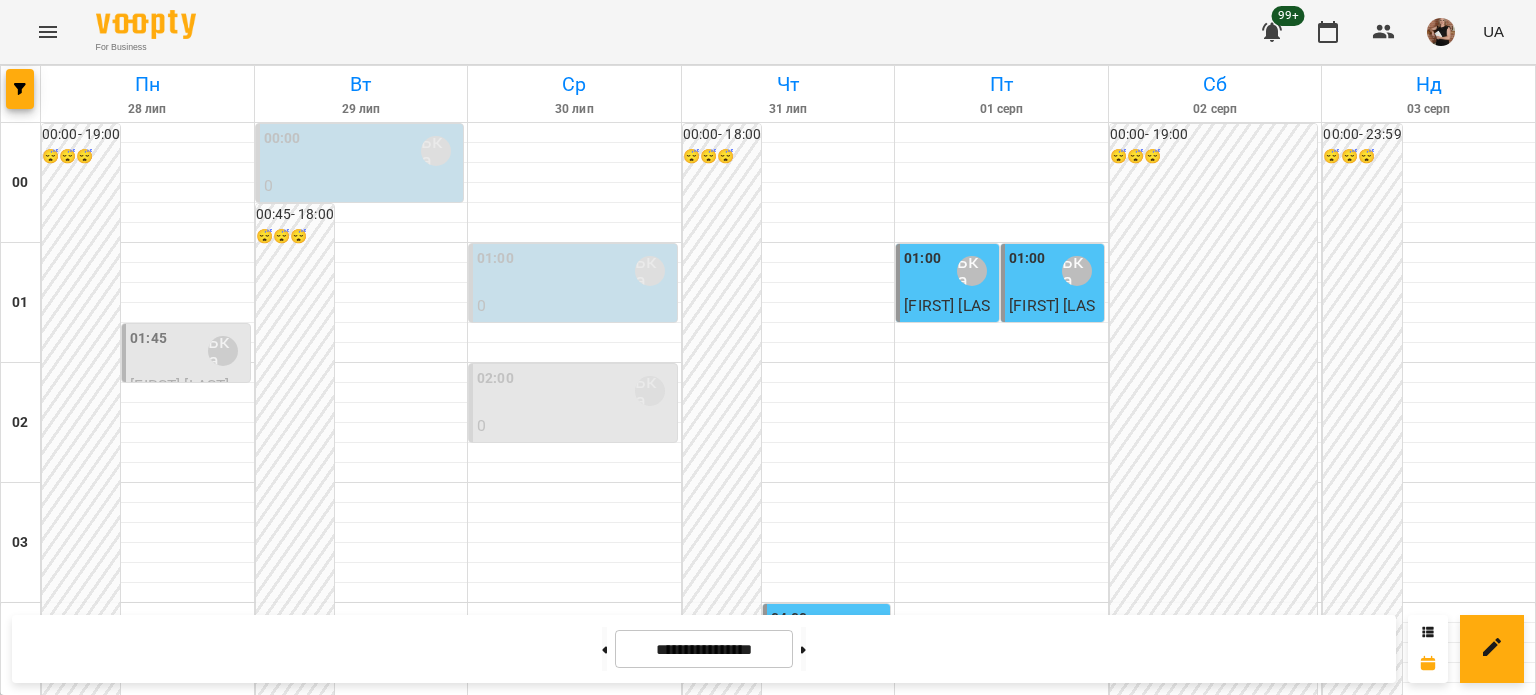 scroll, scrollTop: 0, scrollLeft: 0, axis: both 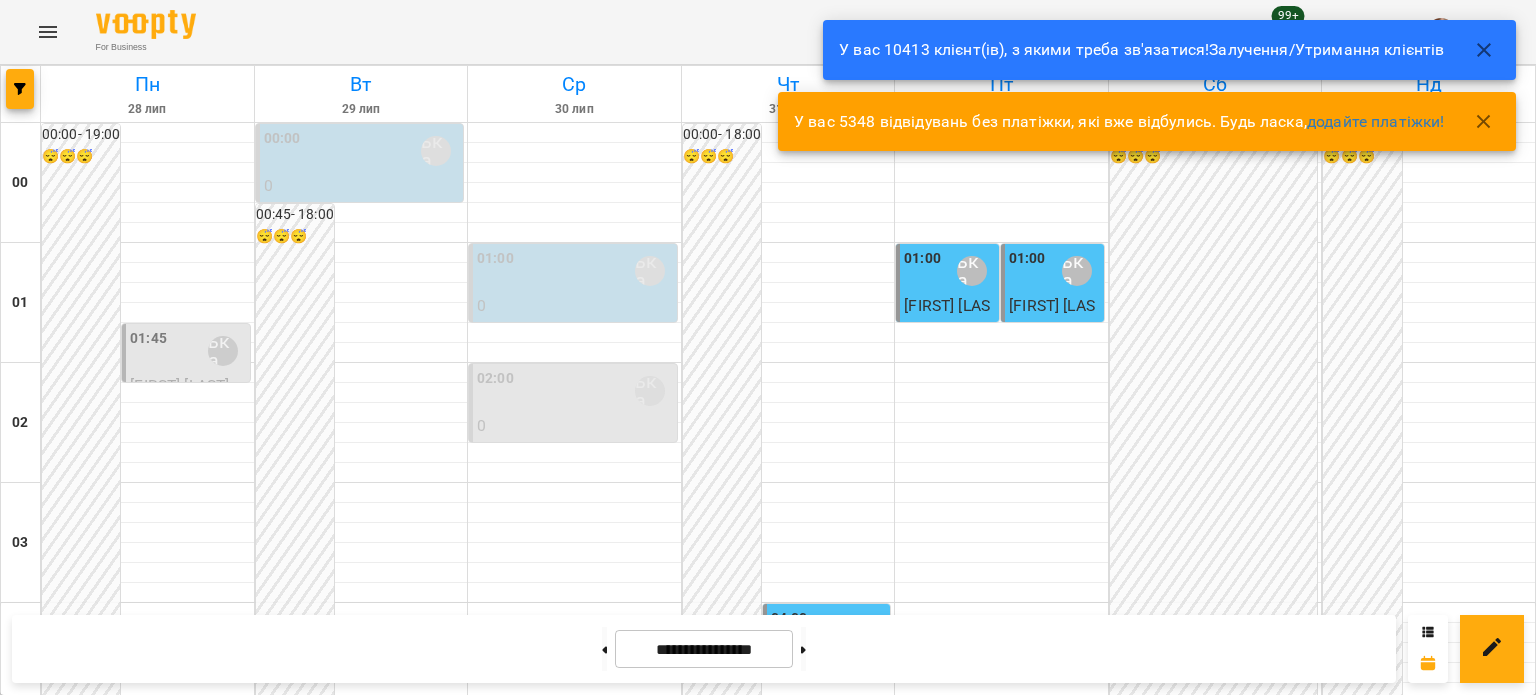 click 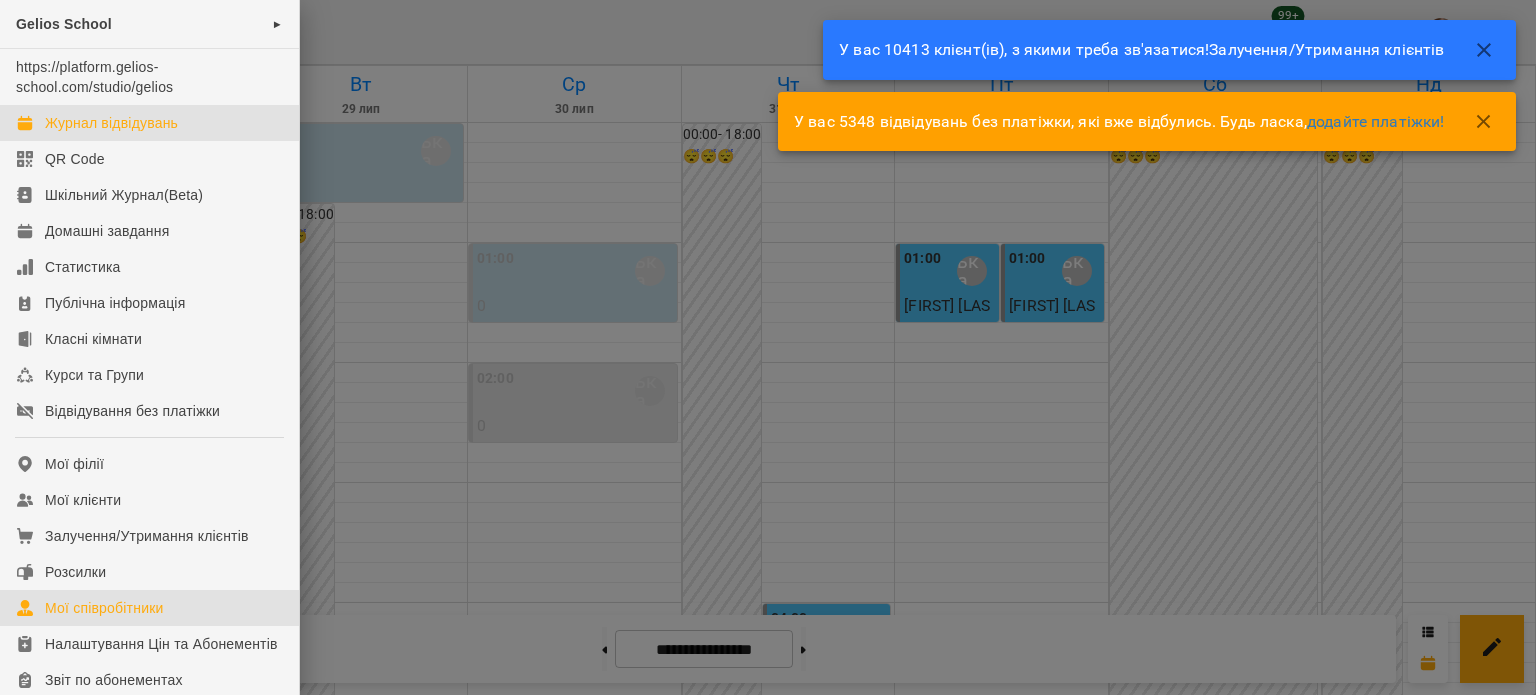 click on "Мої співробітники" at bounding box center [104, 608] 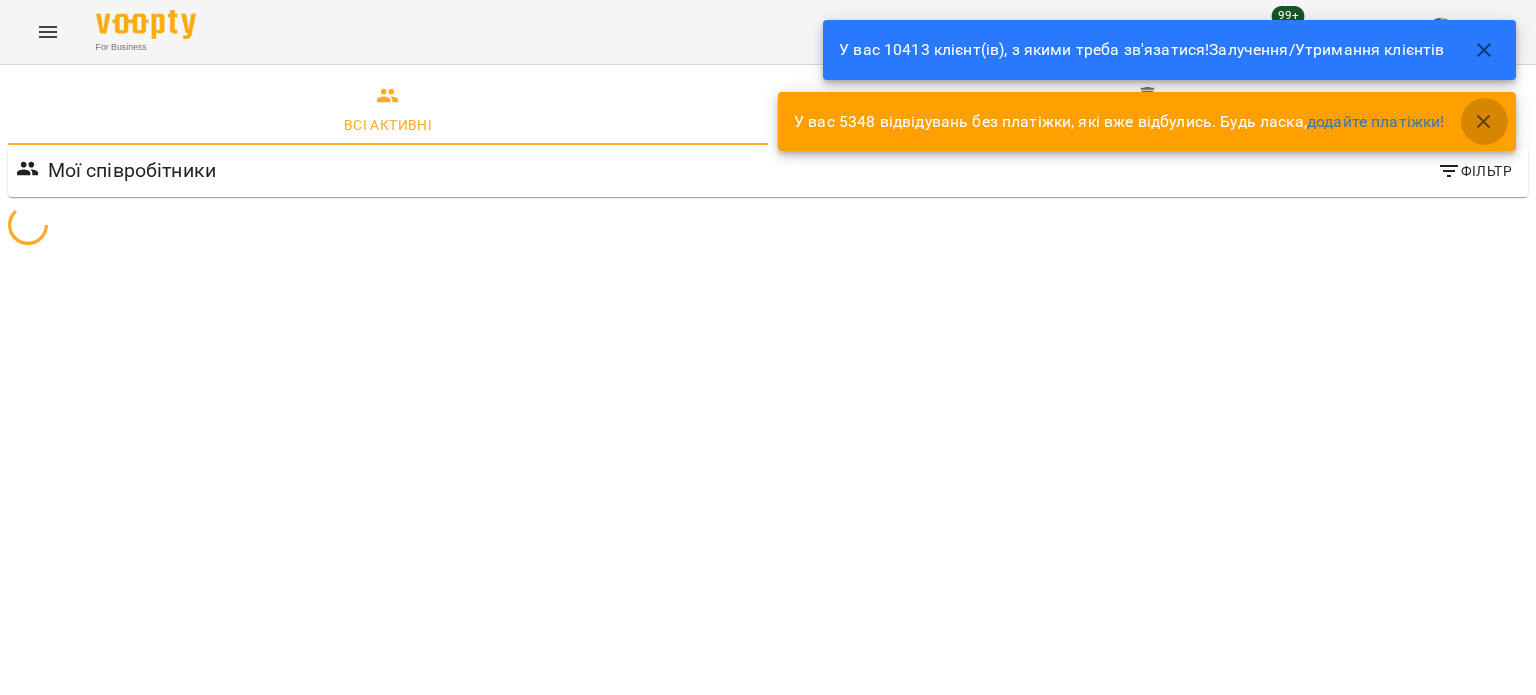 click at bounding box center [1484, 122] 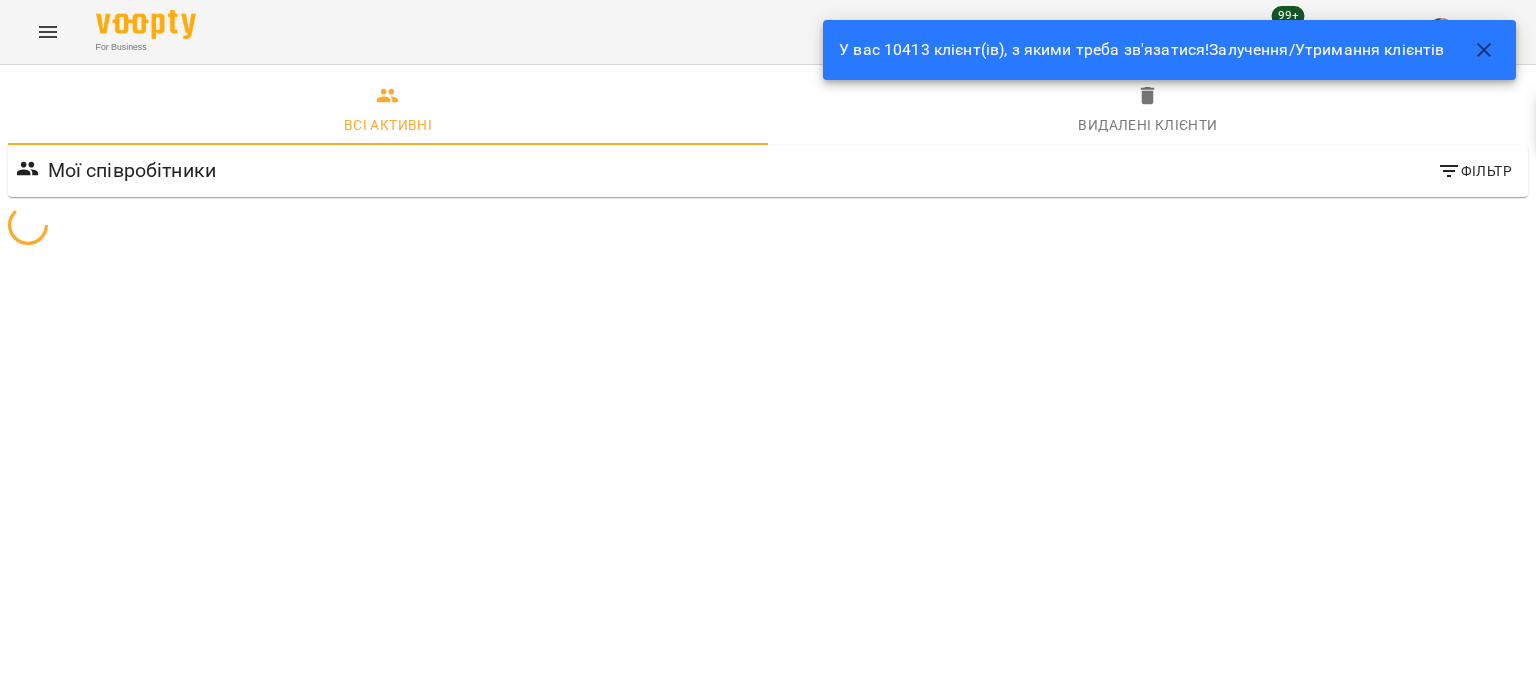 click at bounding box center (1484, 50) 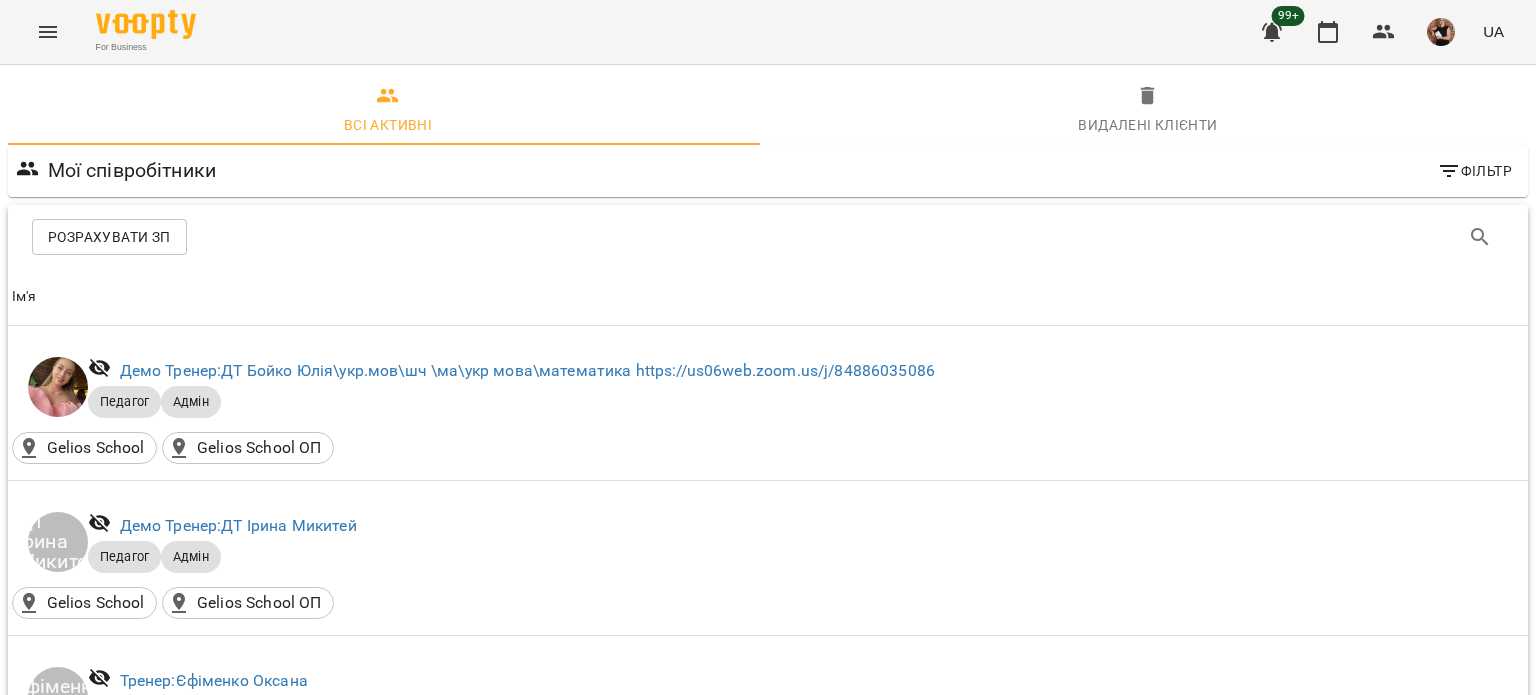 click on "Ім'я" at bounding box center (768, 297) 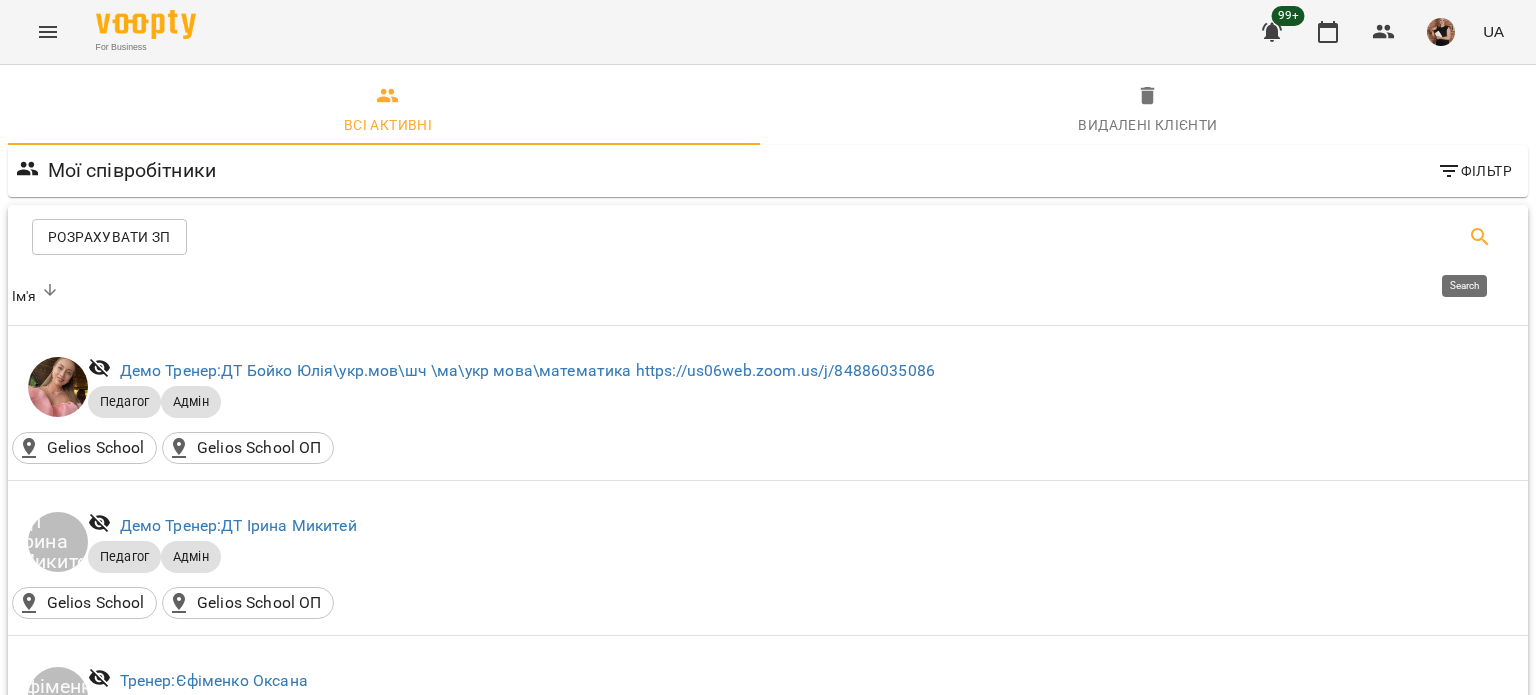 click 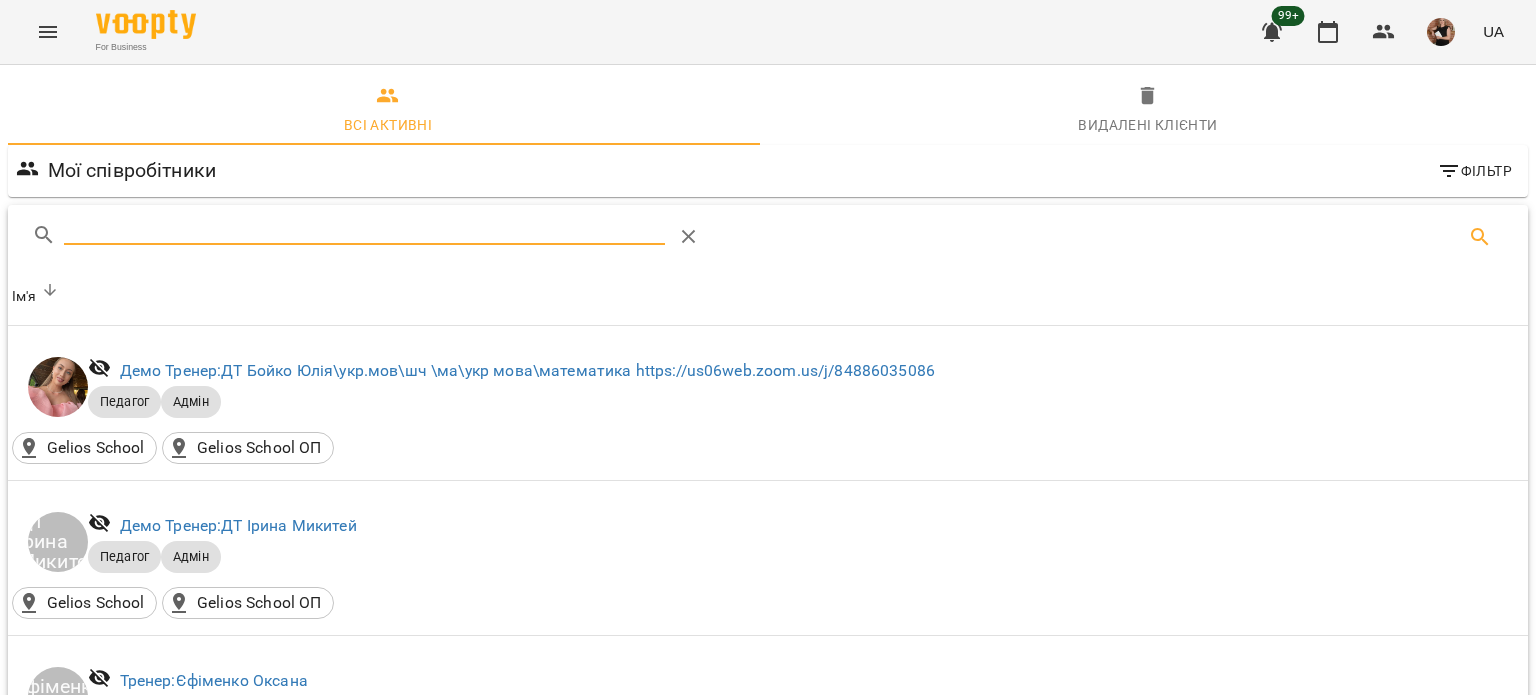 click at bounding box center [364, 229] 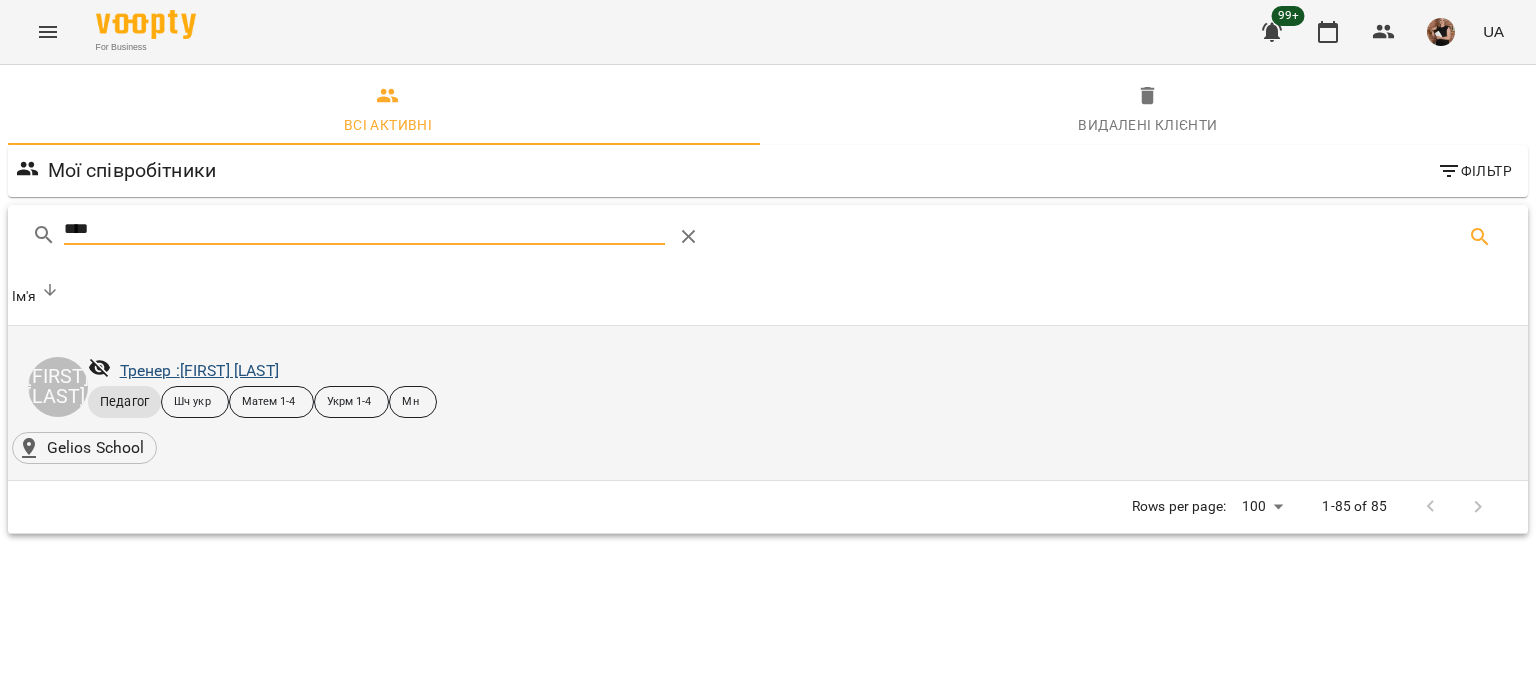 type on "****" 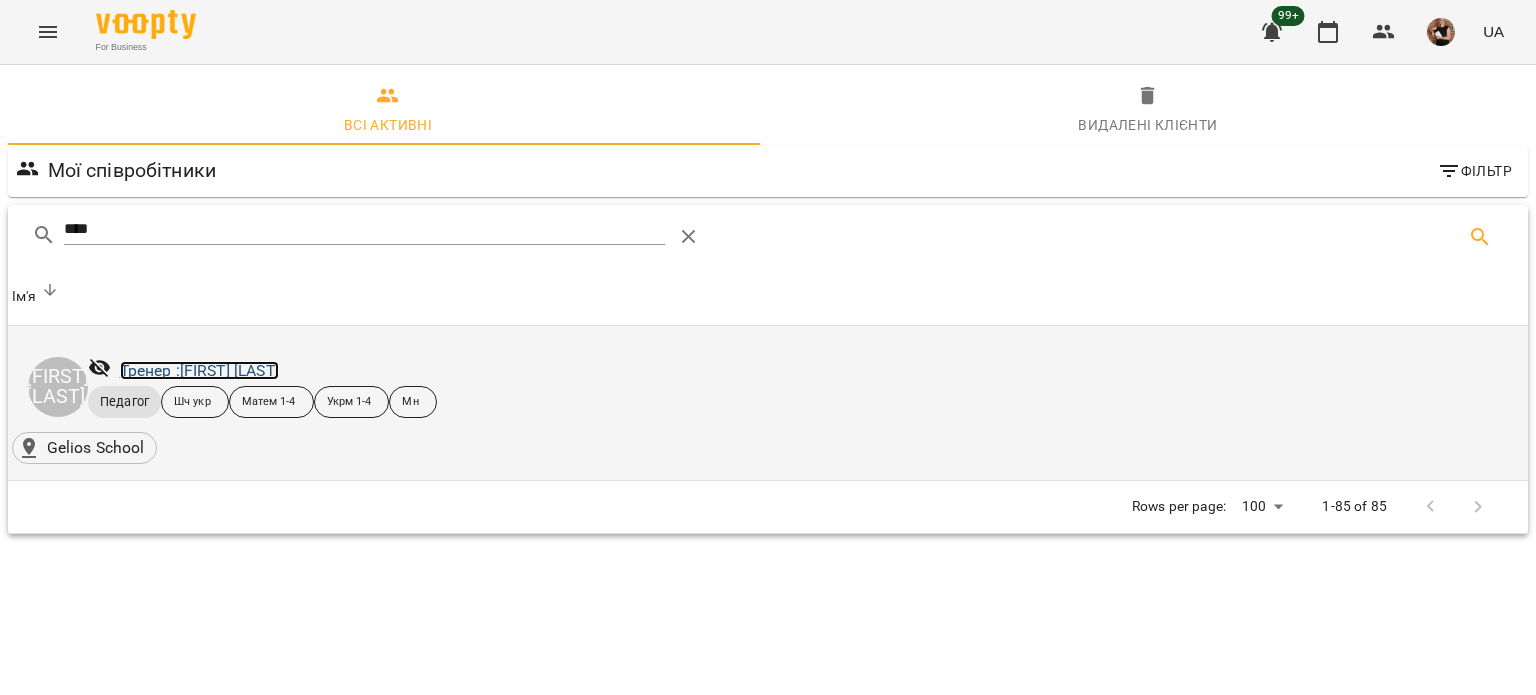 click on "Тренер :  [FIRST] [LAST]" at bounding box center [199, 370] 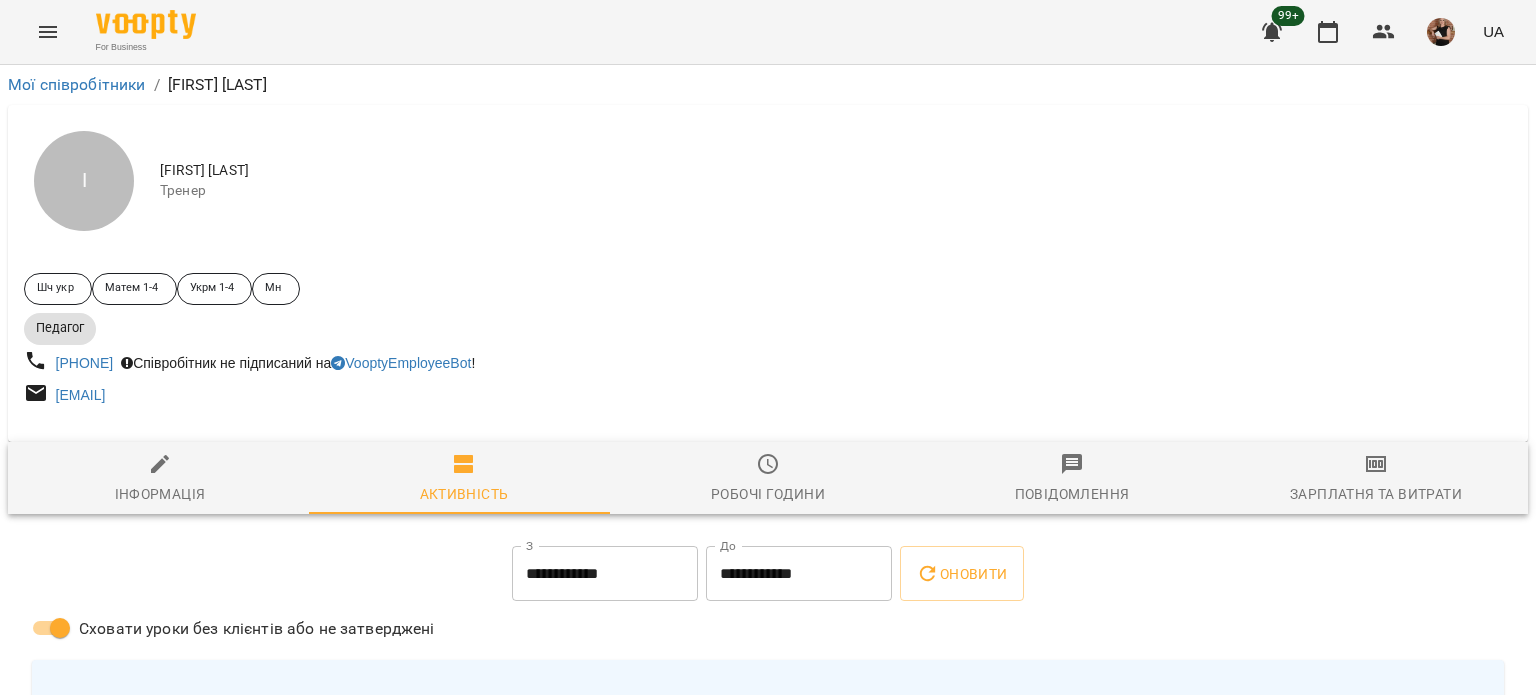 scroll, scrollTop: 400, scrollLeft: 0, axis: vertical 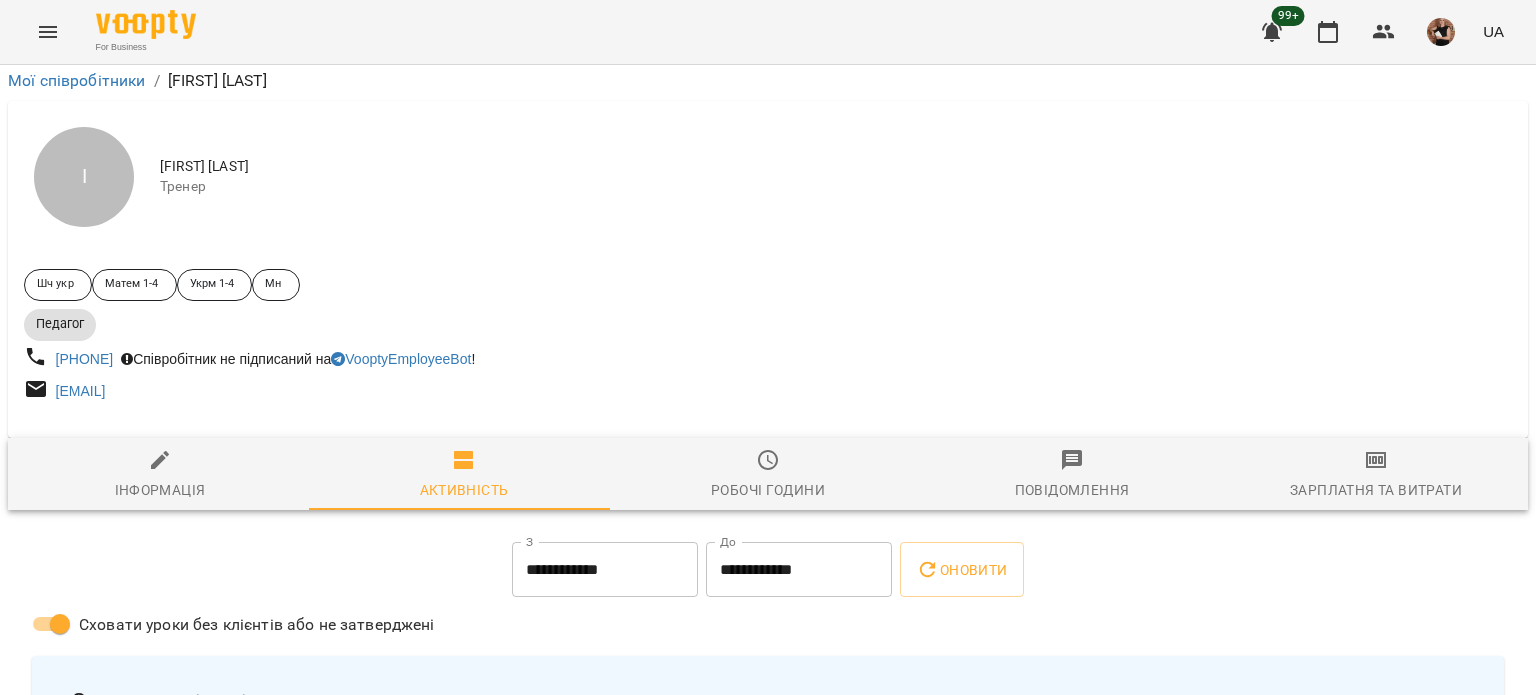 click on "**********" at bounding box center (605, 570) 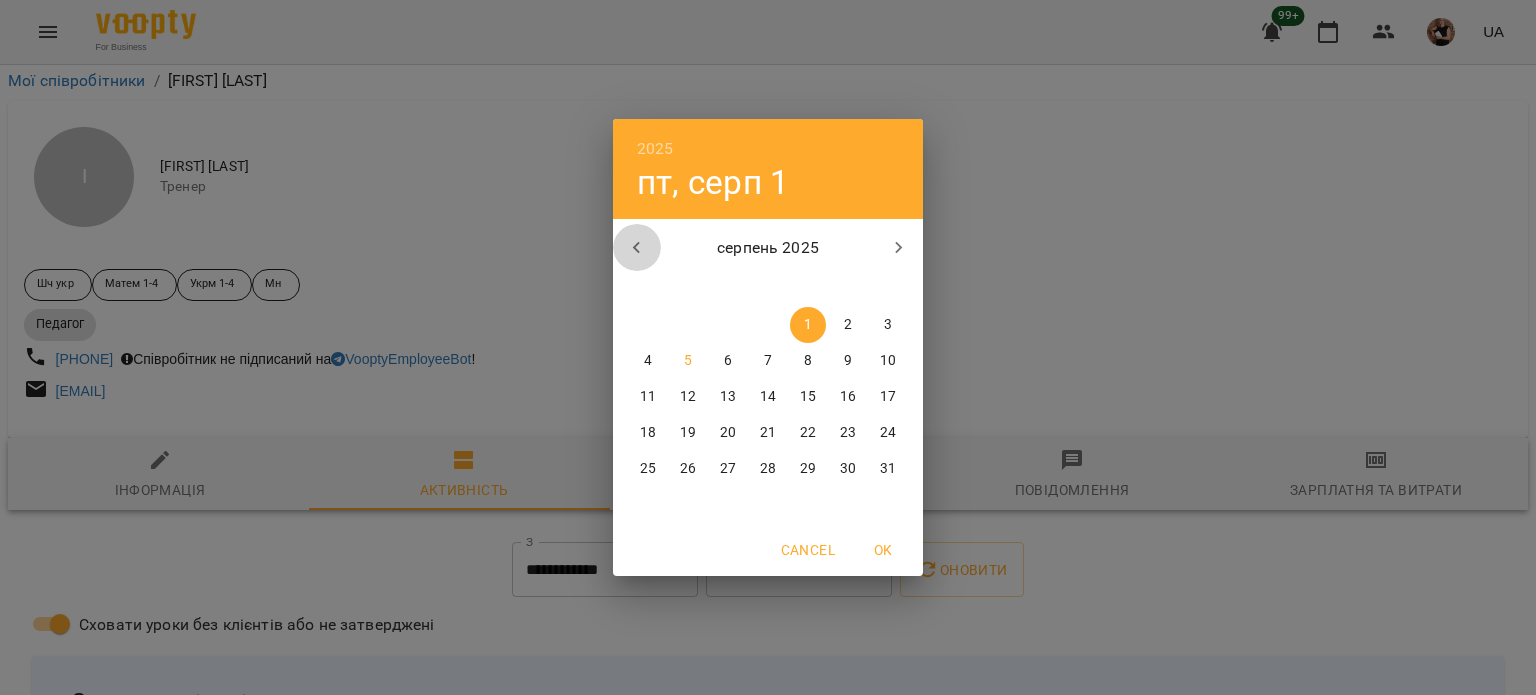 click 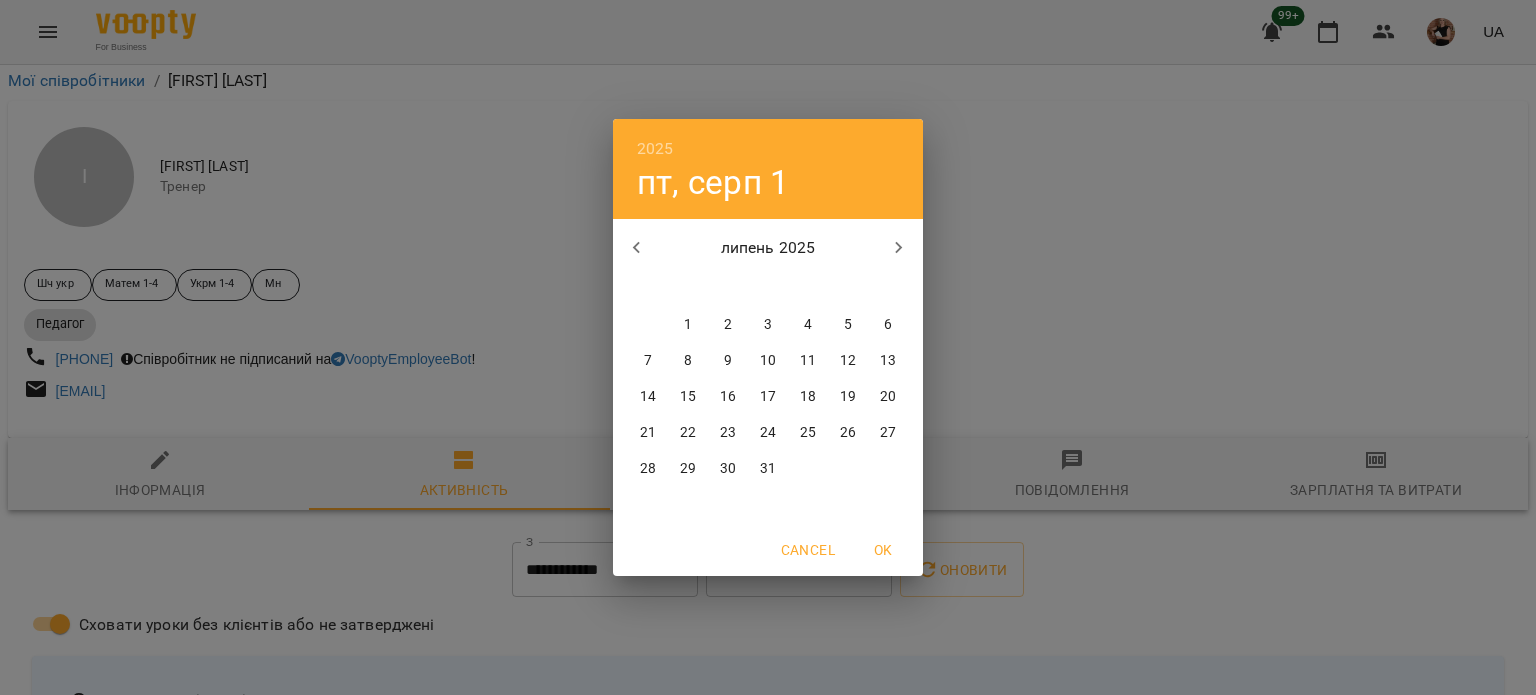 click on "1" at bounding box center (688, 325) 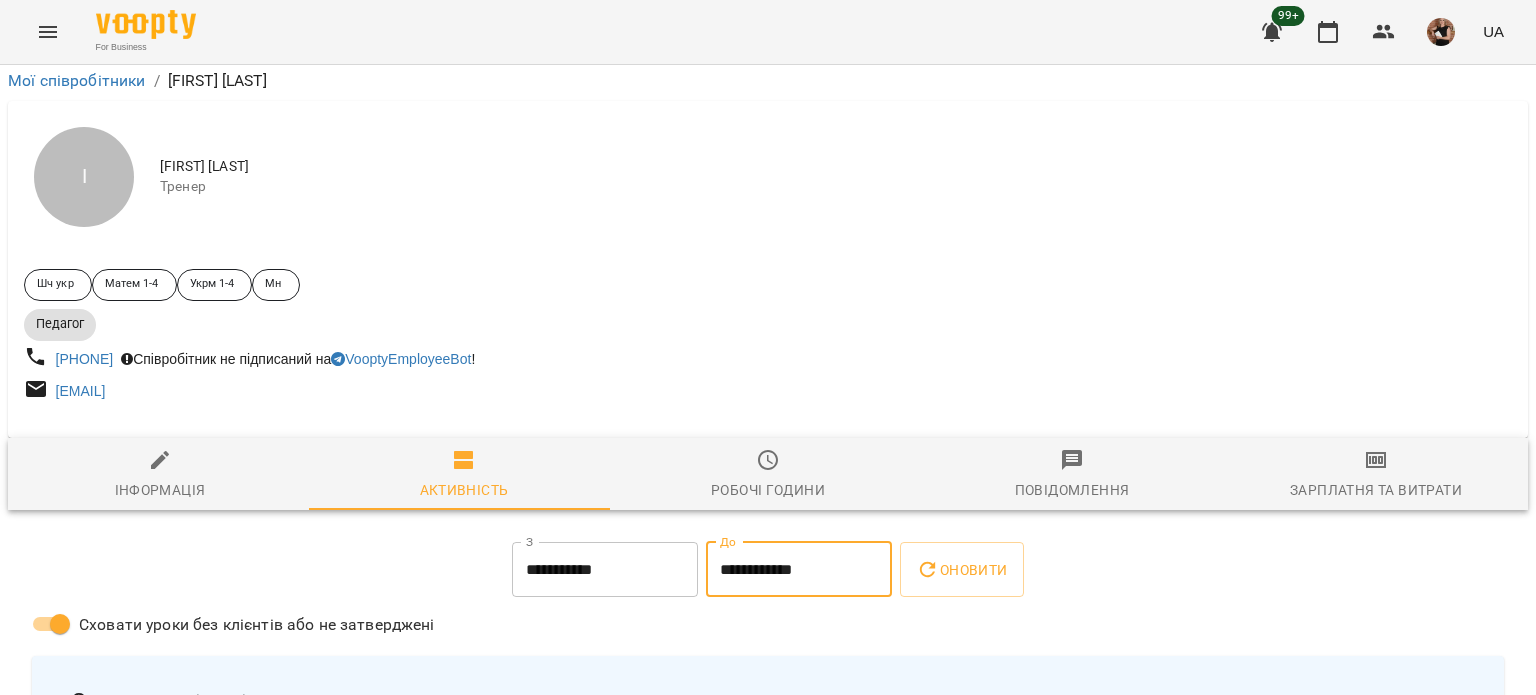 click on "**********" at bounding box center (799, 570) 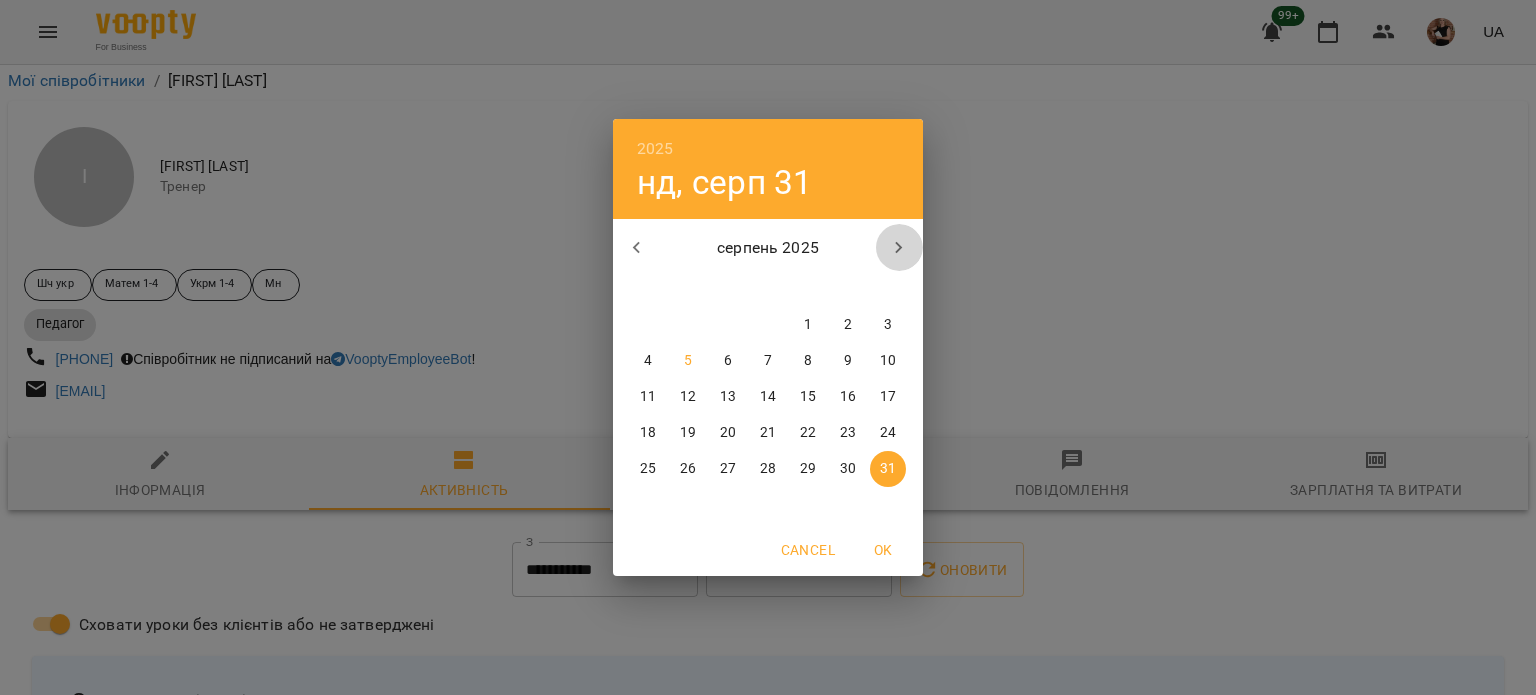 click 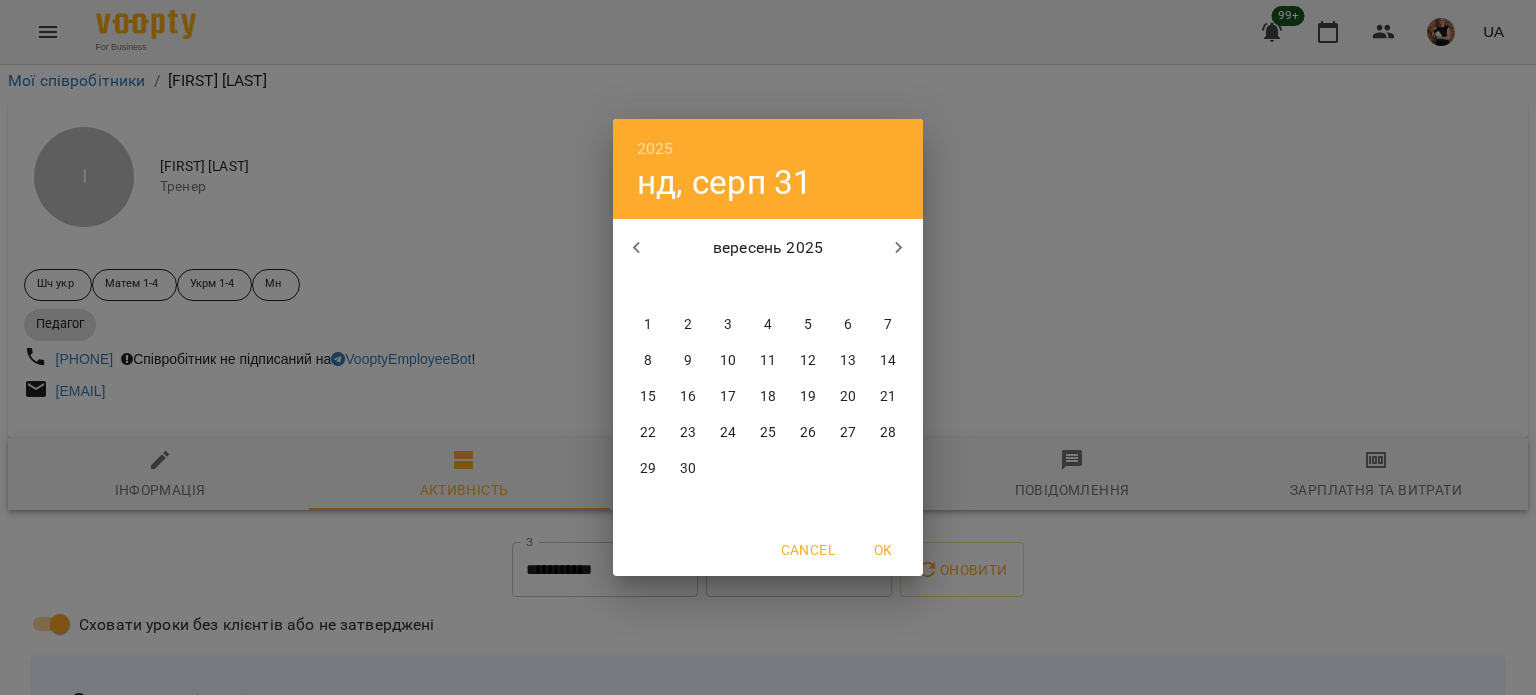 click at bounding box center [637, 248] 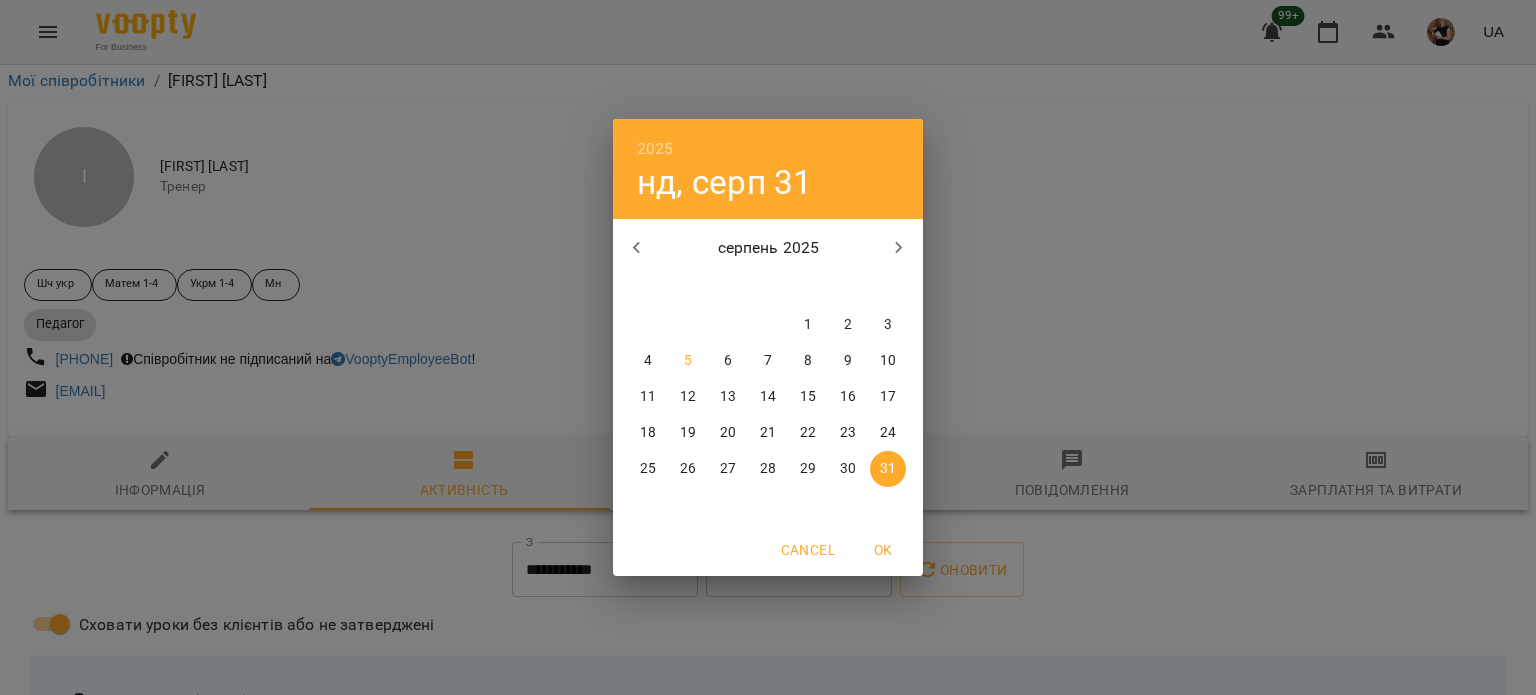 click 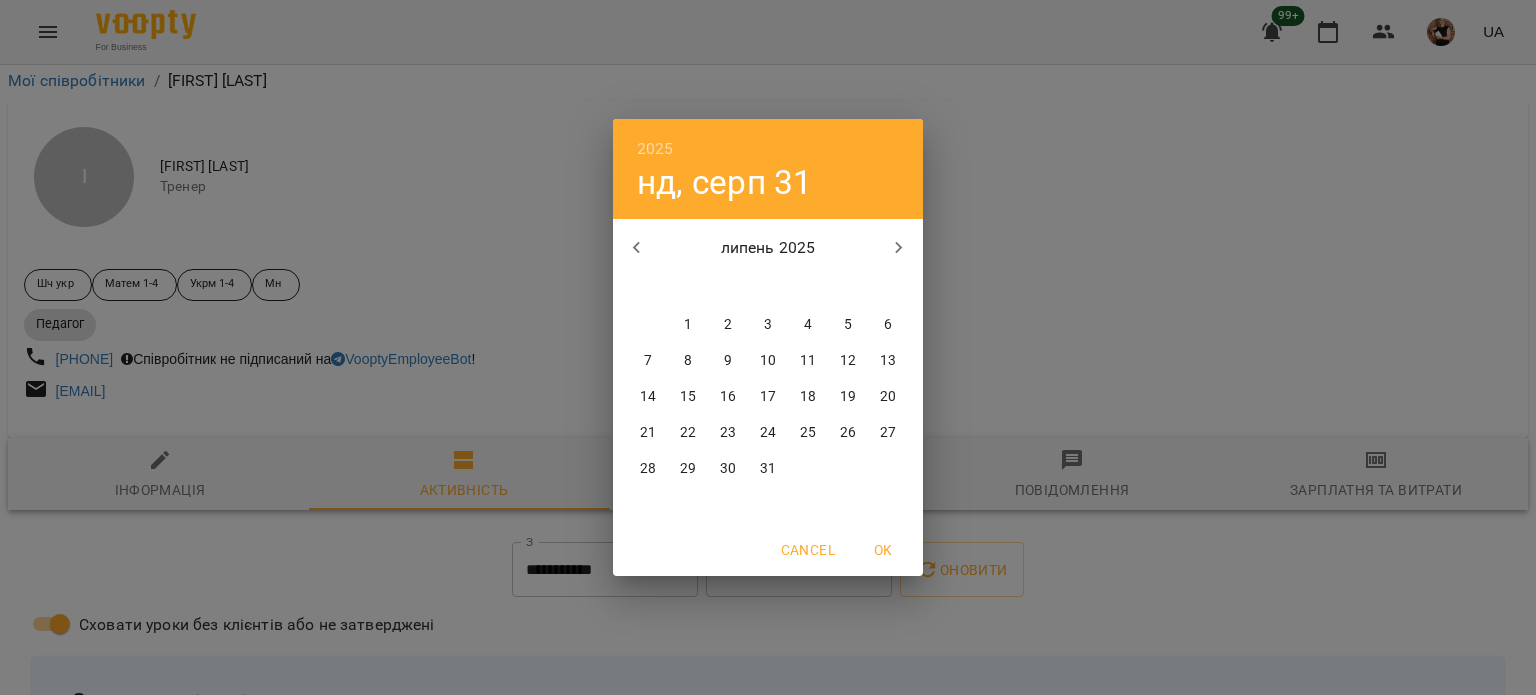 click on "31" at bounding box center [768, 469] 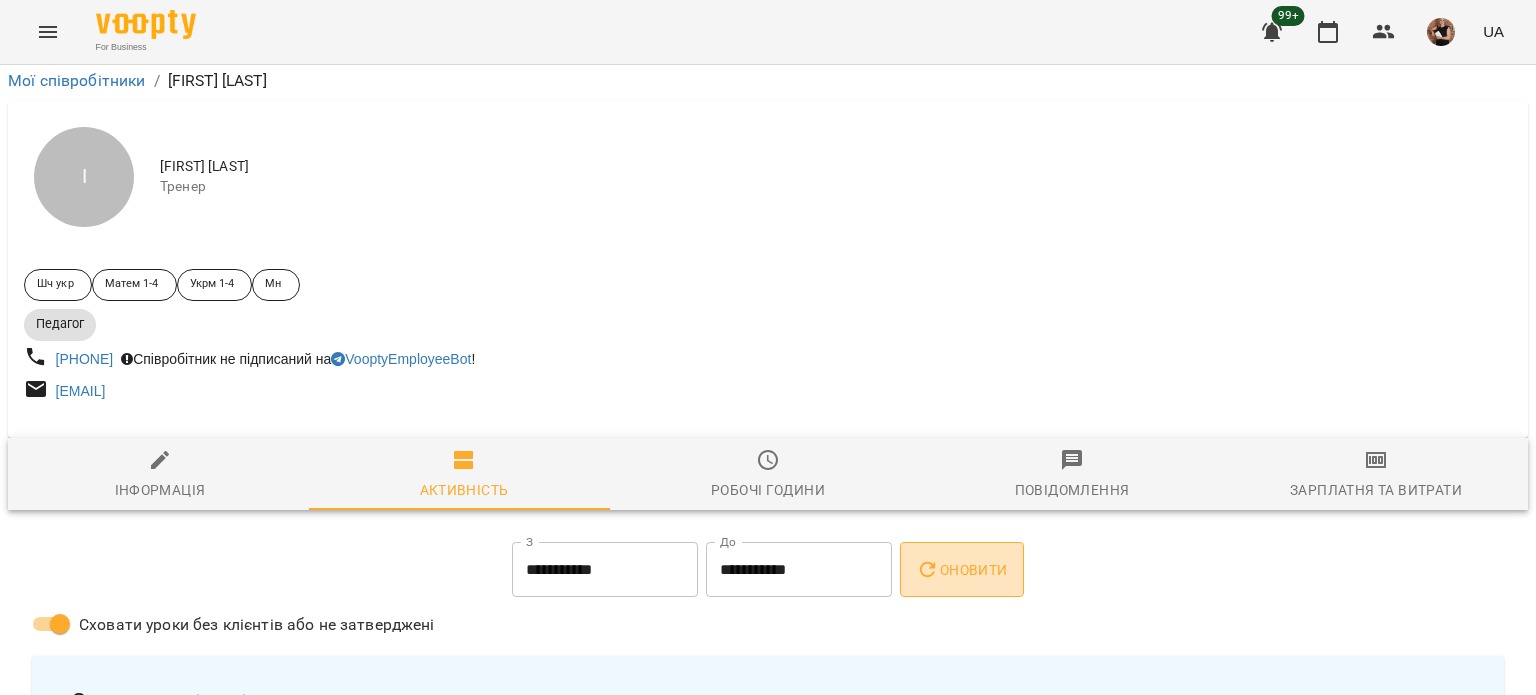 click 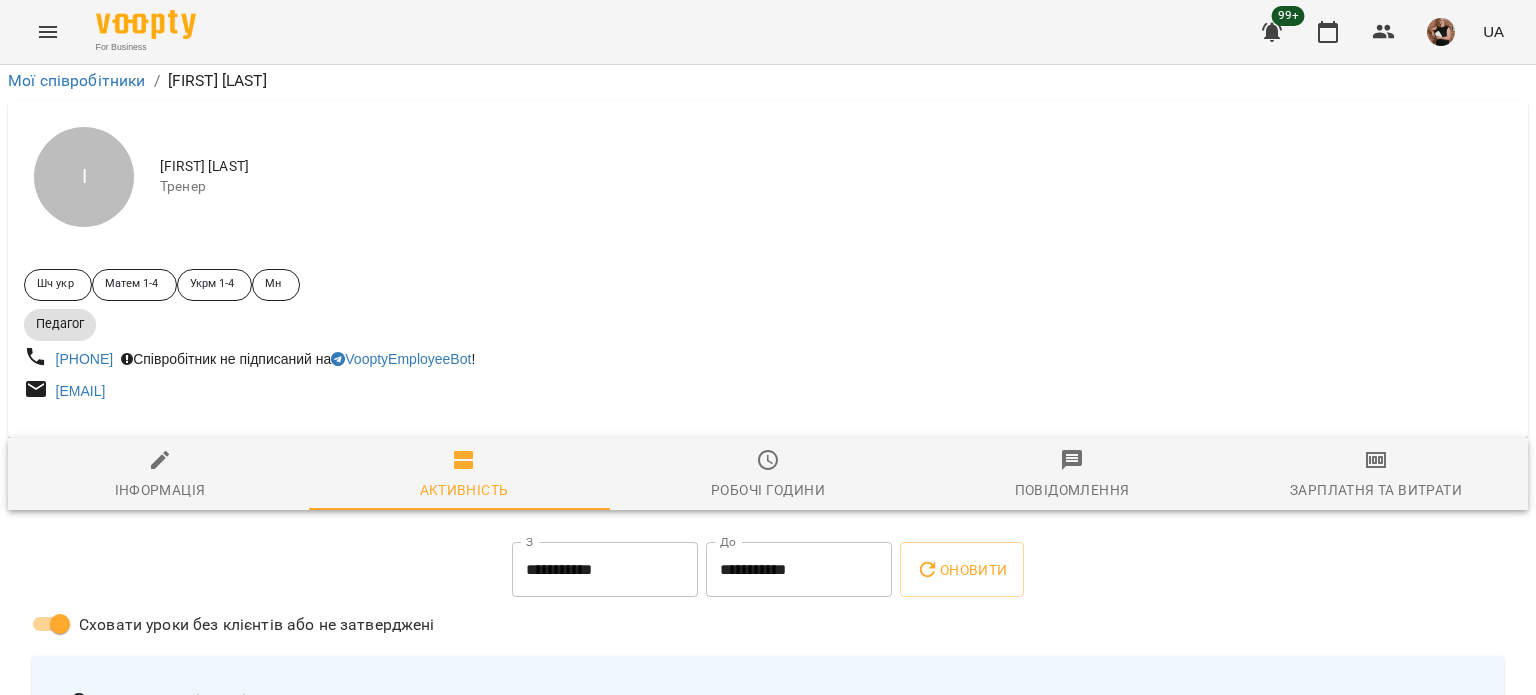 scroll, scrollTop: 4700, scrollLeft: 0, axis: vertical 